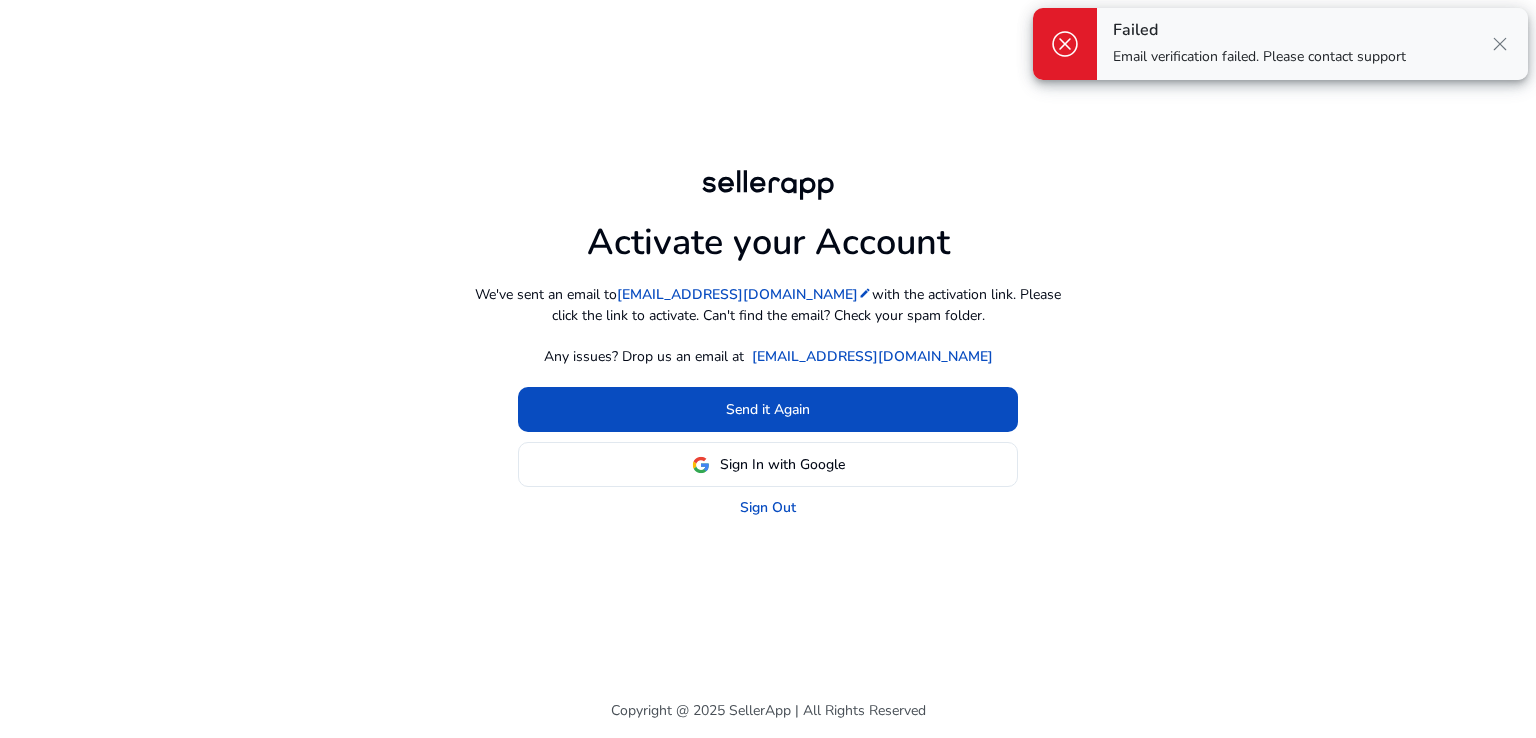 scroll, scrollTop: 0, scrollLeft: 0, axis: both 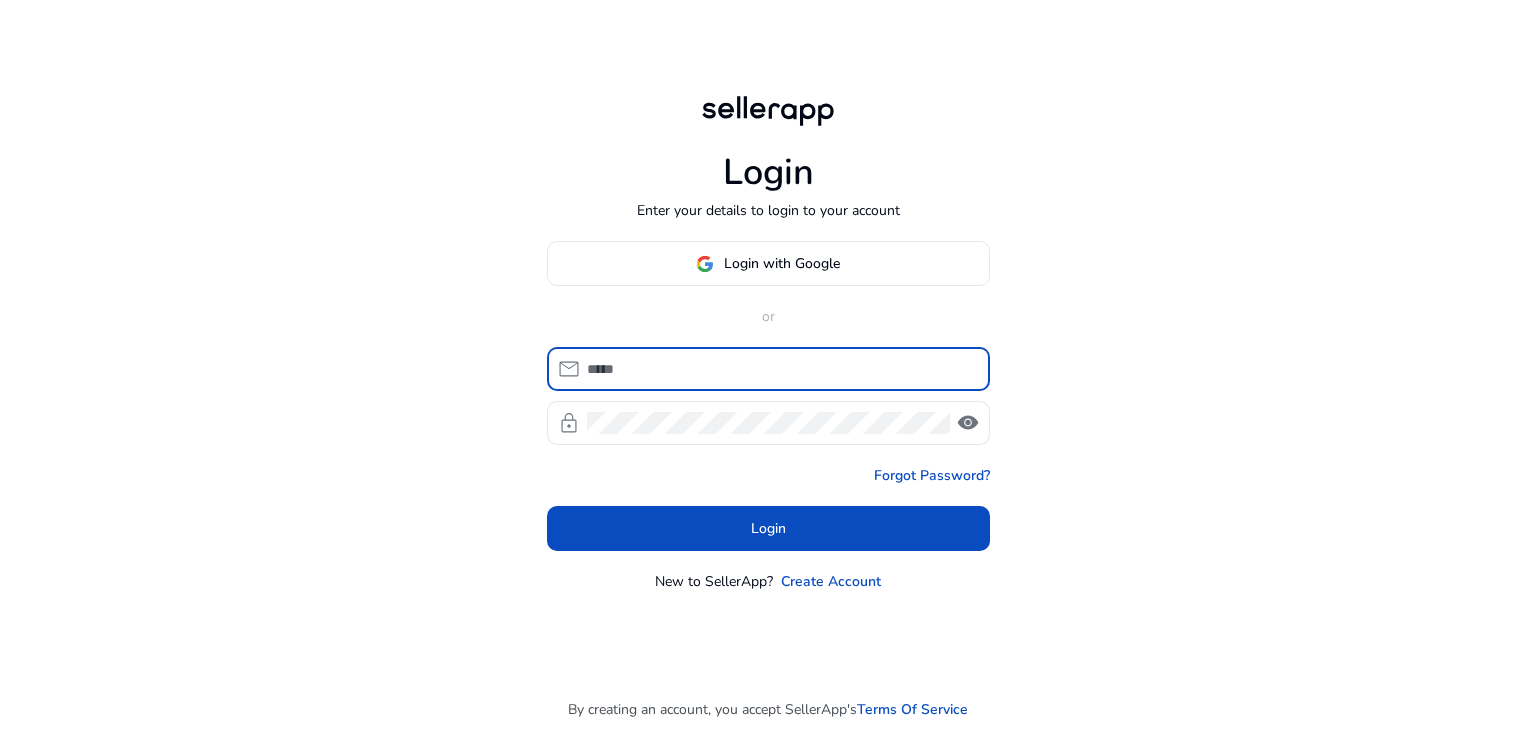 click at bounding box center (780, 369) 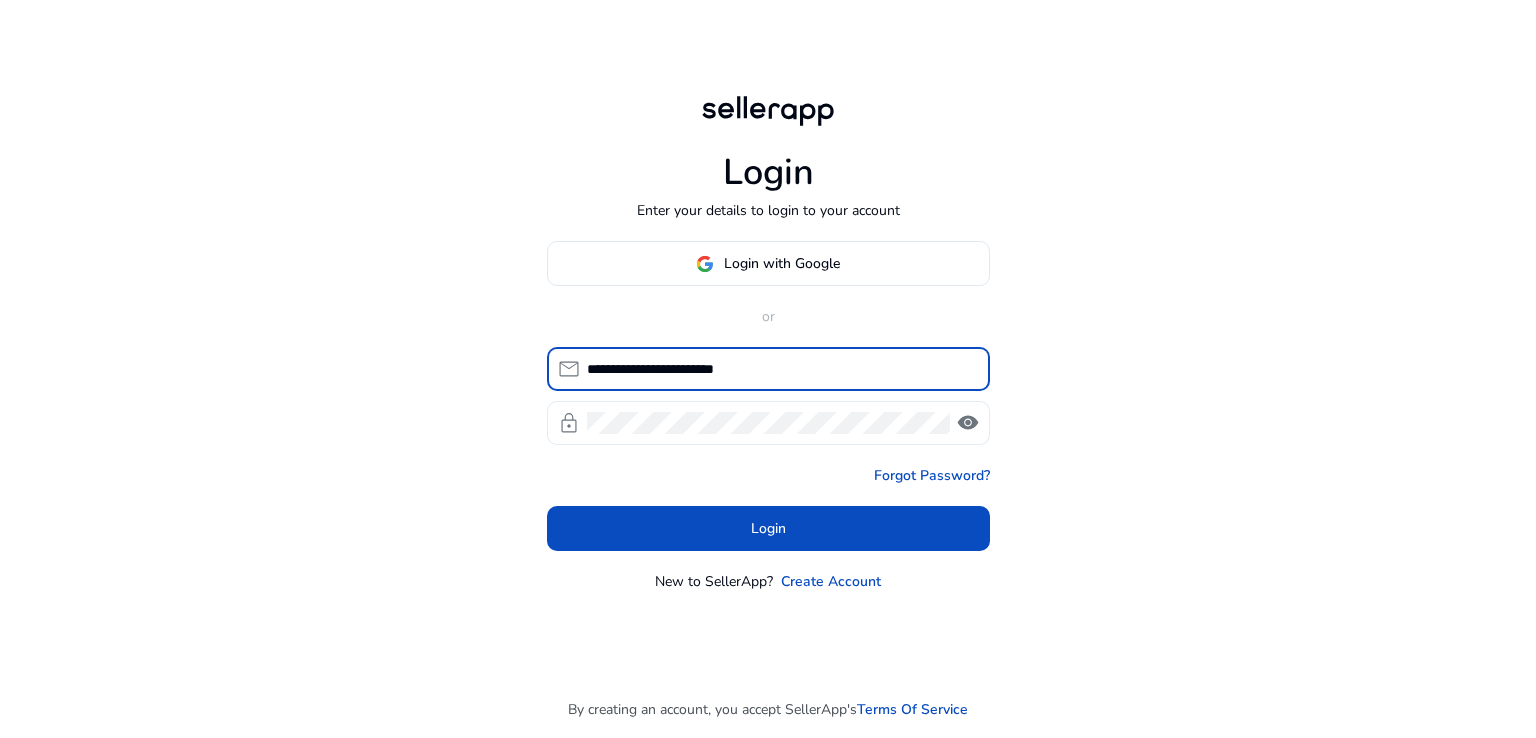 type on "**********" 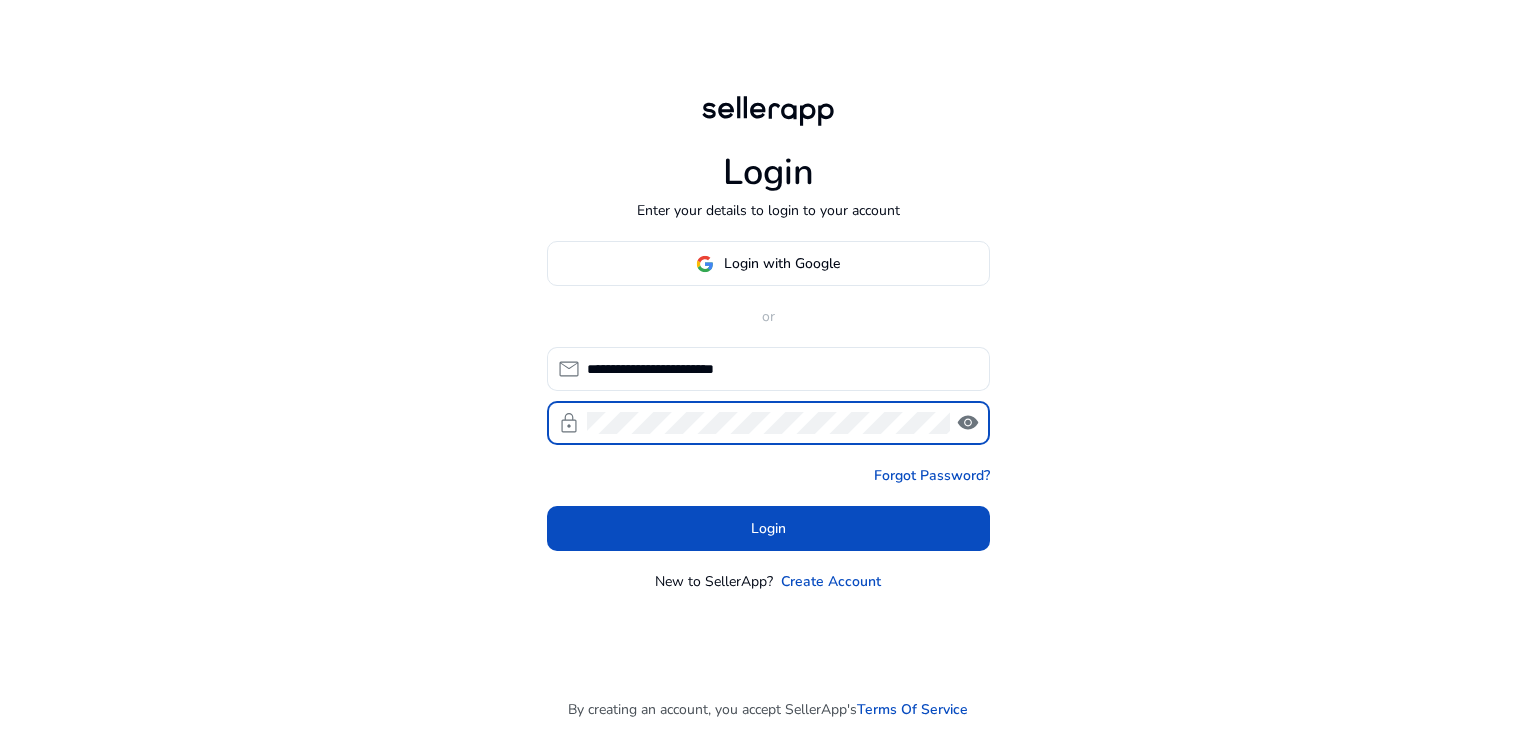 click on "visibility" 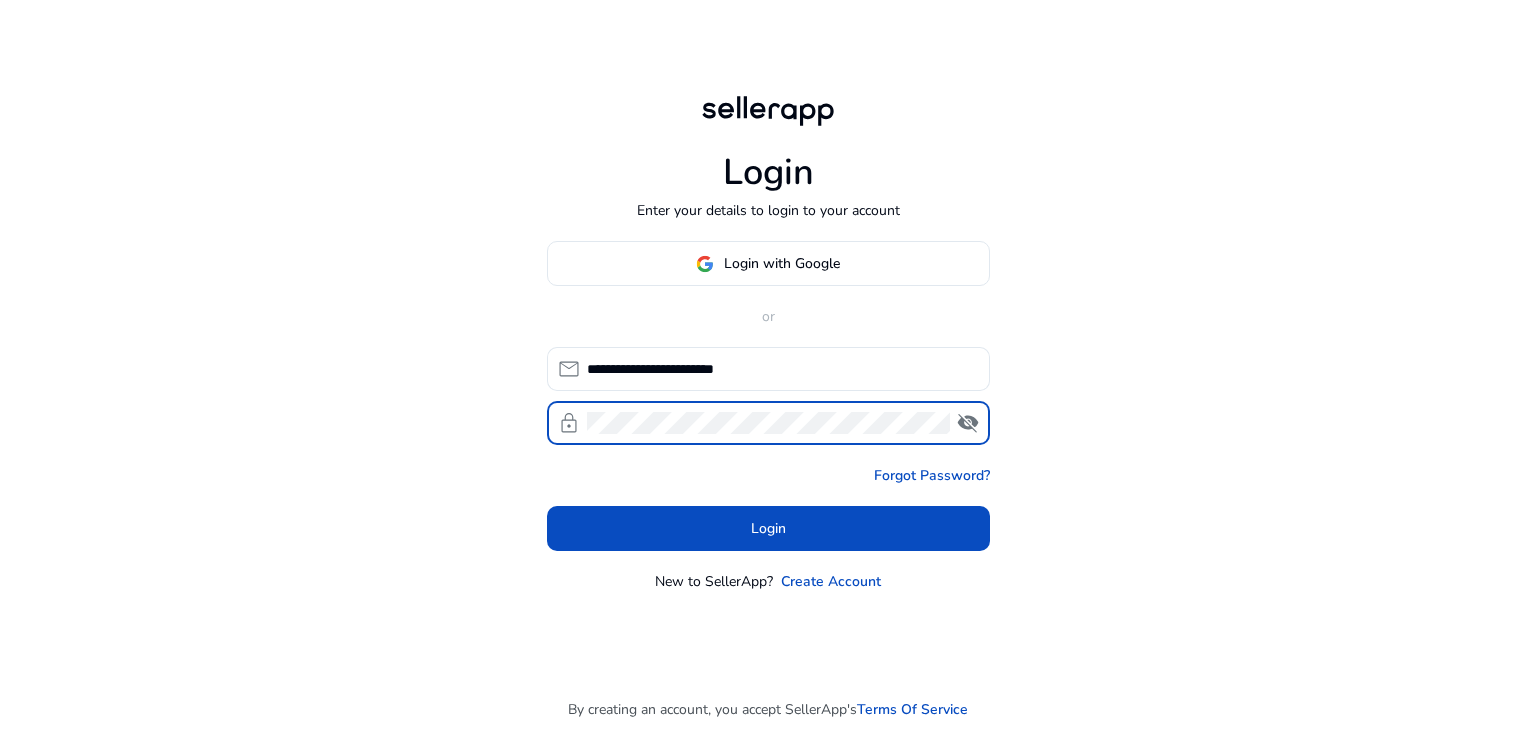 click on "visibility_off" 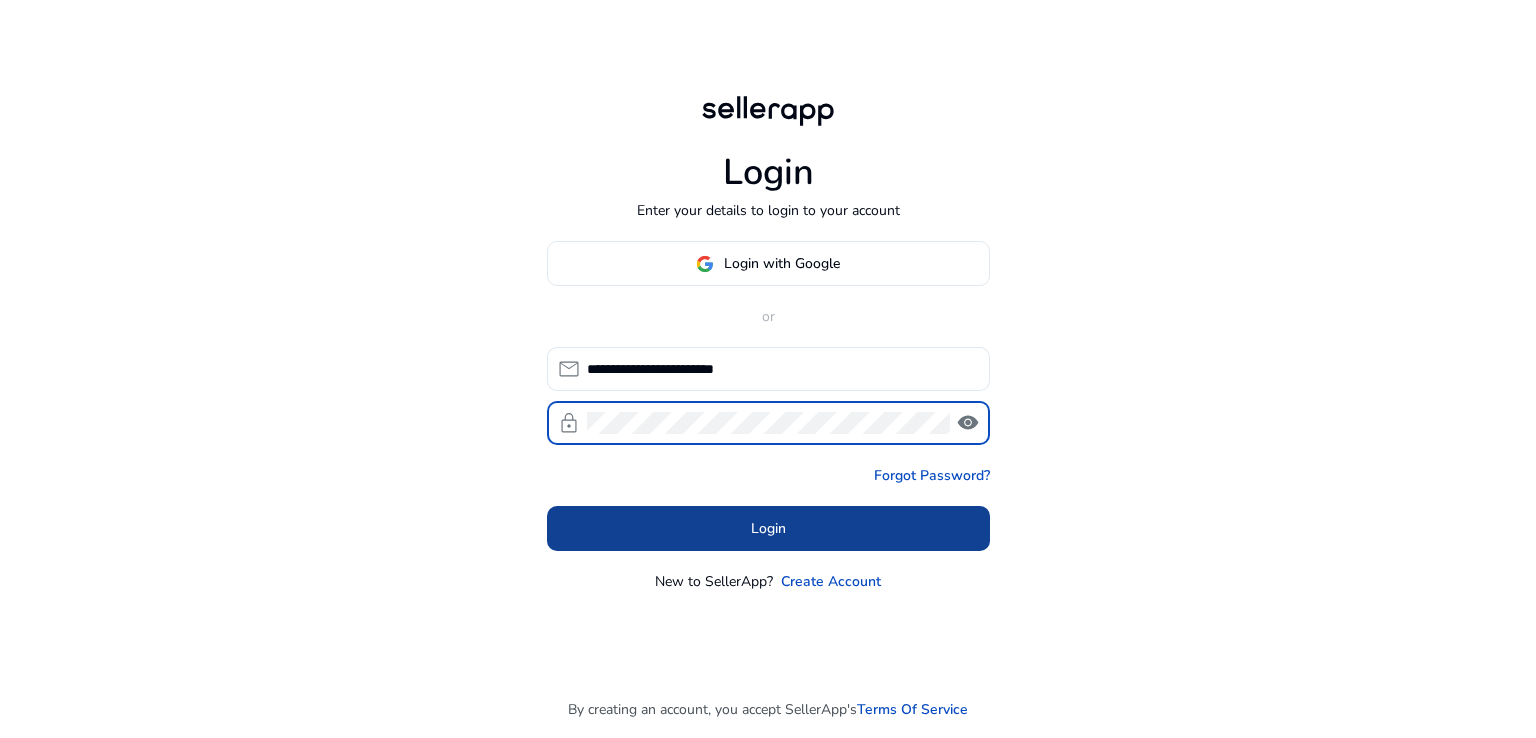 click at bounding box center (768, 529) 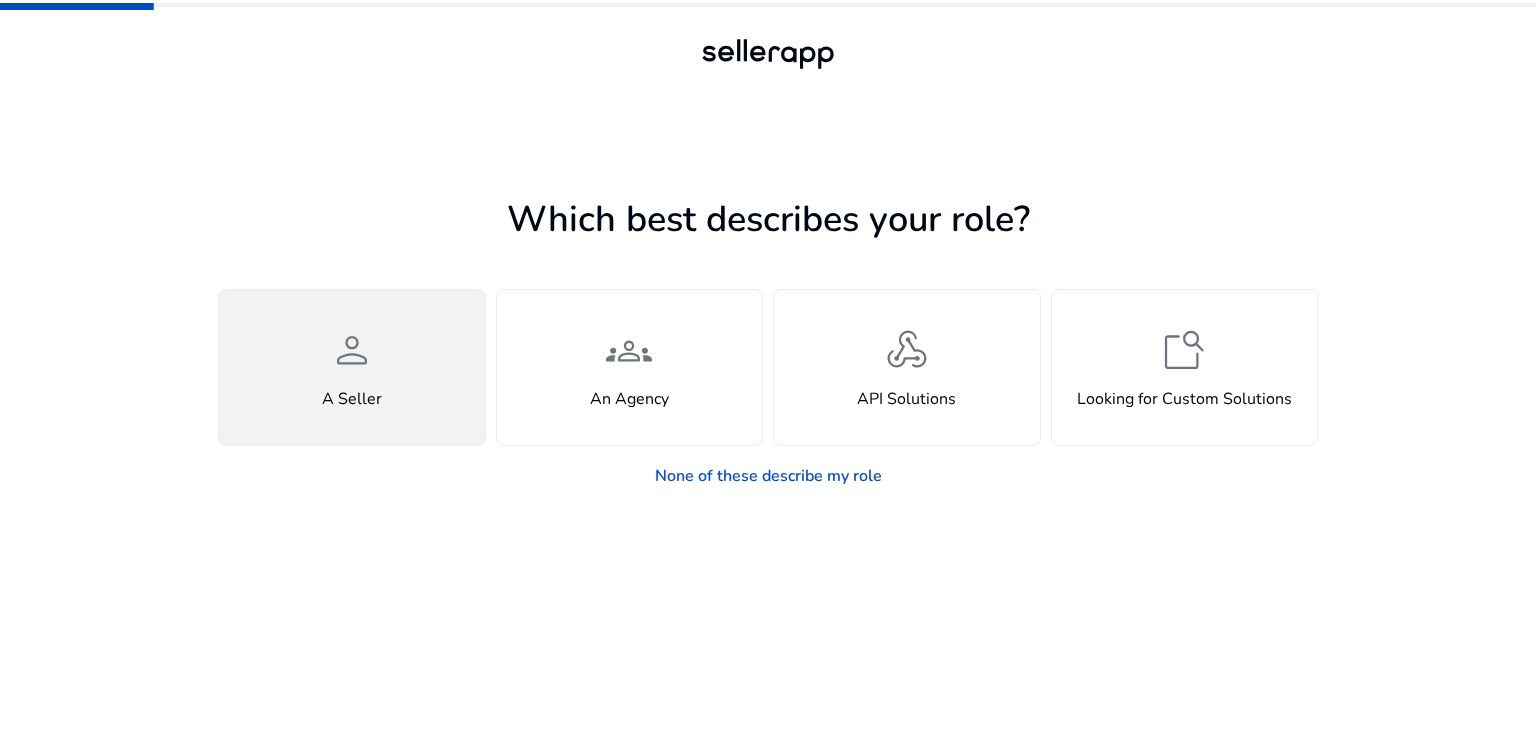 click on "person  A Seller" 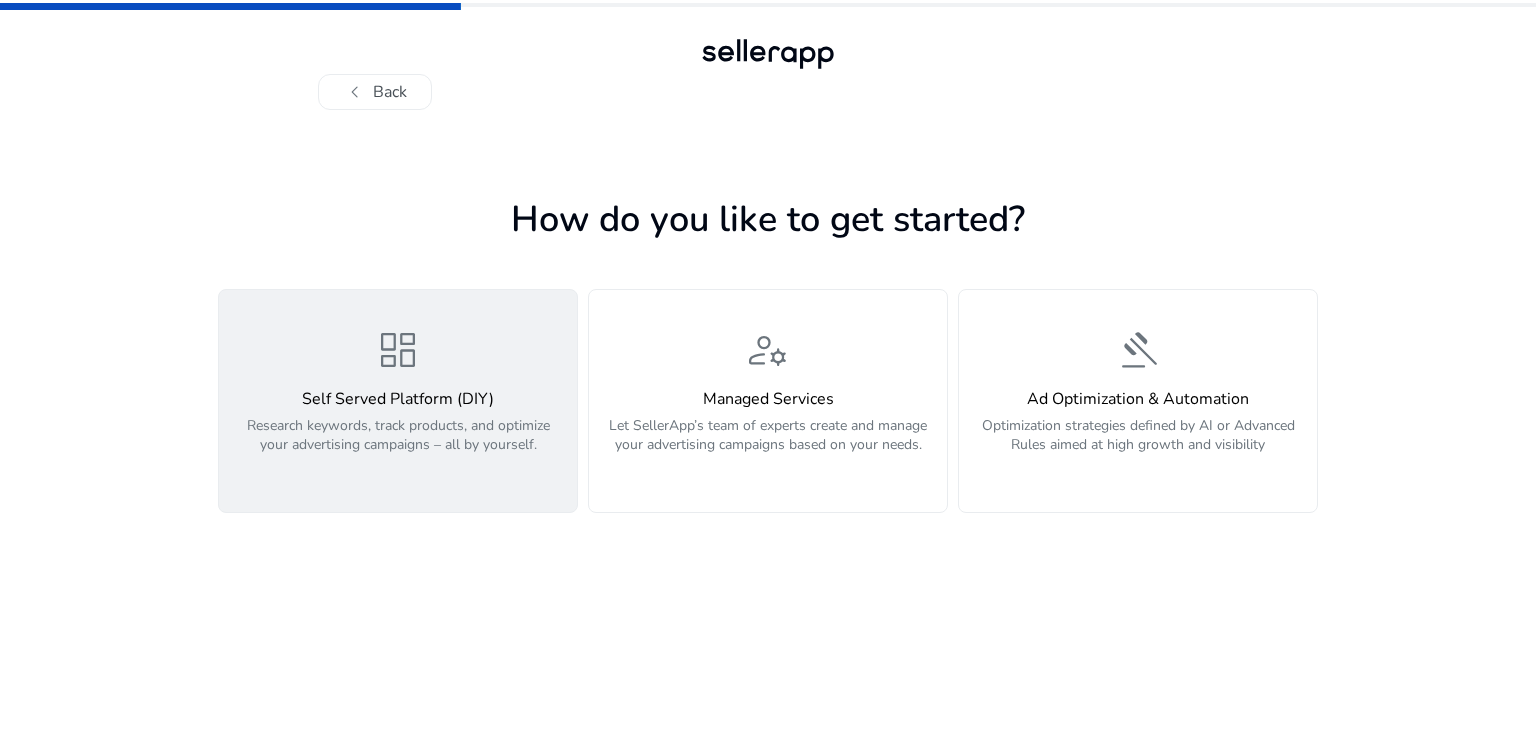 click on "Self Served Platform (DIY)  Research keywords, track products, and optimize your advertising campaigns – all by yourself." 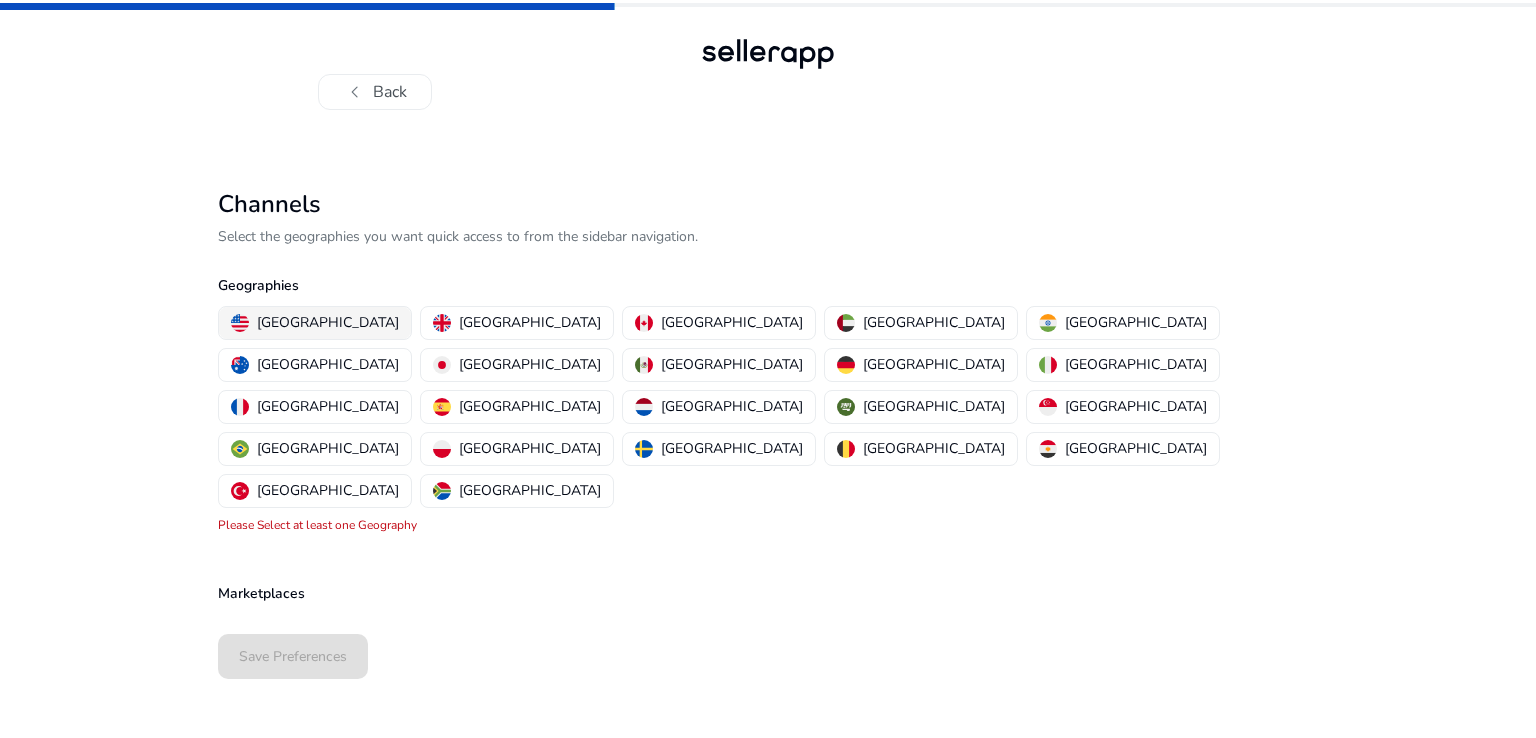 click on "[GEOGRAPHIC_DATA]" at bounding box center (328, 322) 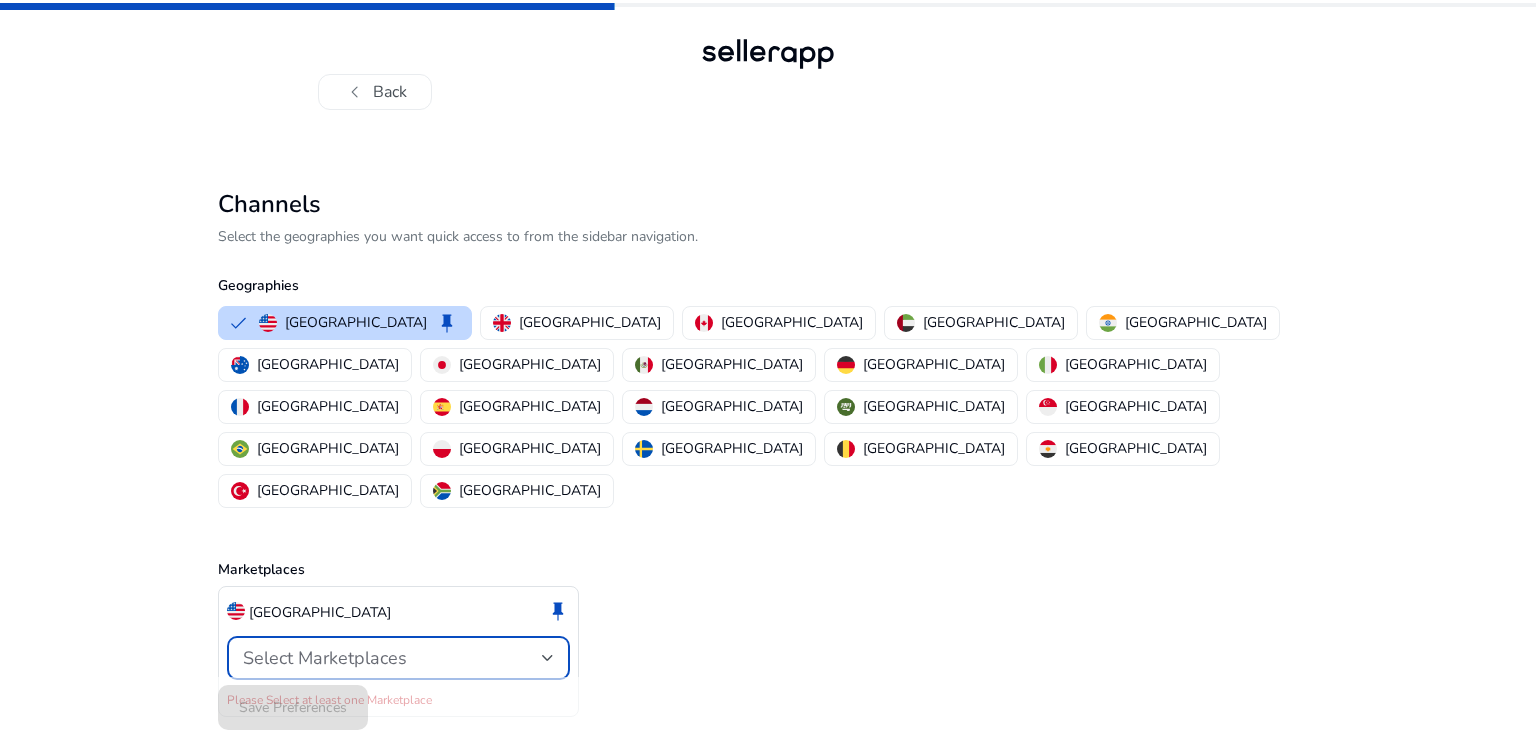 click on "Select Marketplaces" at bounding box center (392, 658) 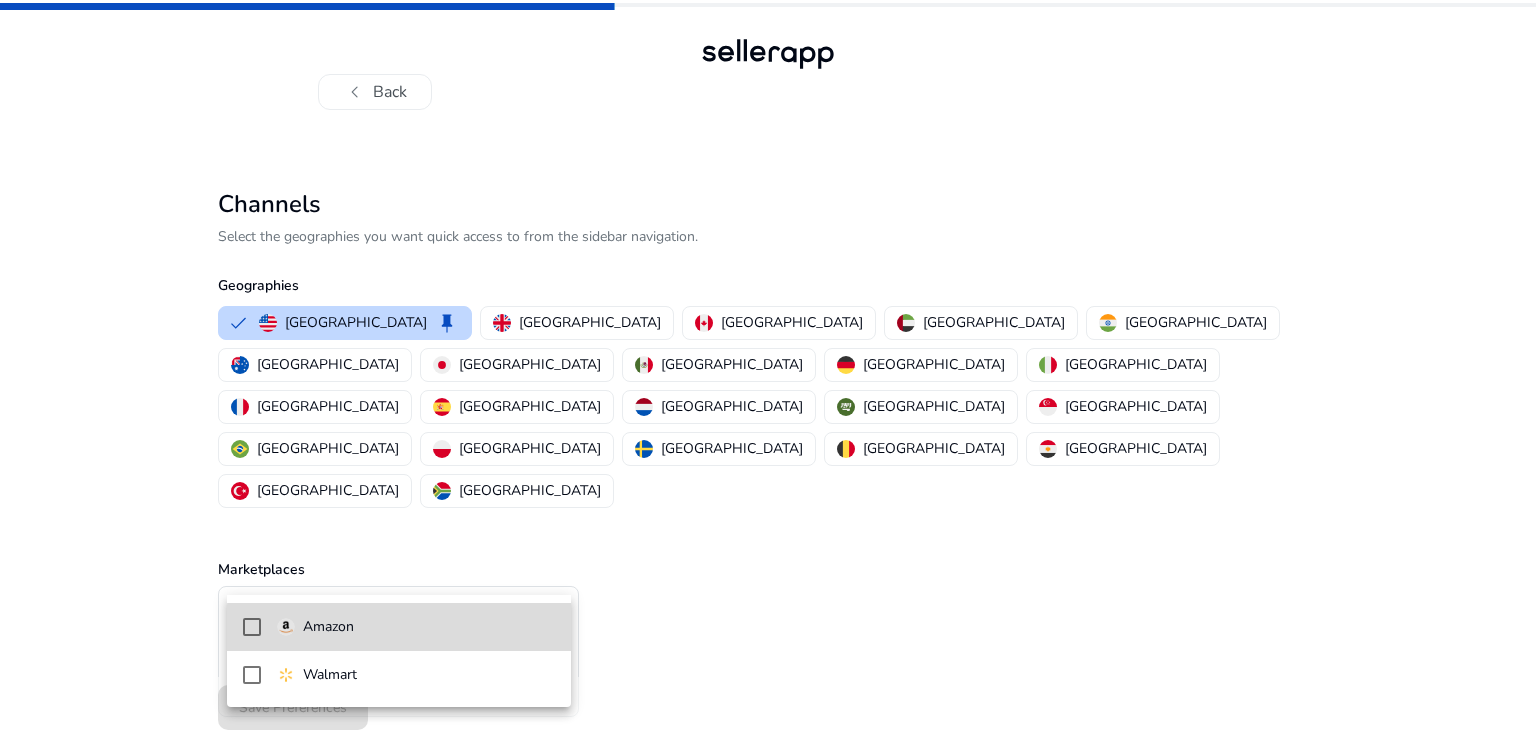 click on "Amazon" at bounding box center [416, 627] 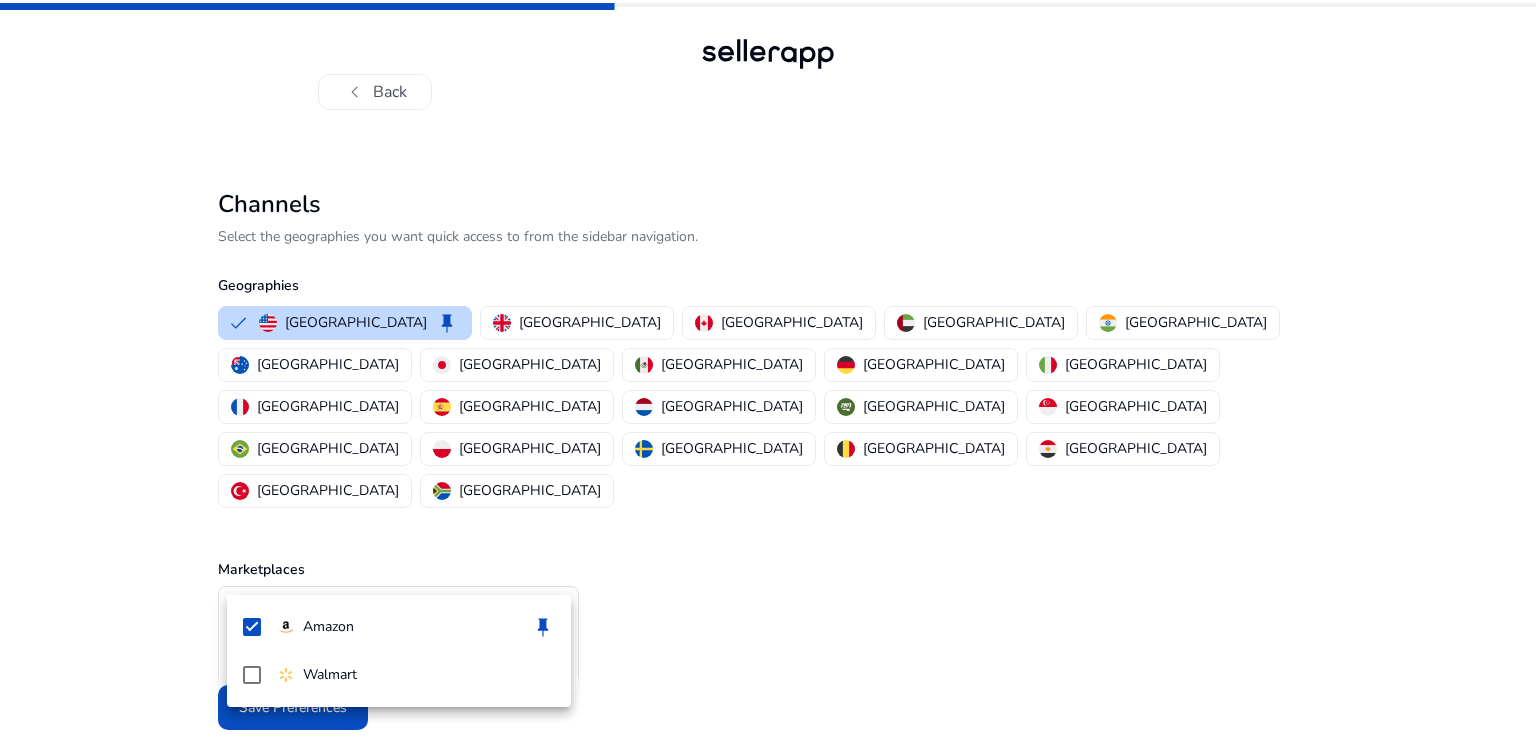 click at bounding box center [768, 369] 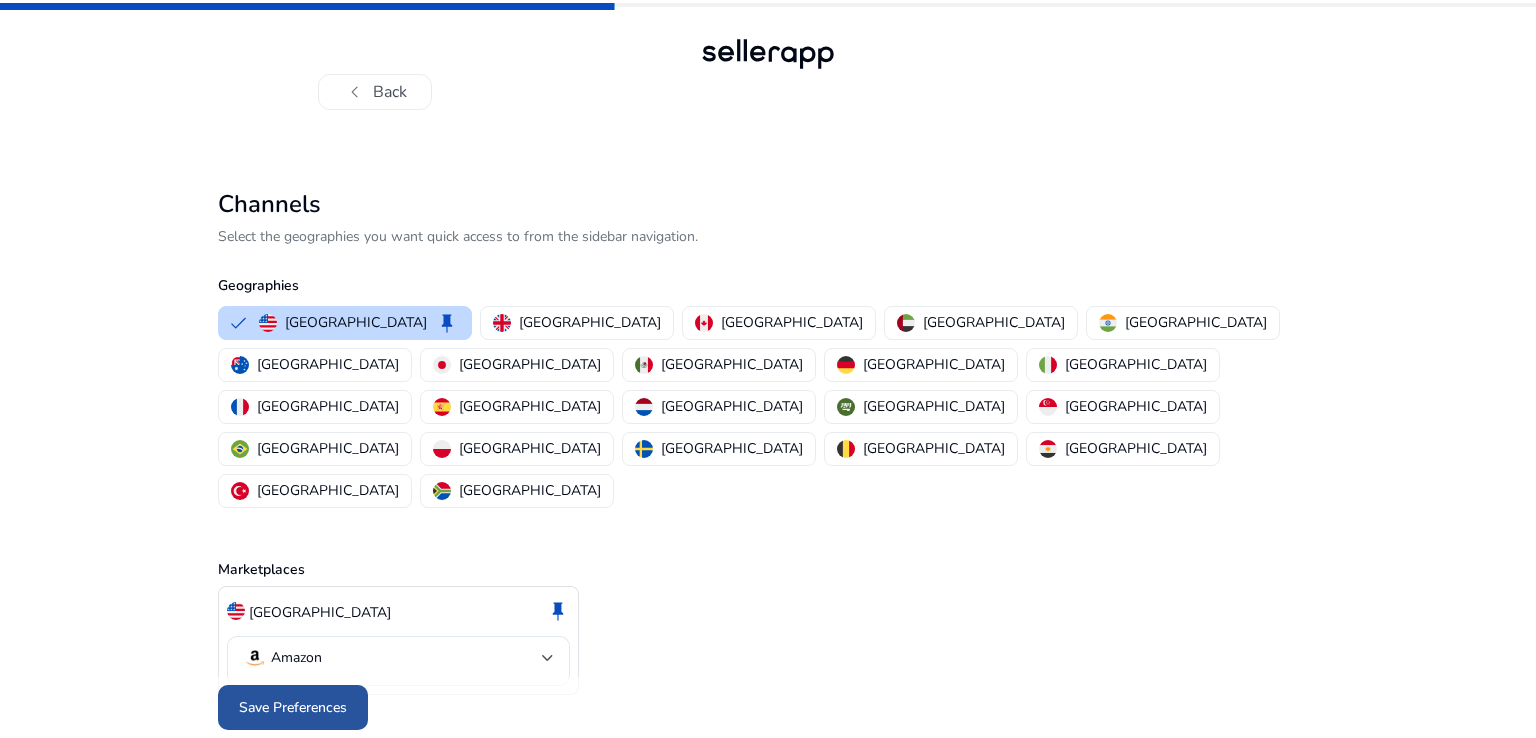 click on "Save Preferences" 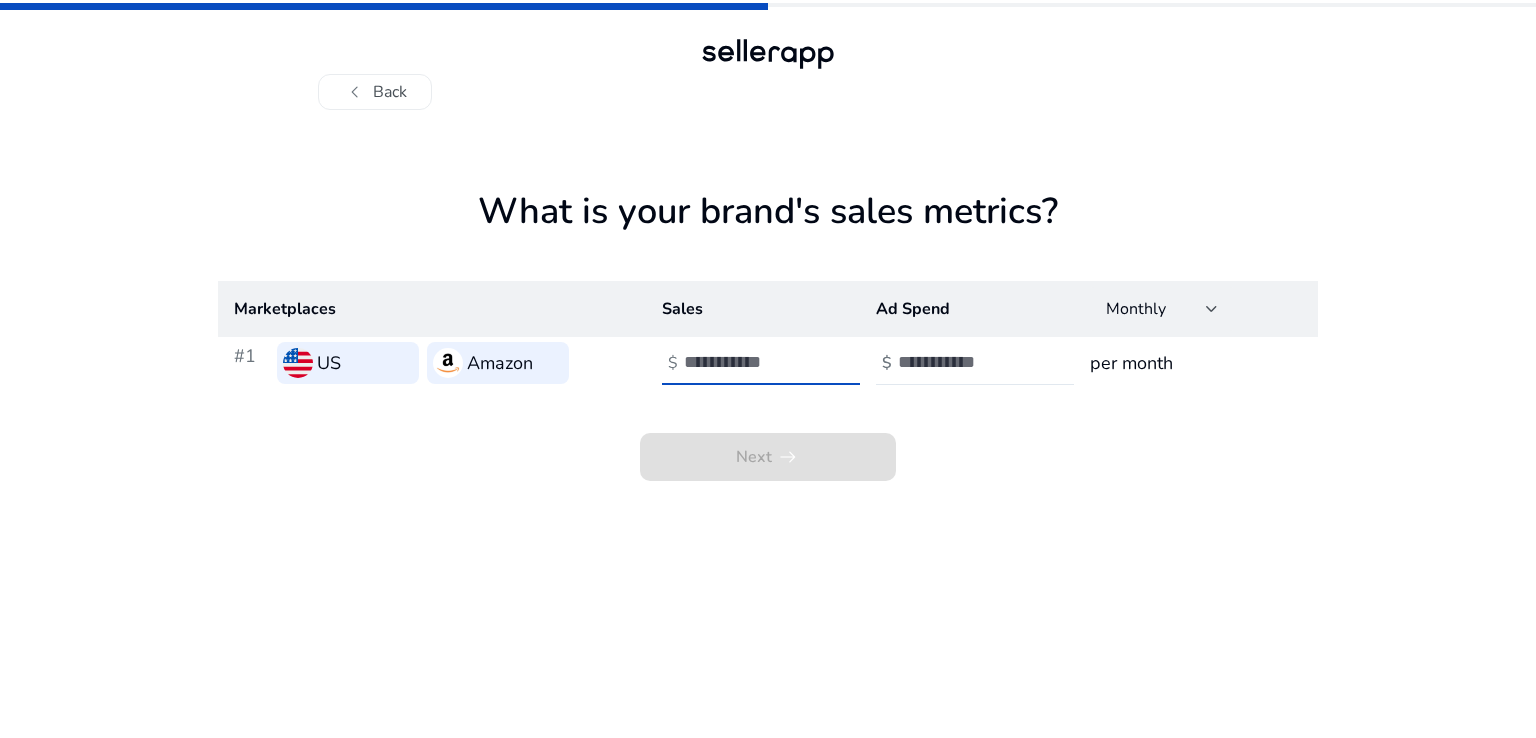 click at bounding box center [751, 362] 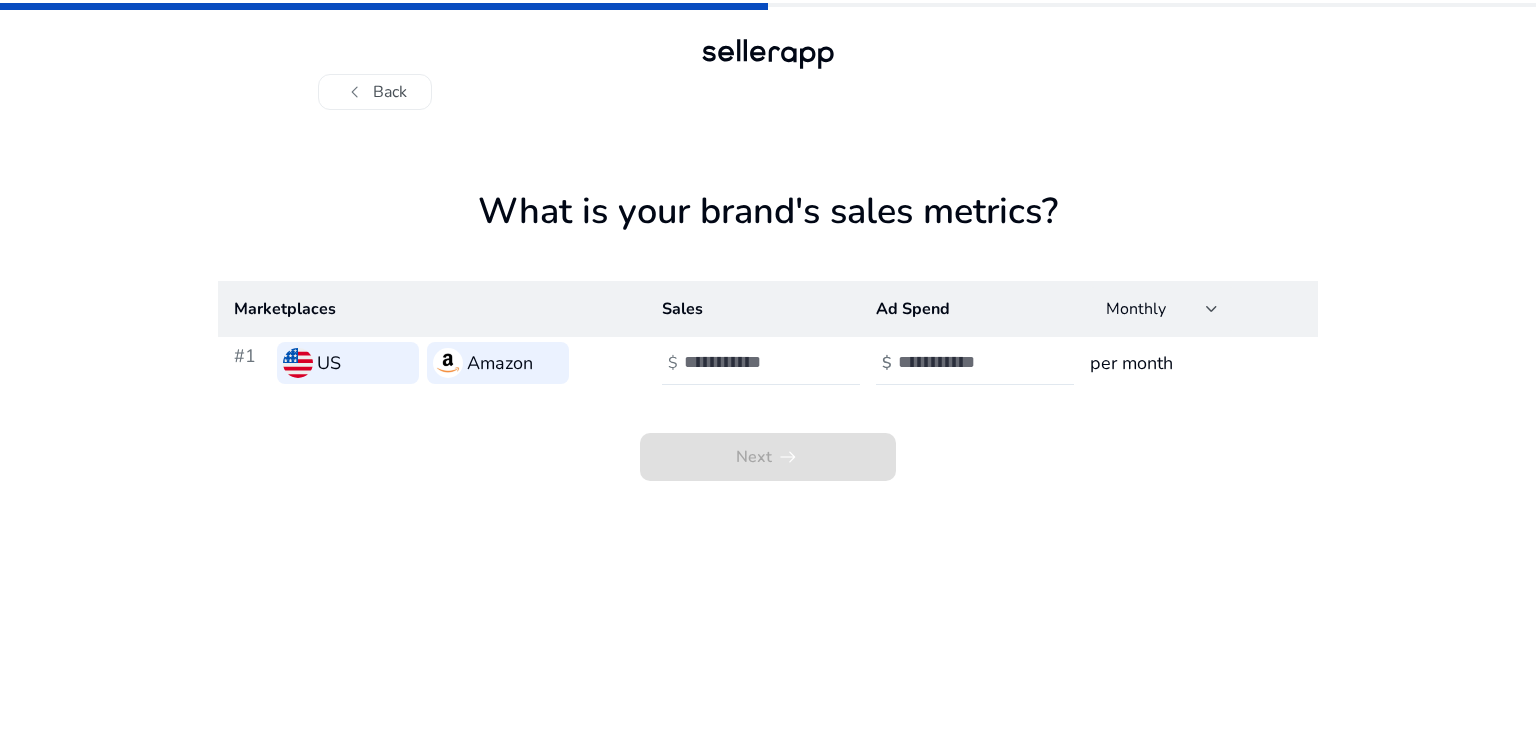 drag, startPoint x: 1158, startPoint y: 175, endPoint x: 589, endPoint y: 198, distance: 569.46466 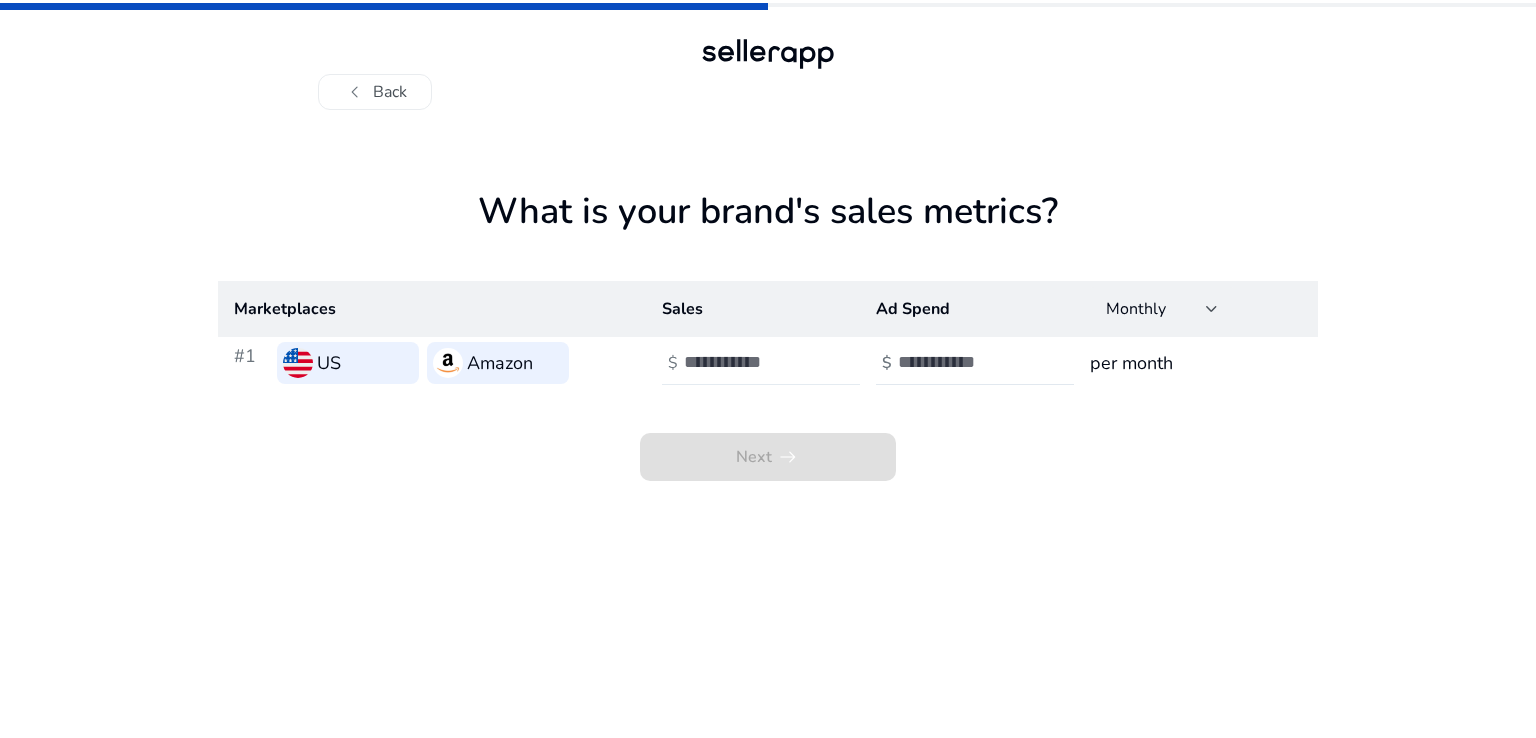 click at bounding box center [751, 362] 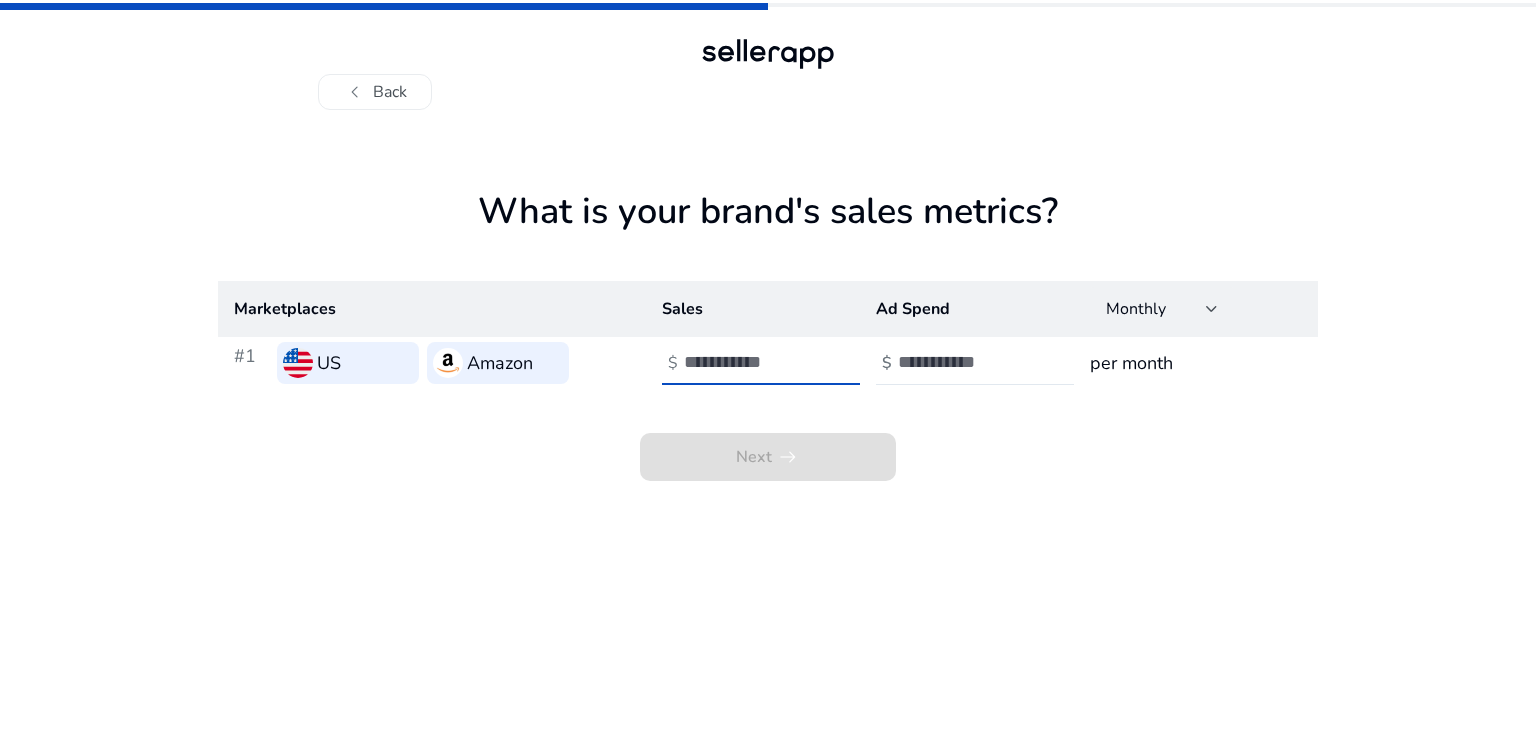 click on "*" at bounding box center [751, 362] 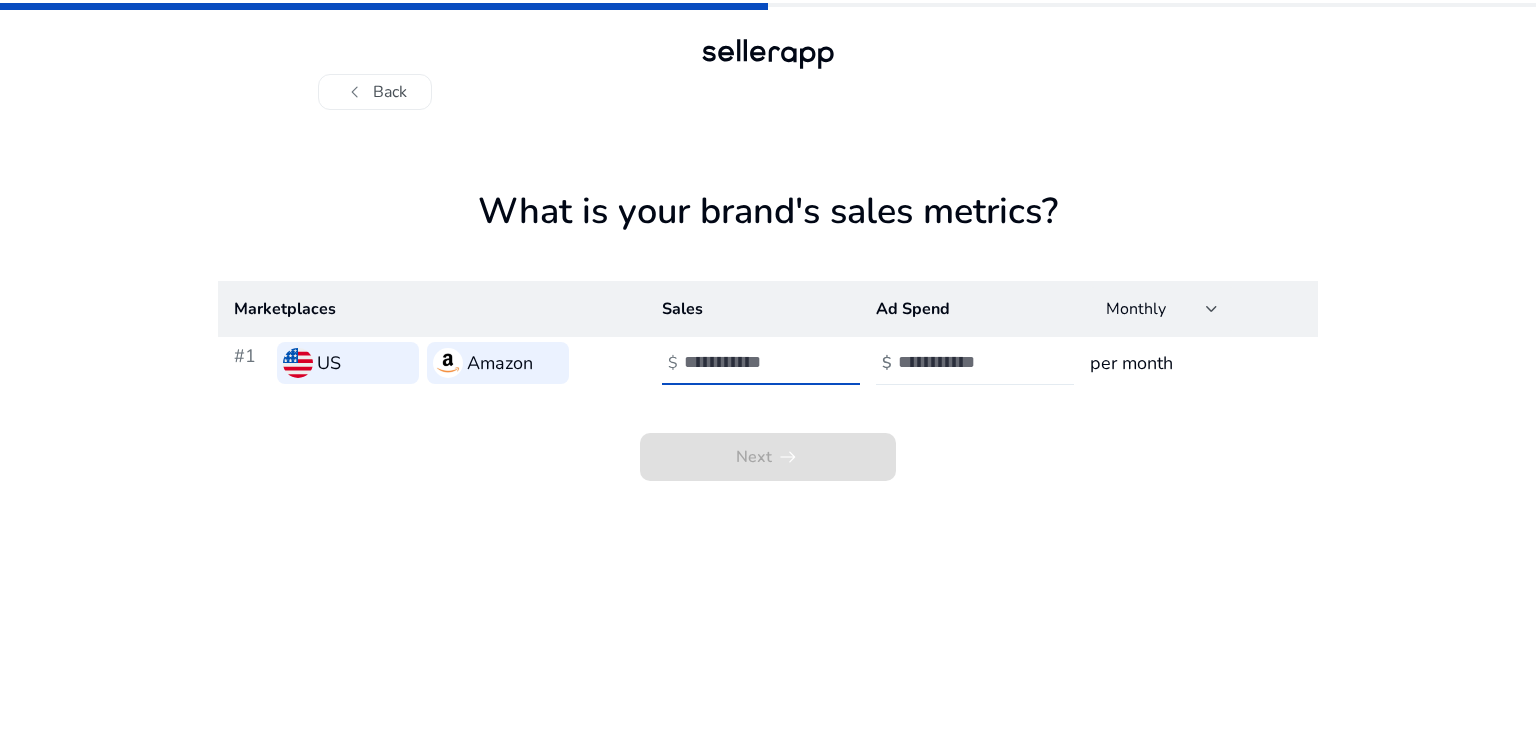 type on "****" 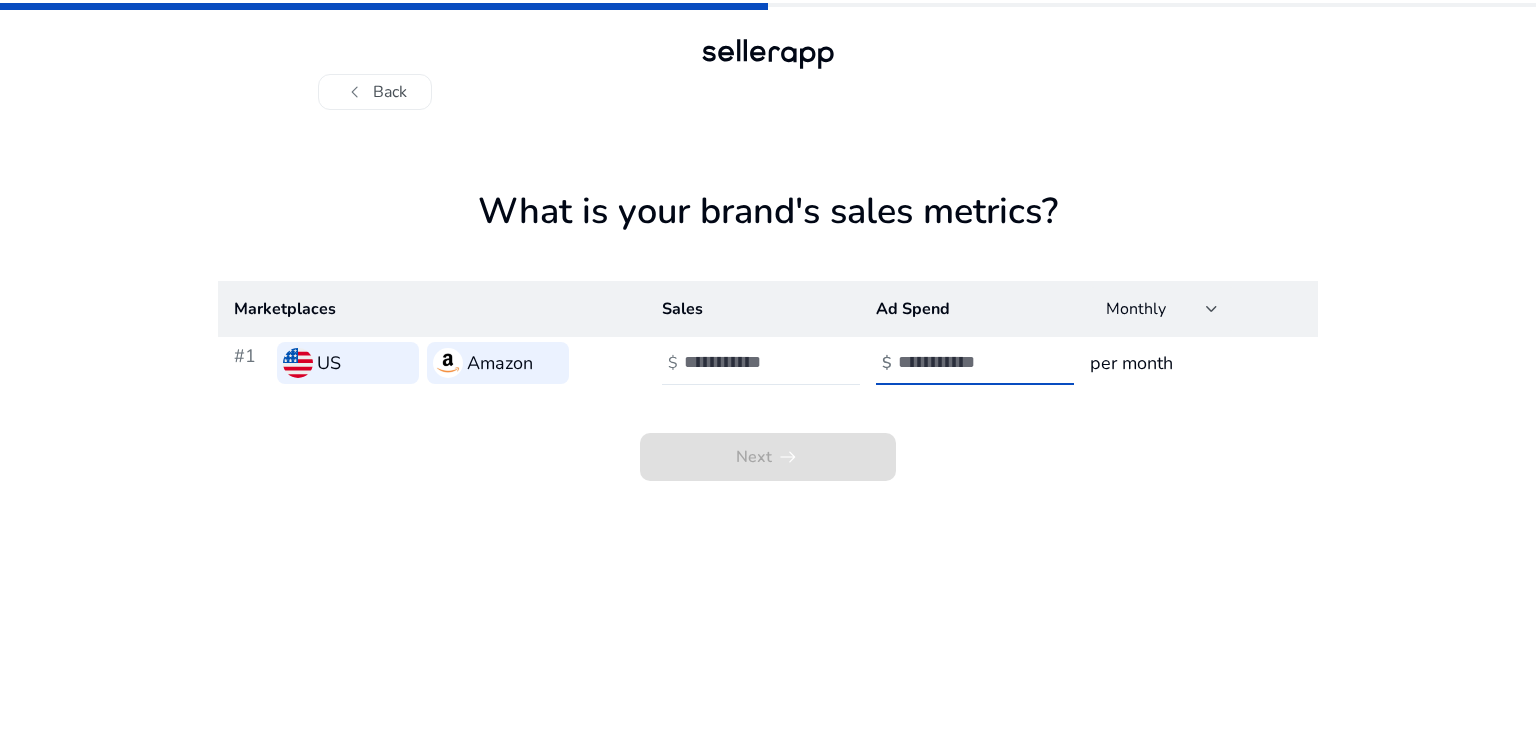 click at bounding box center (965, 362) 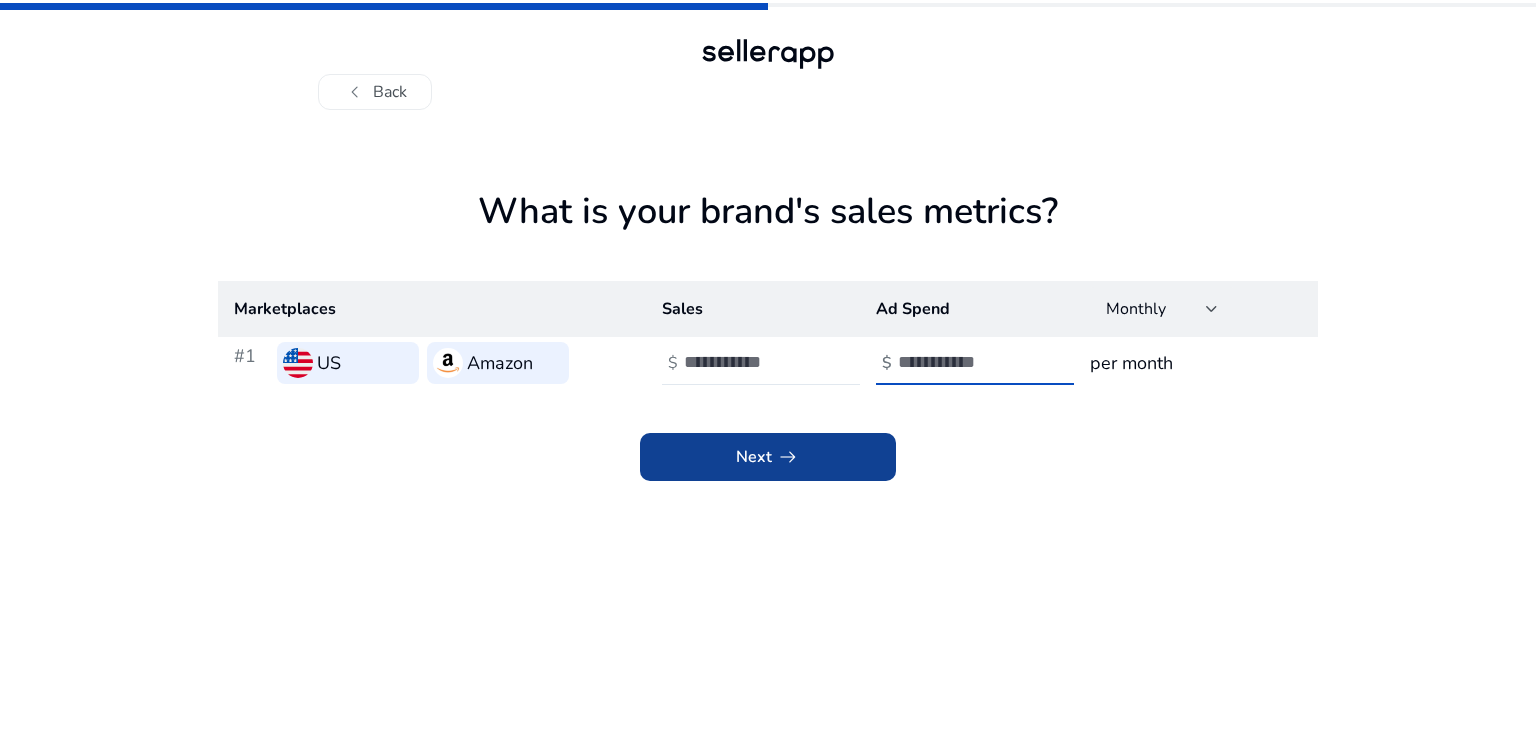 type on "****" 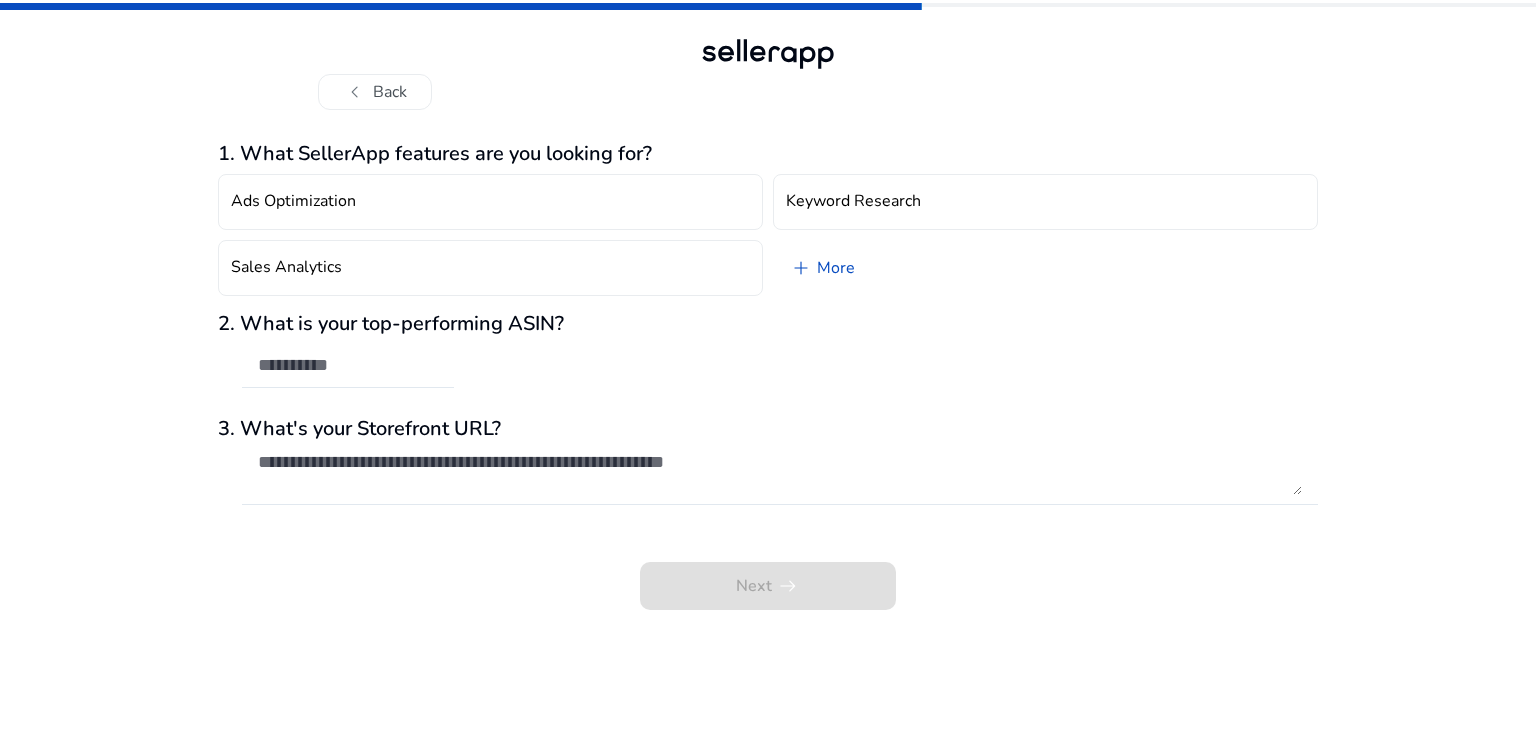 drag, startPoint x: 616, startPoint y: 157, endPoint x: 242, endPoint y: 157, distance: 374 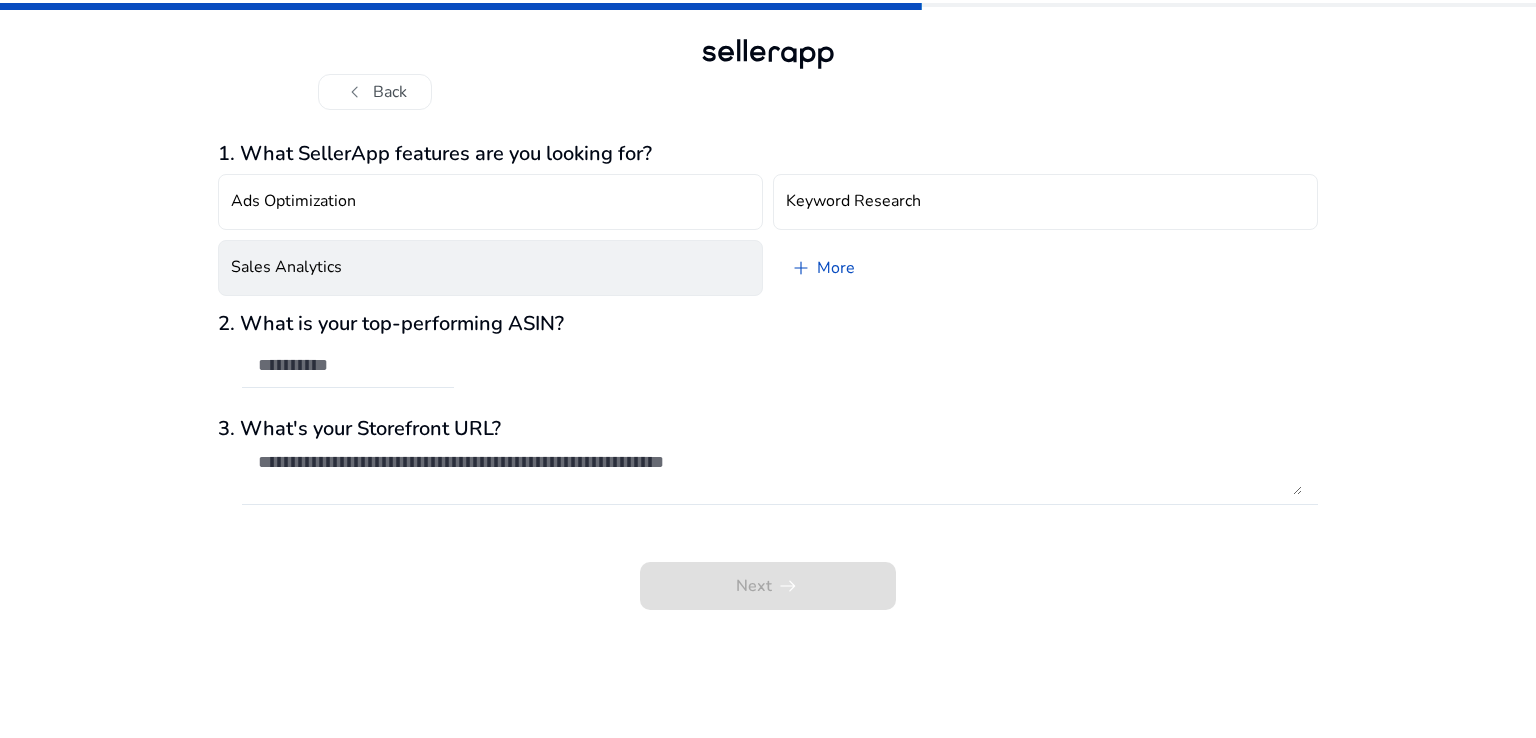 click on "Sales Analytics" 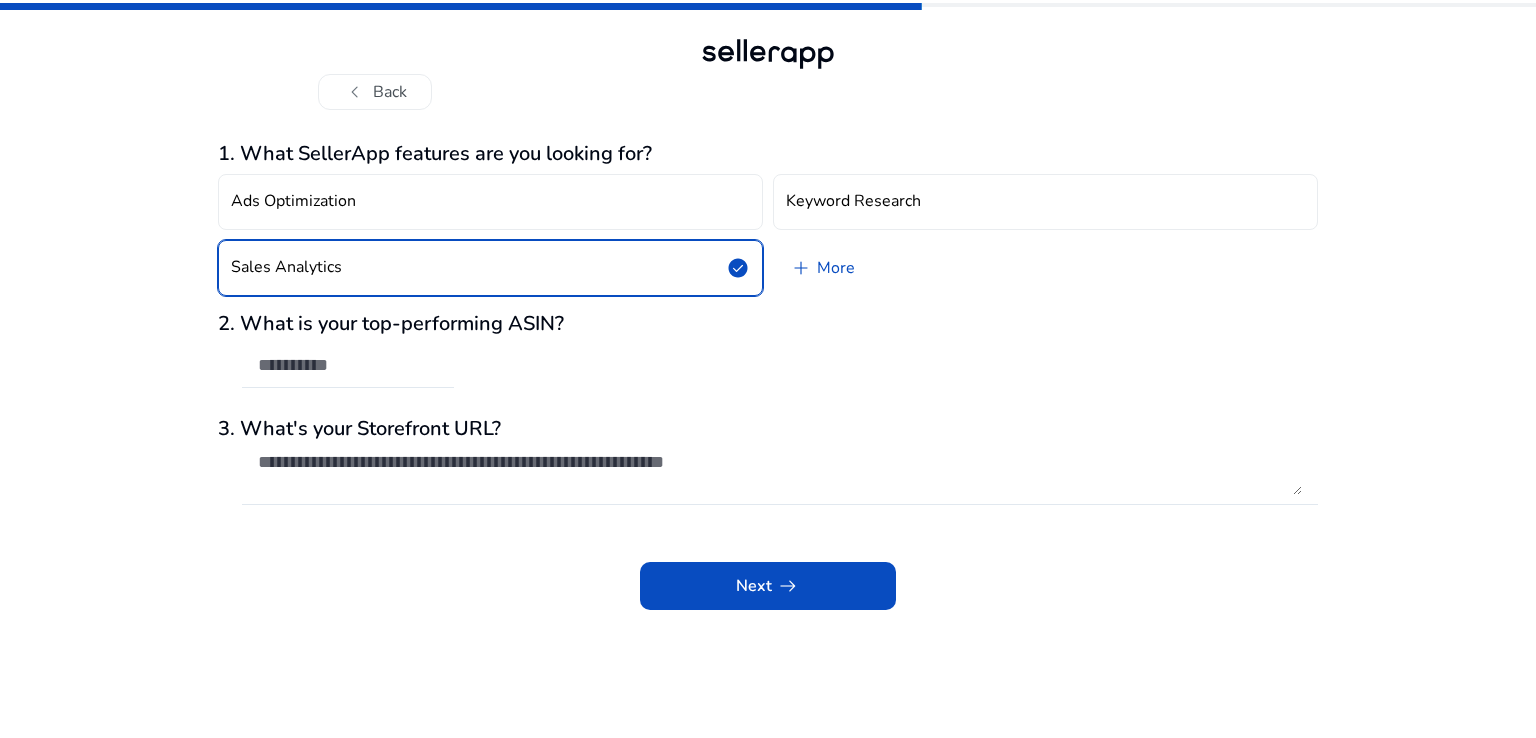 click on "Sales Analytics  check_circle" 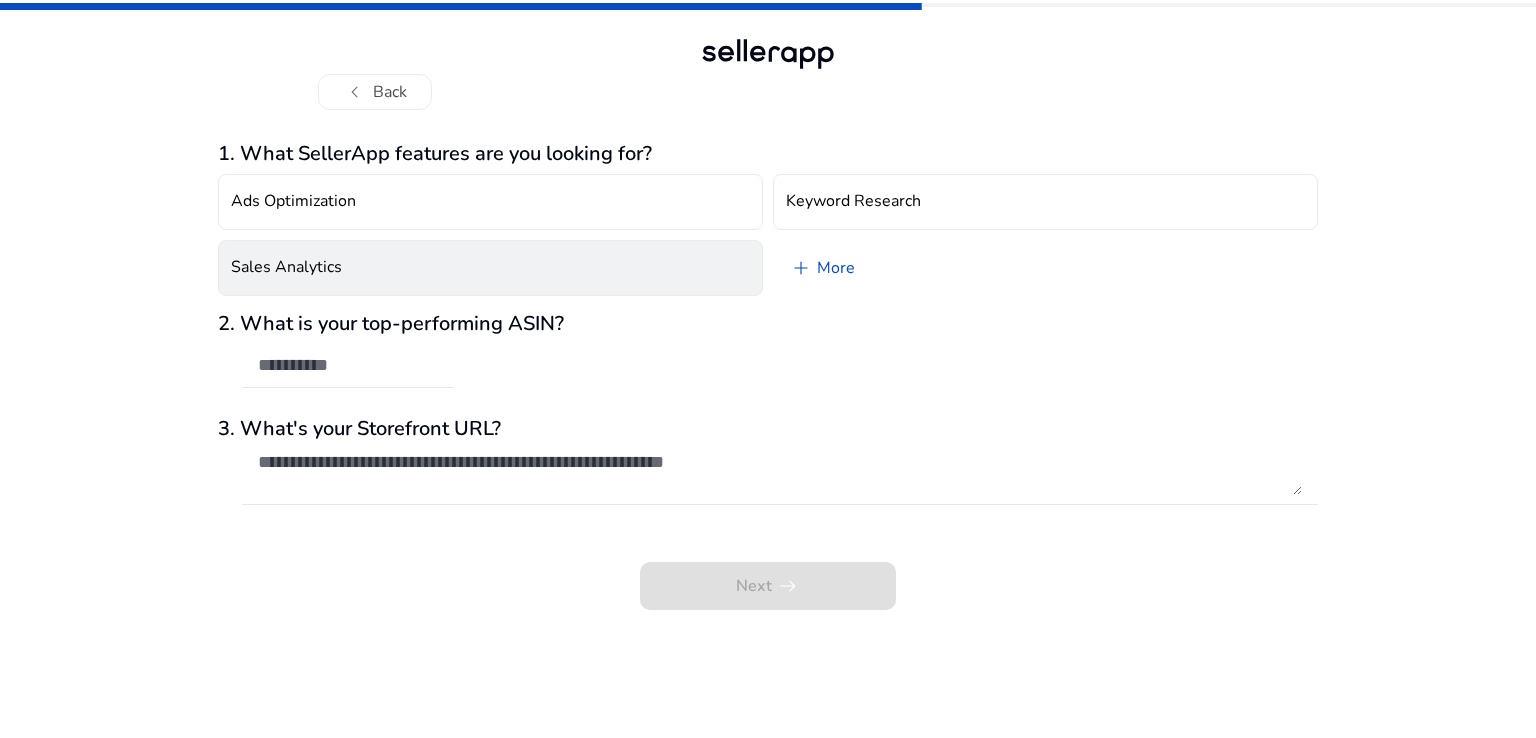 click on "Sales Analytics" 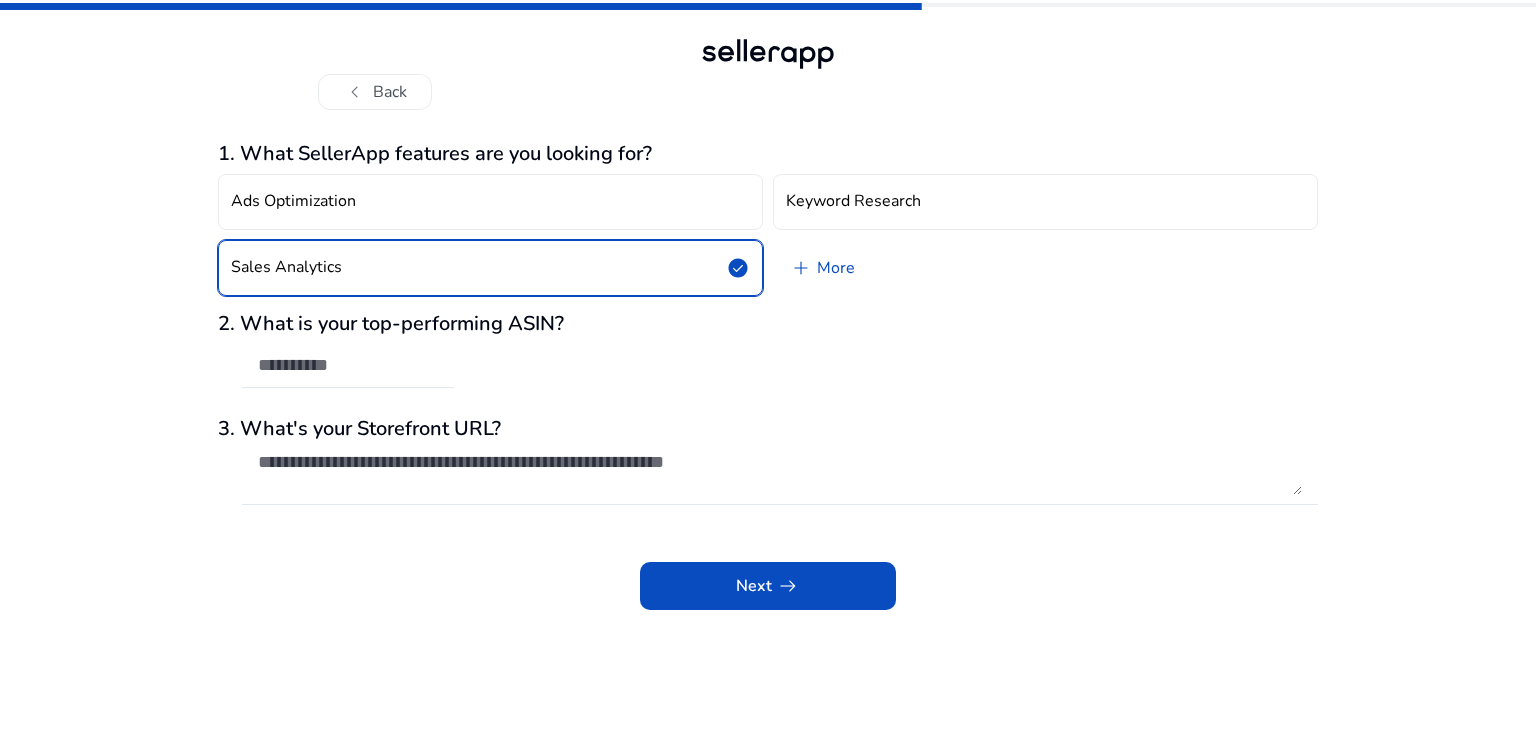 click on "Sales Analytics  check_circle" 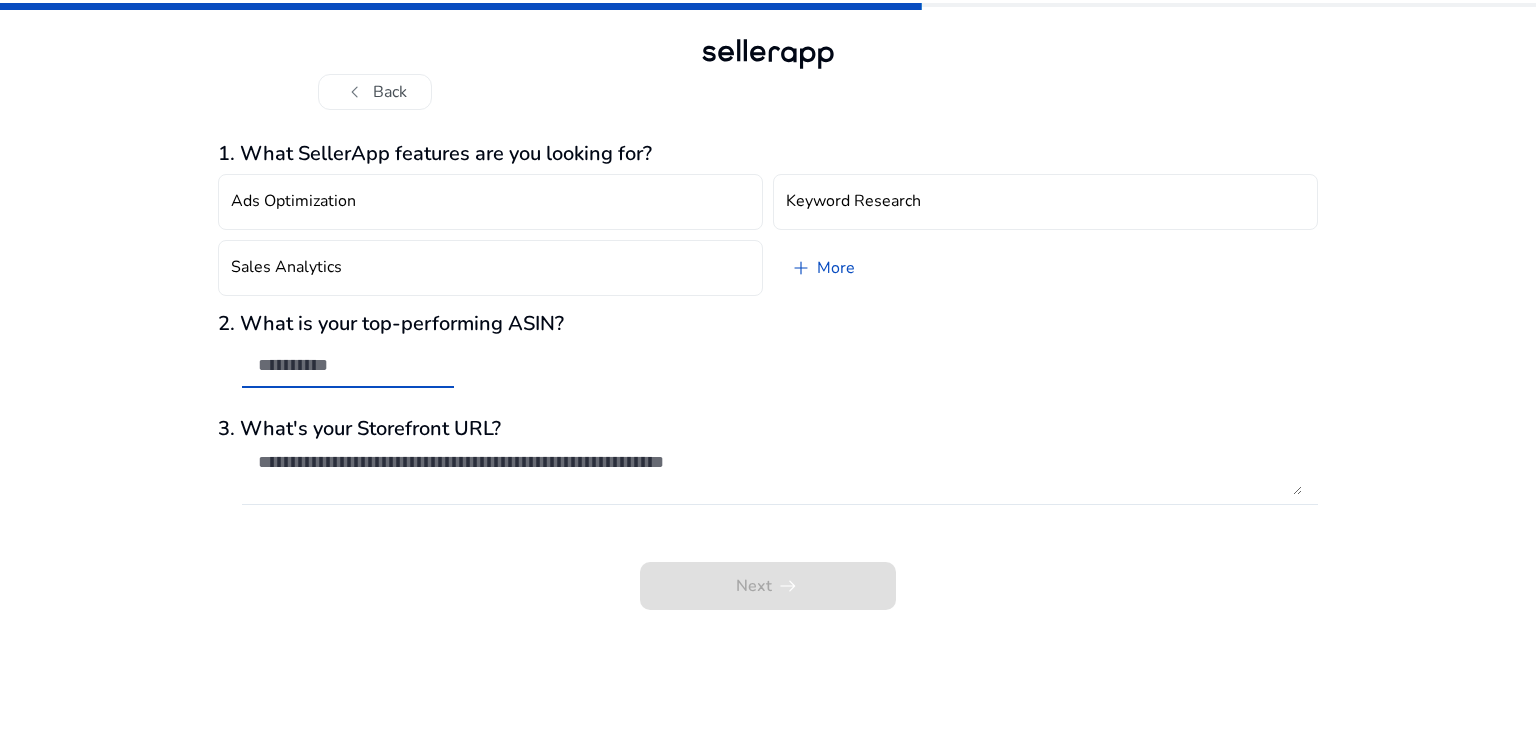 click at bounding box center [348, 365] 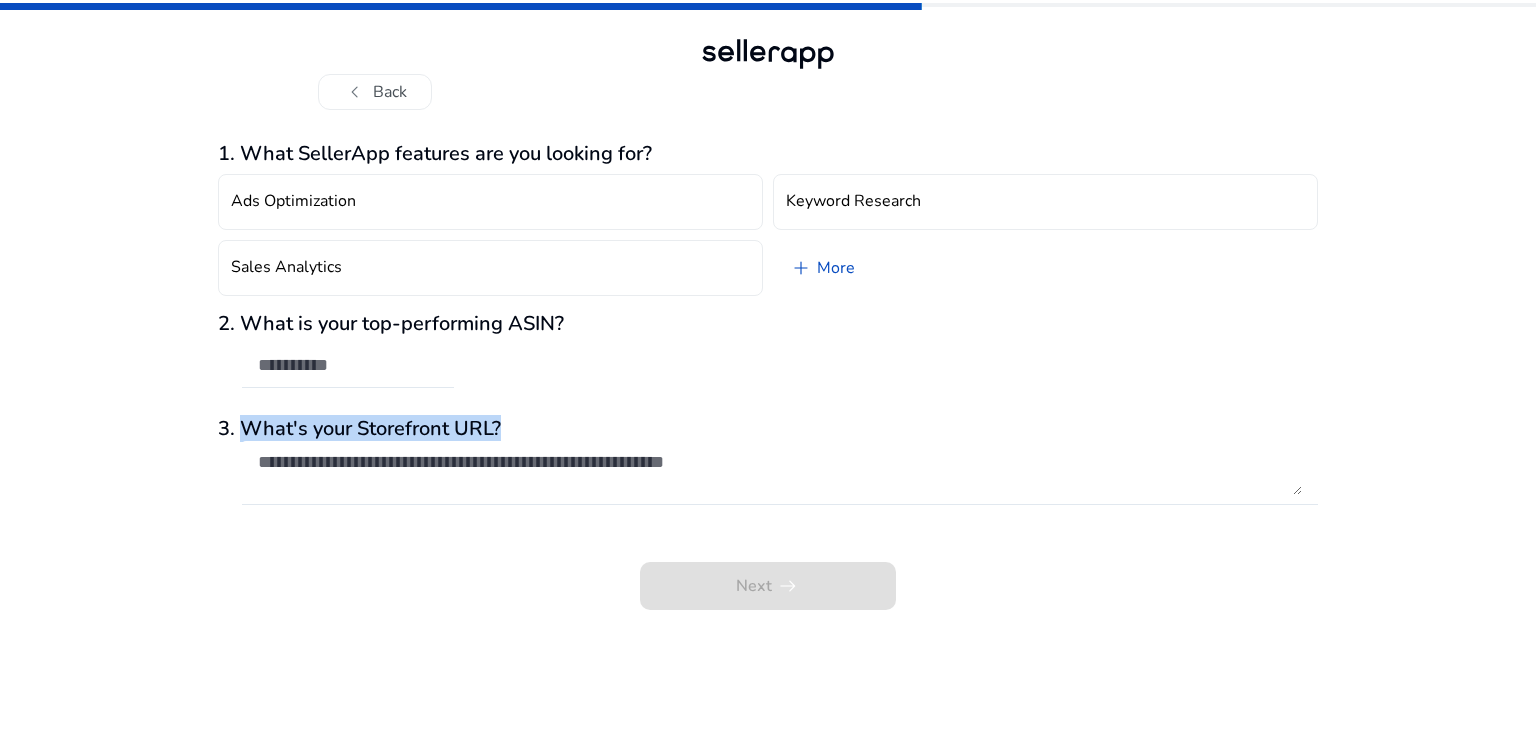 drag, startPoint x: 576, startPoint y: 437, endPoint x: 242, endPoint y: 439, distance: 334.00598 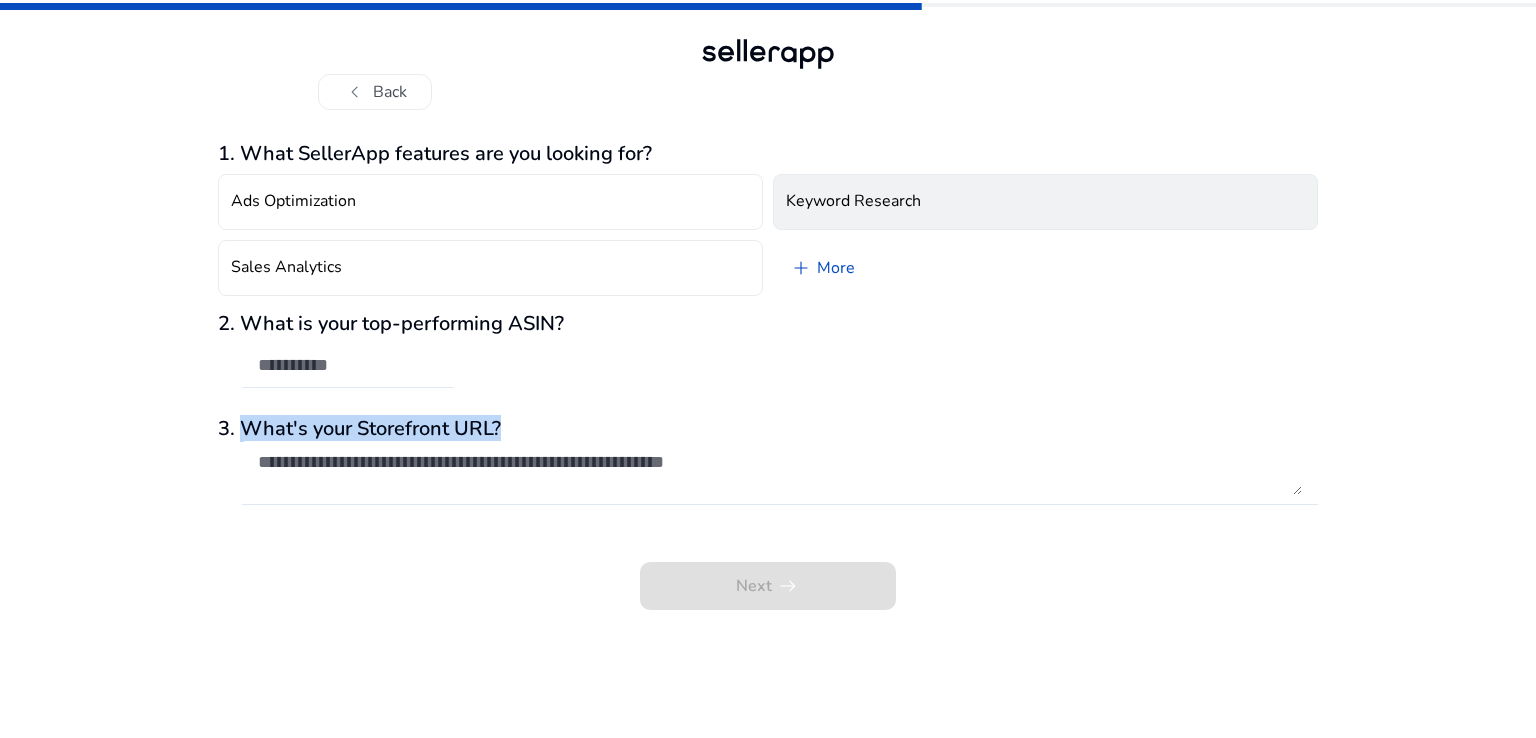 click on "Keyword Research" 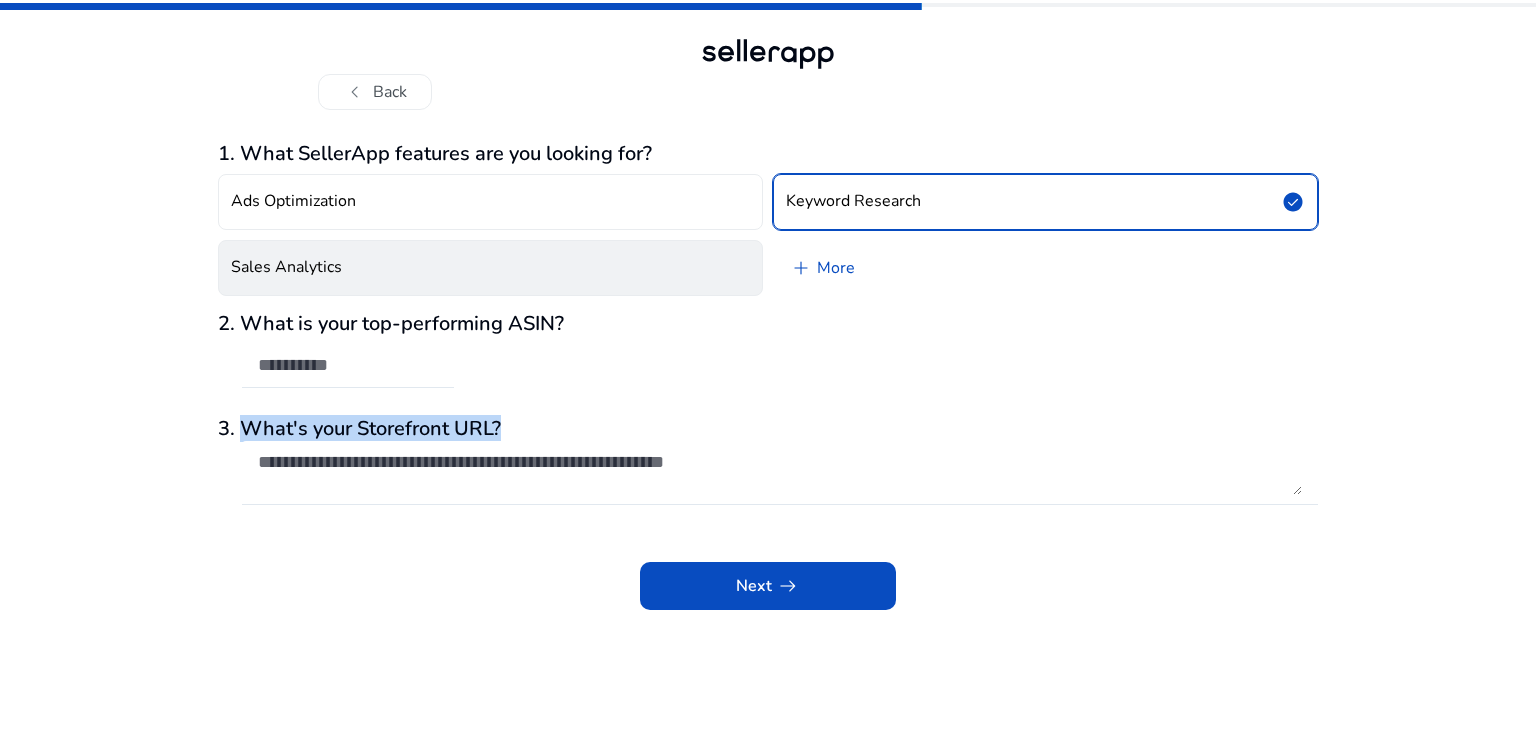 click on "Sales Analytics" 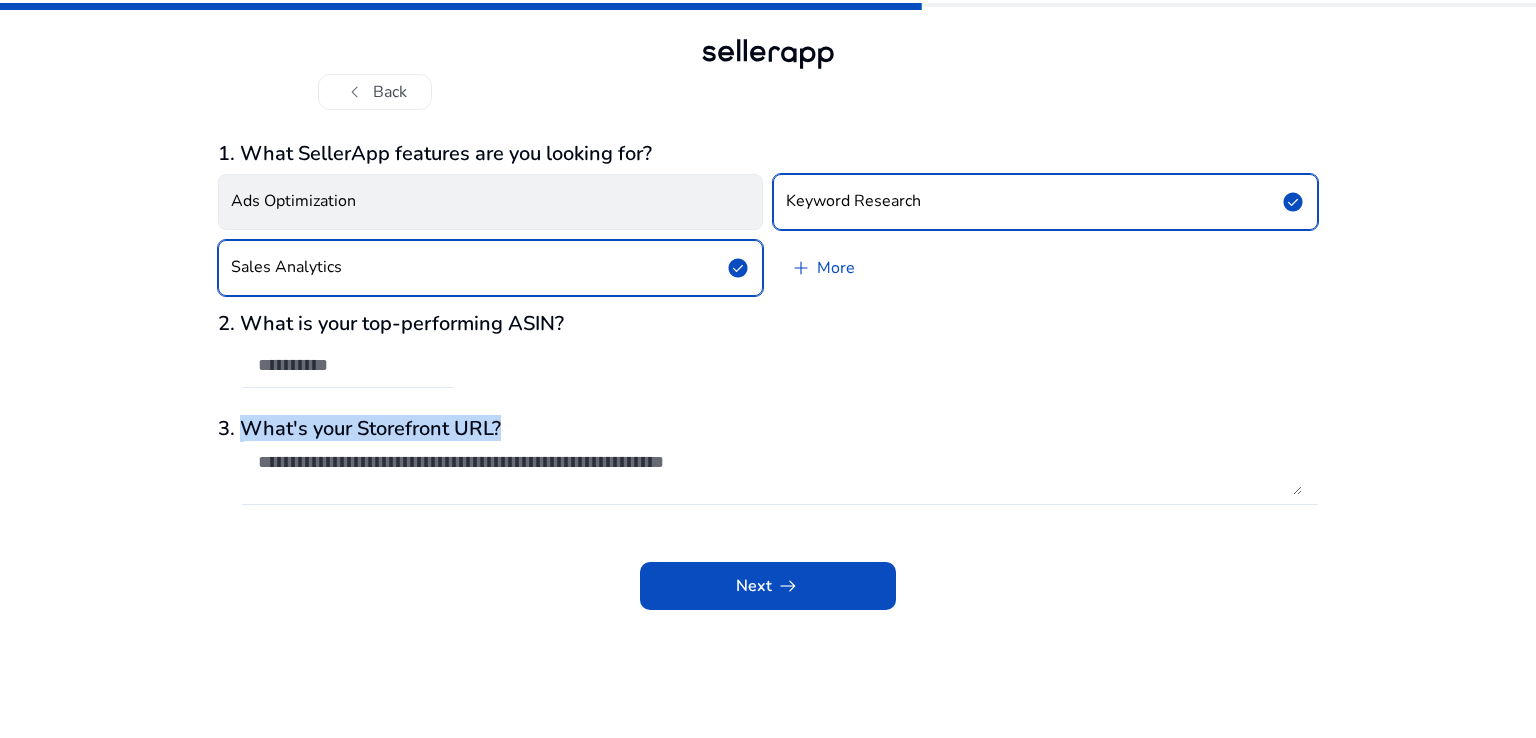 click on "Ads Optimization" 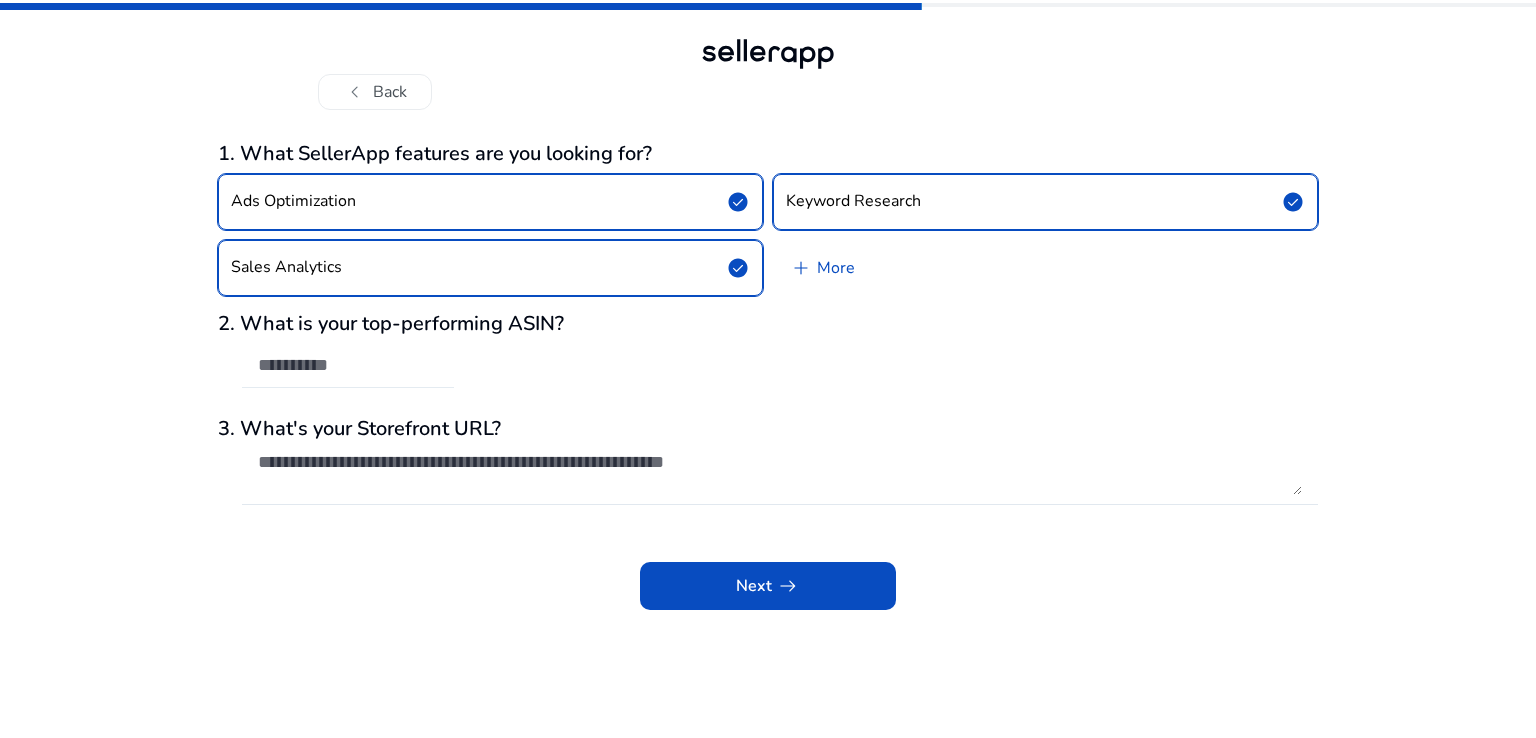 click 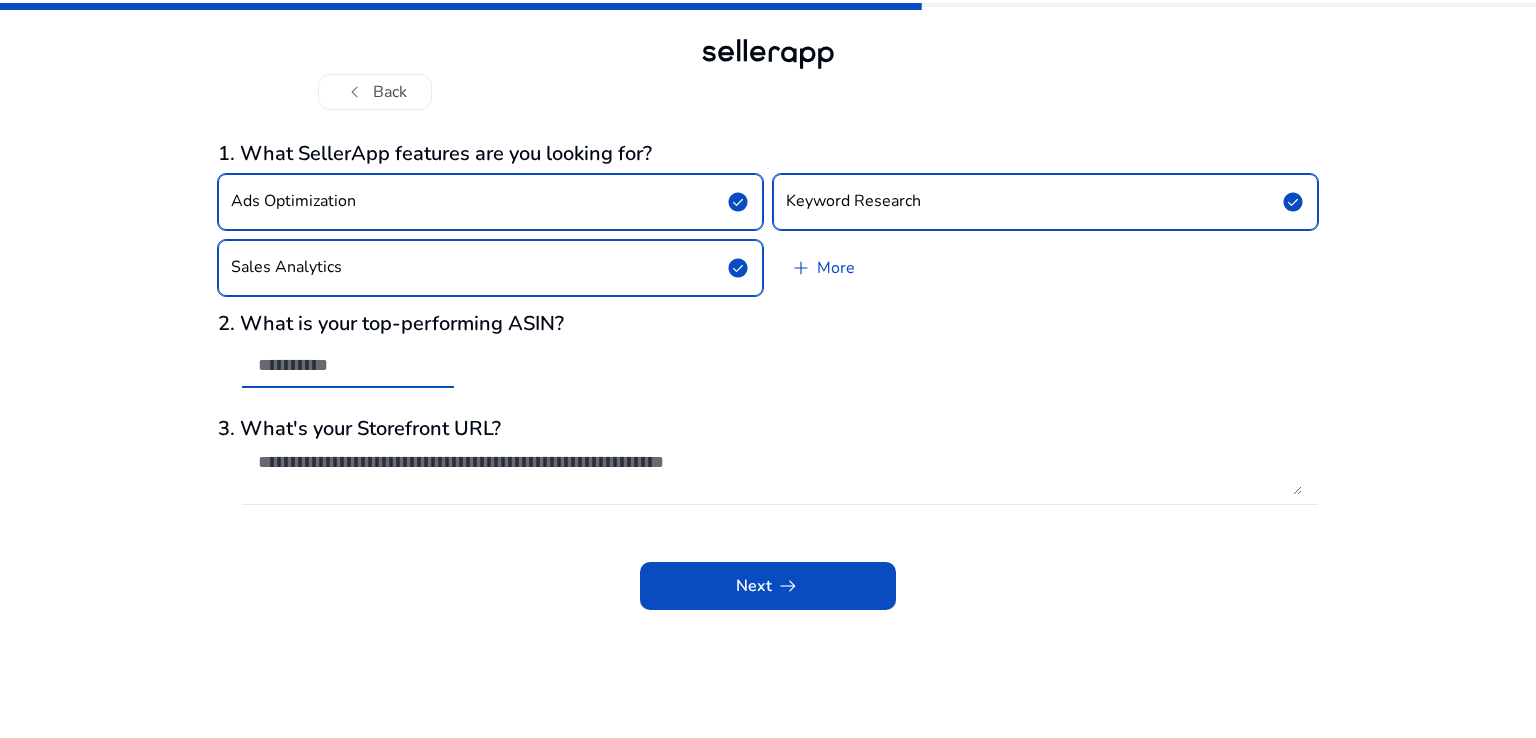 click at bounding box center (348, 365) 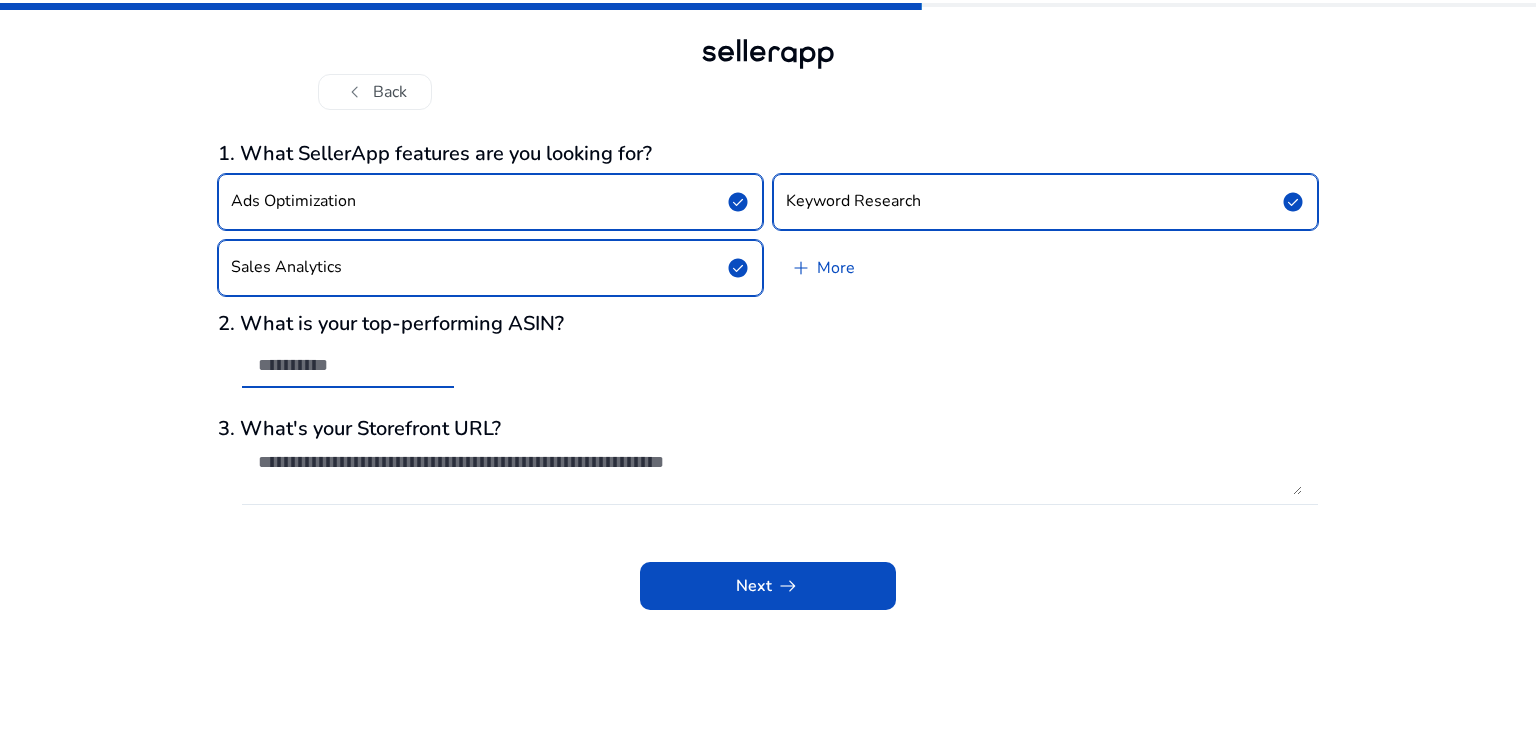 click at bounding box center (348, 365) 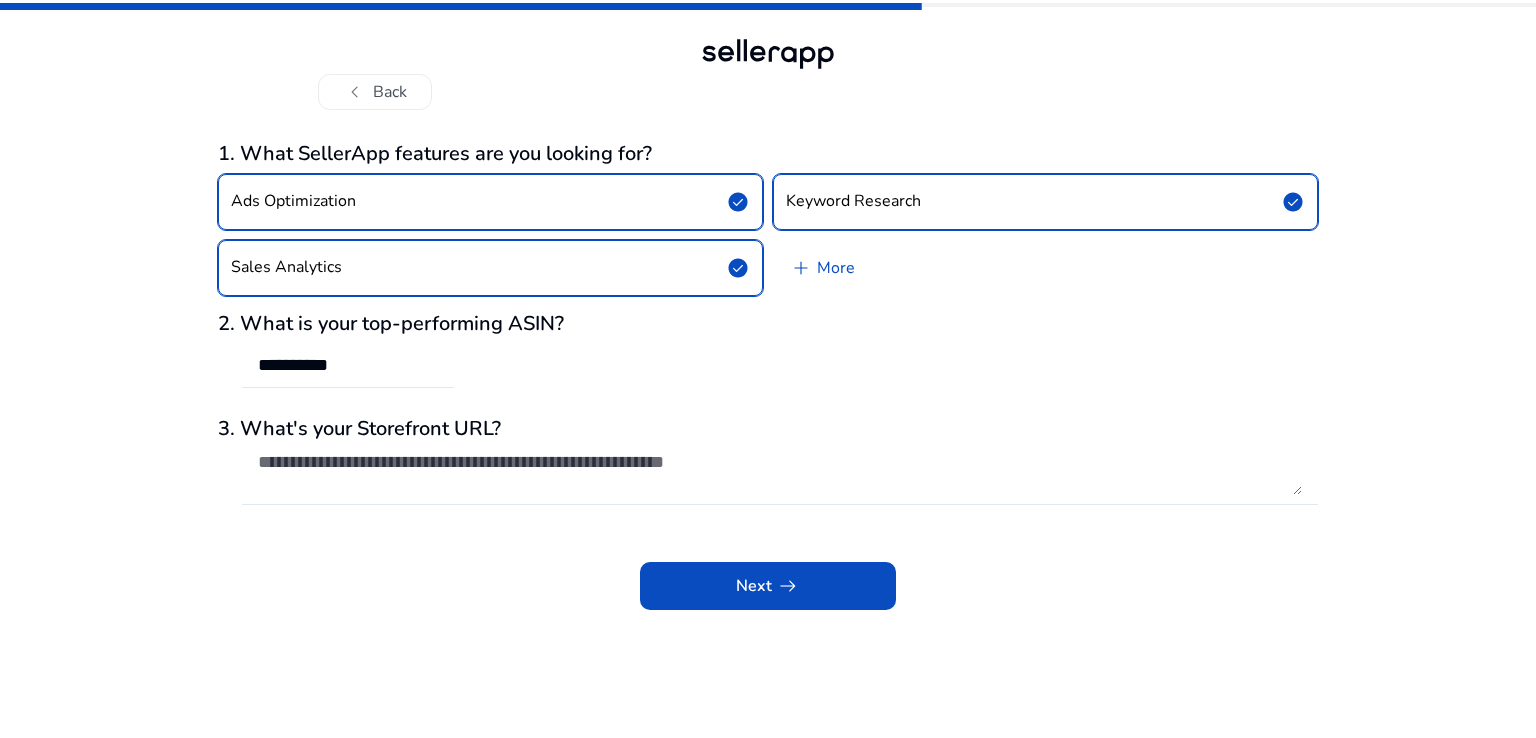 click on "**********" 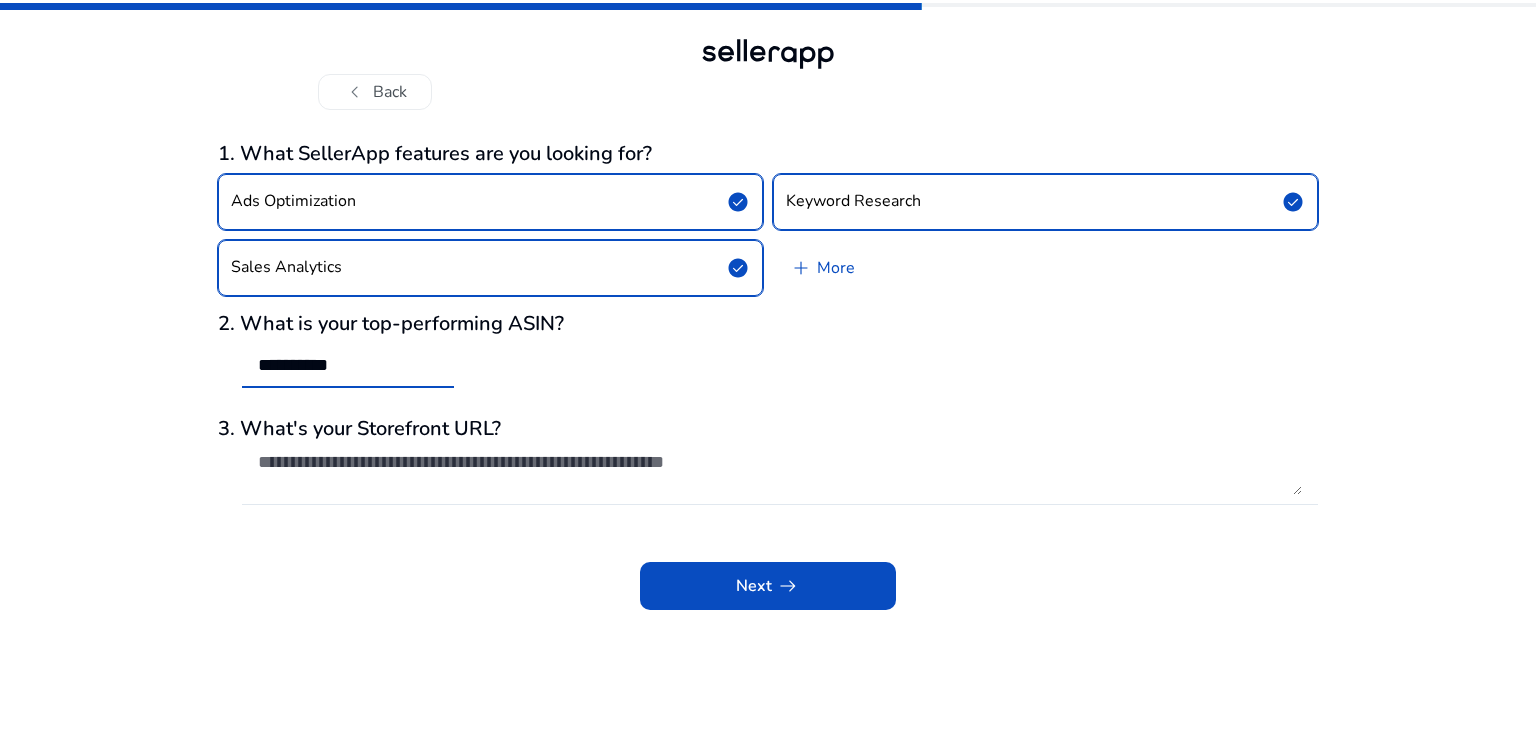 drag, startPoint x: 320, startPoint y: 367, endPoint x: 221, endPoint y: 366, distance: 99.00505 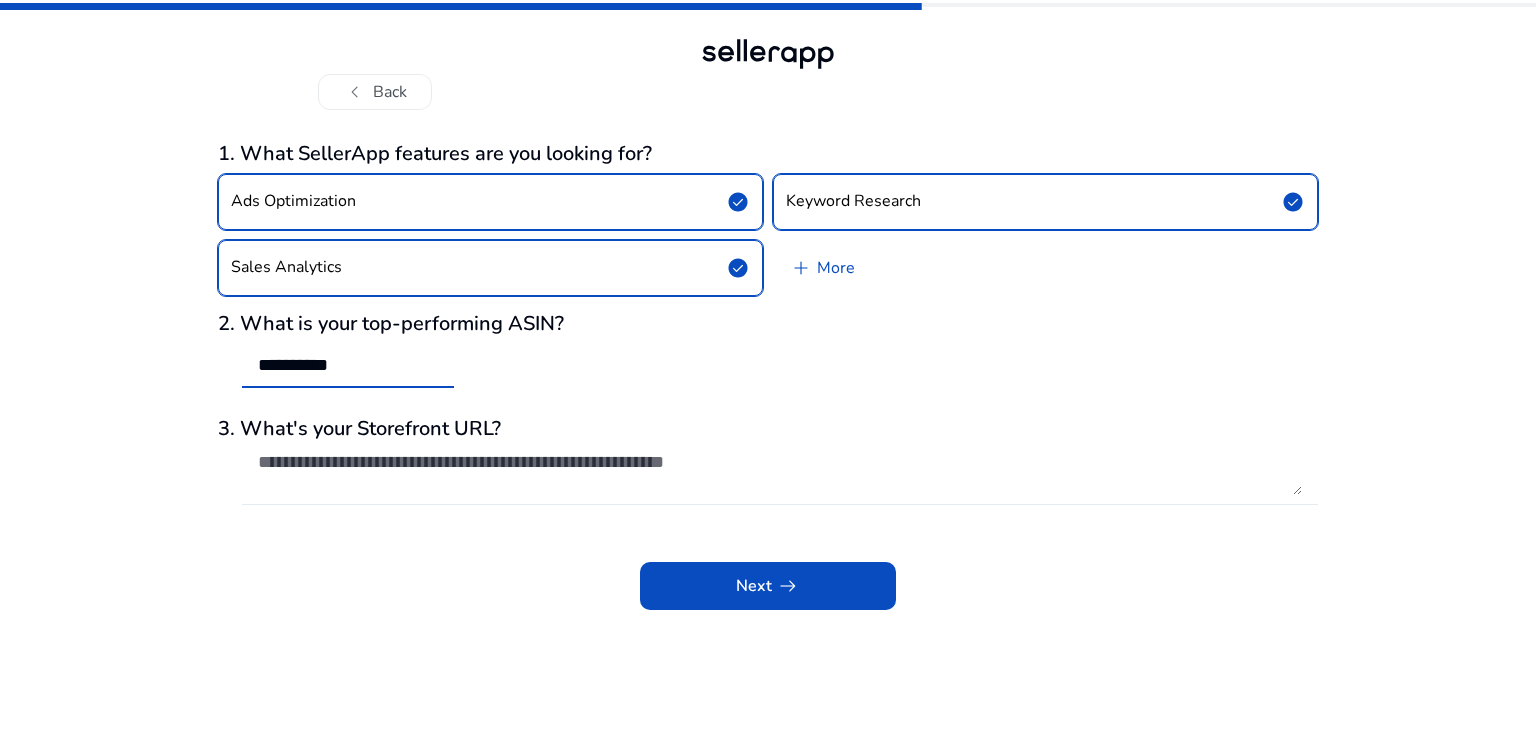 type on "**********" 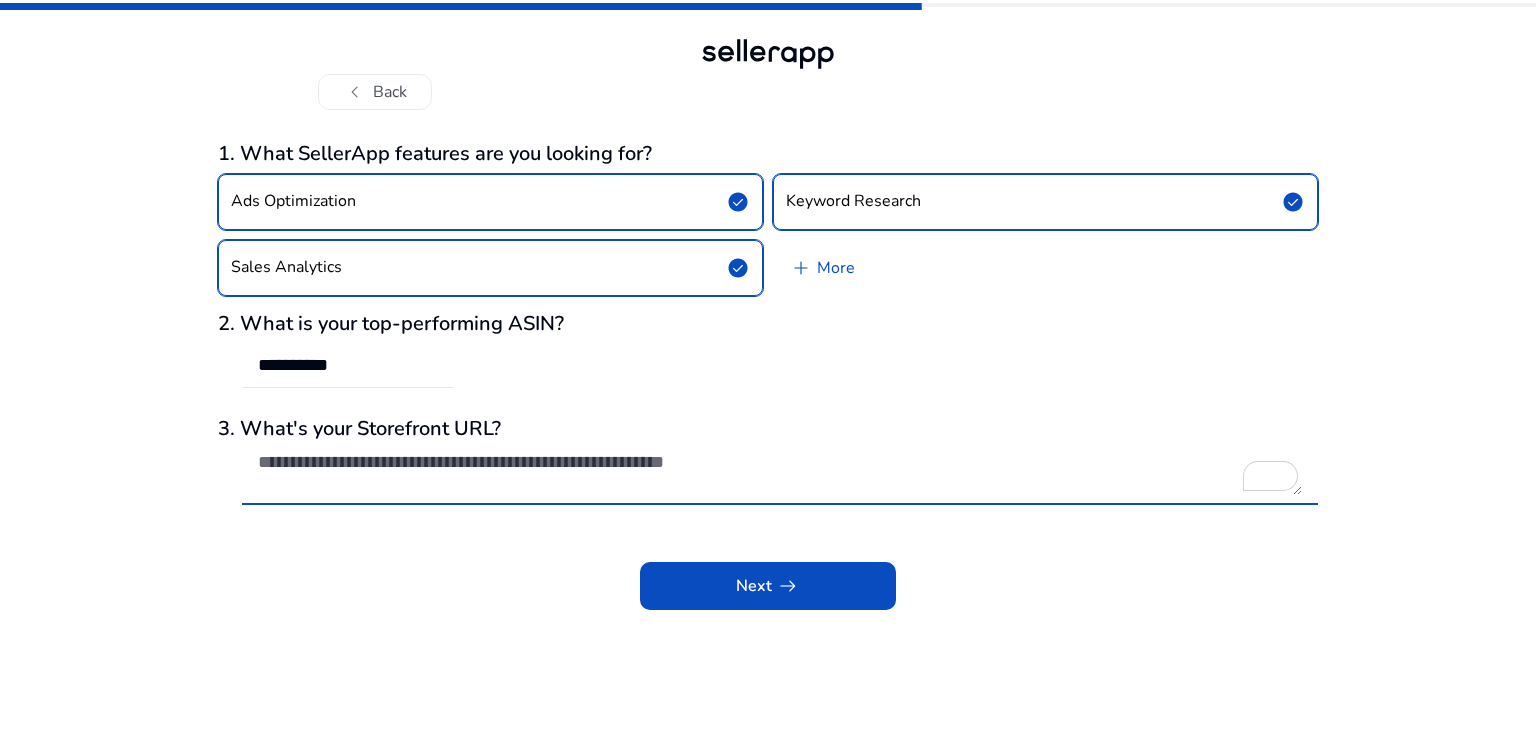 click at bounding box center [780, 473] 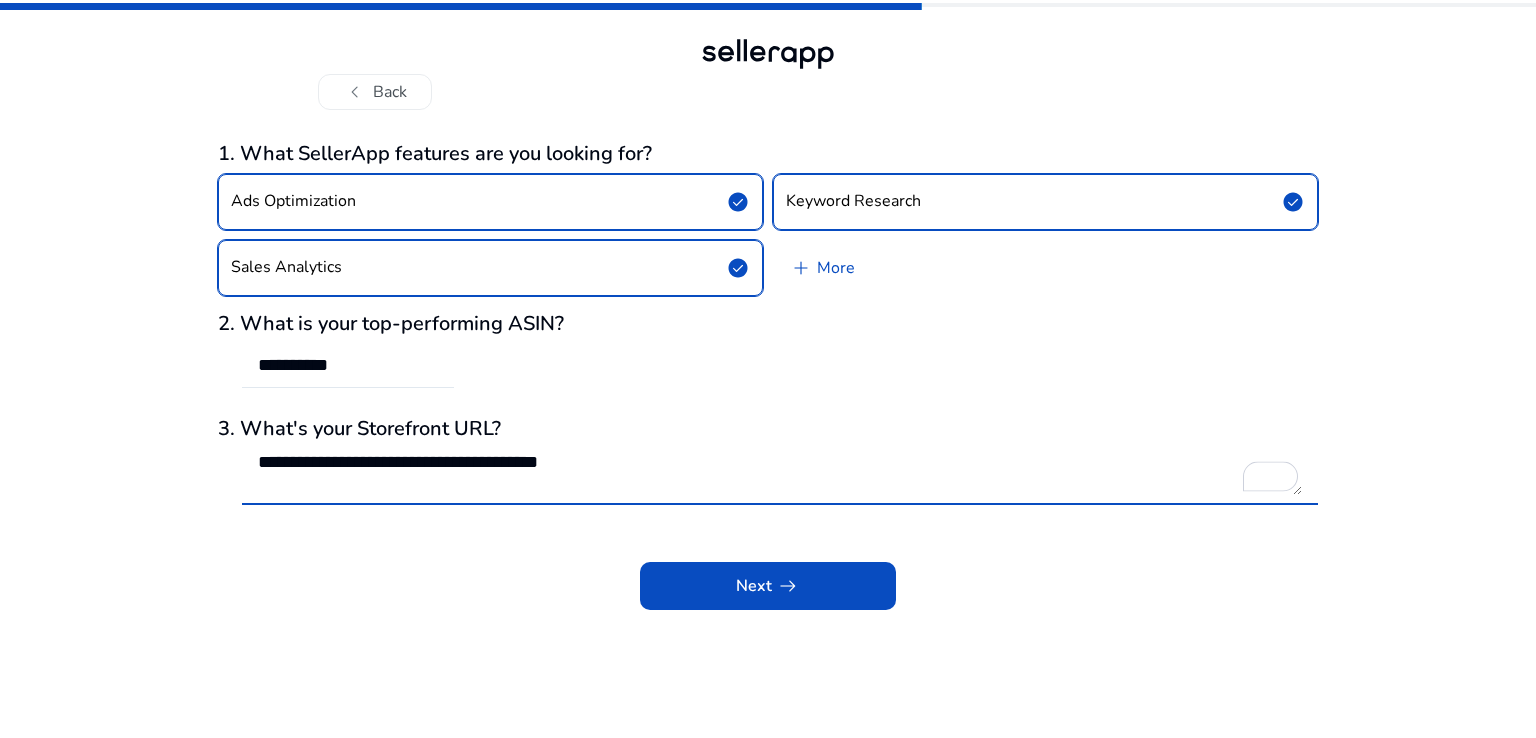 type on "**********" 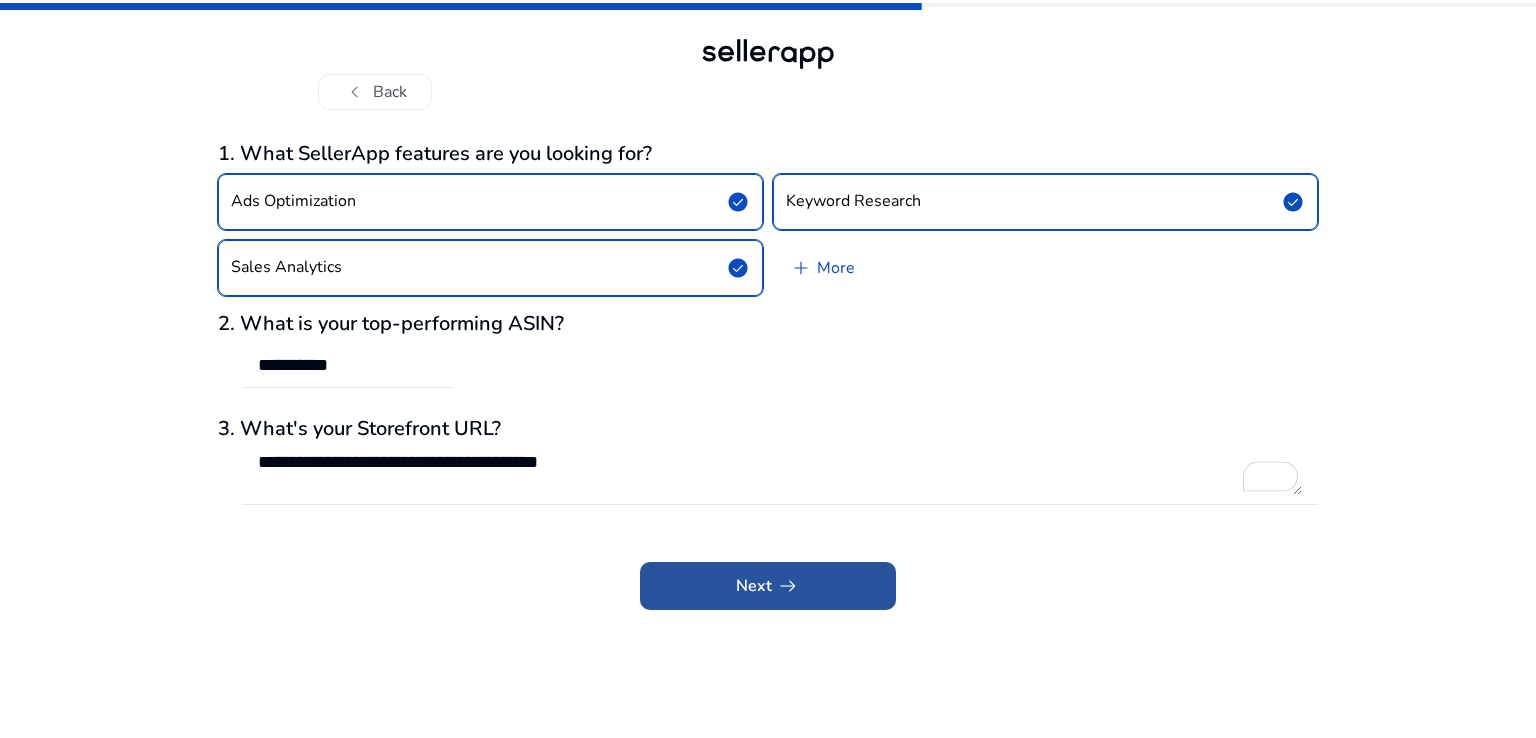 click 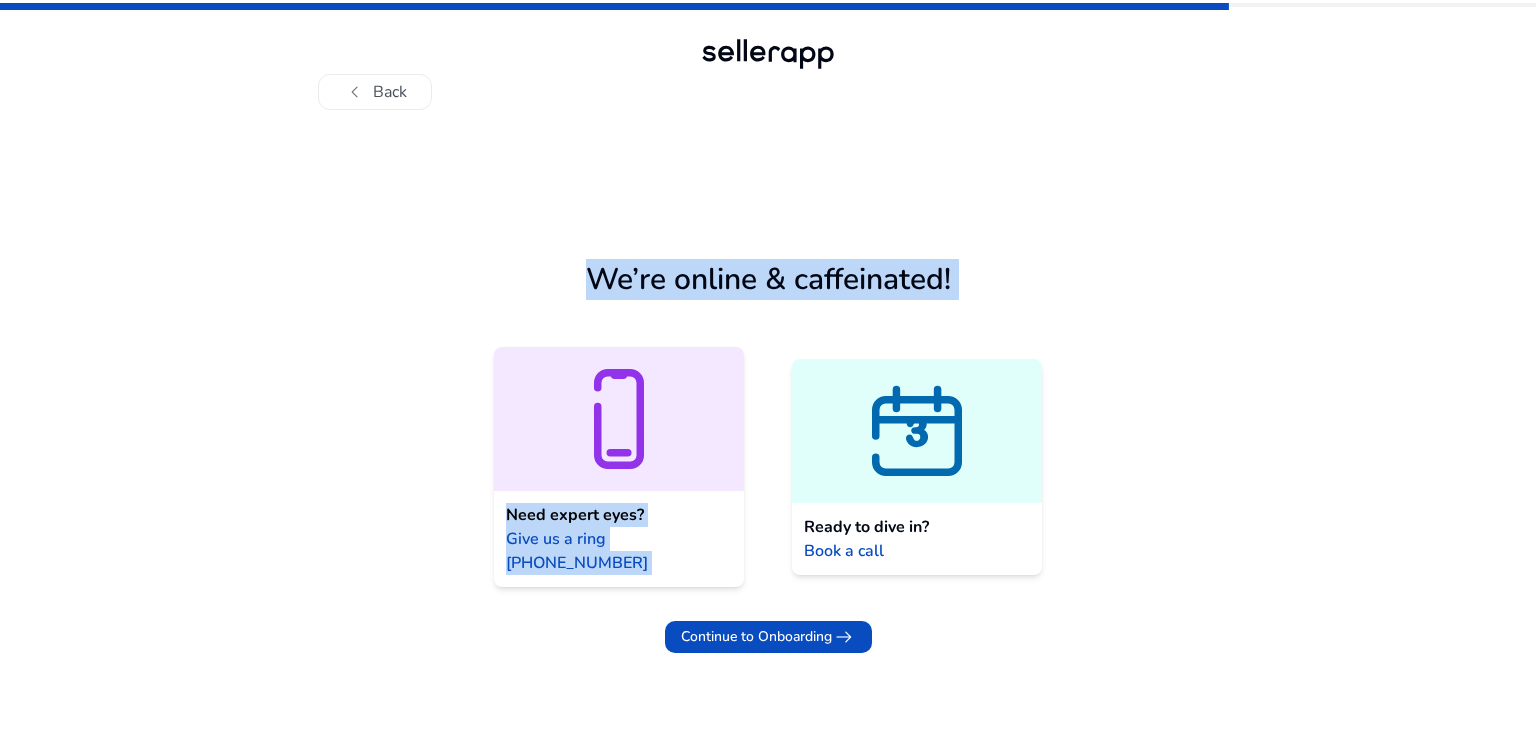drag, startPoint x: 1064, startPoint y: 284, endPoint x: 572, endPoint y: 292, distance: 492.06503 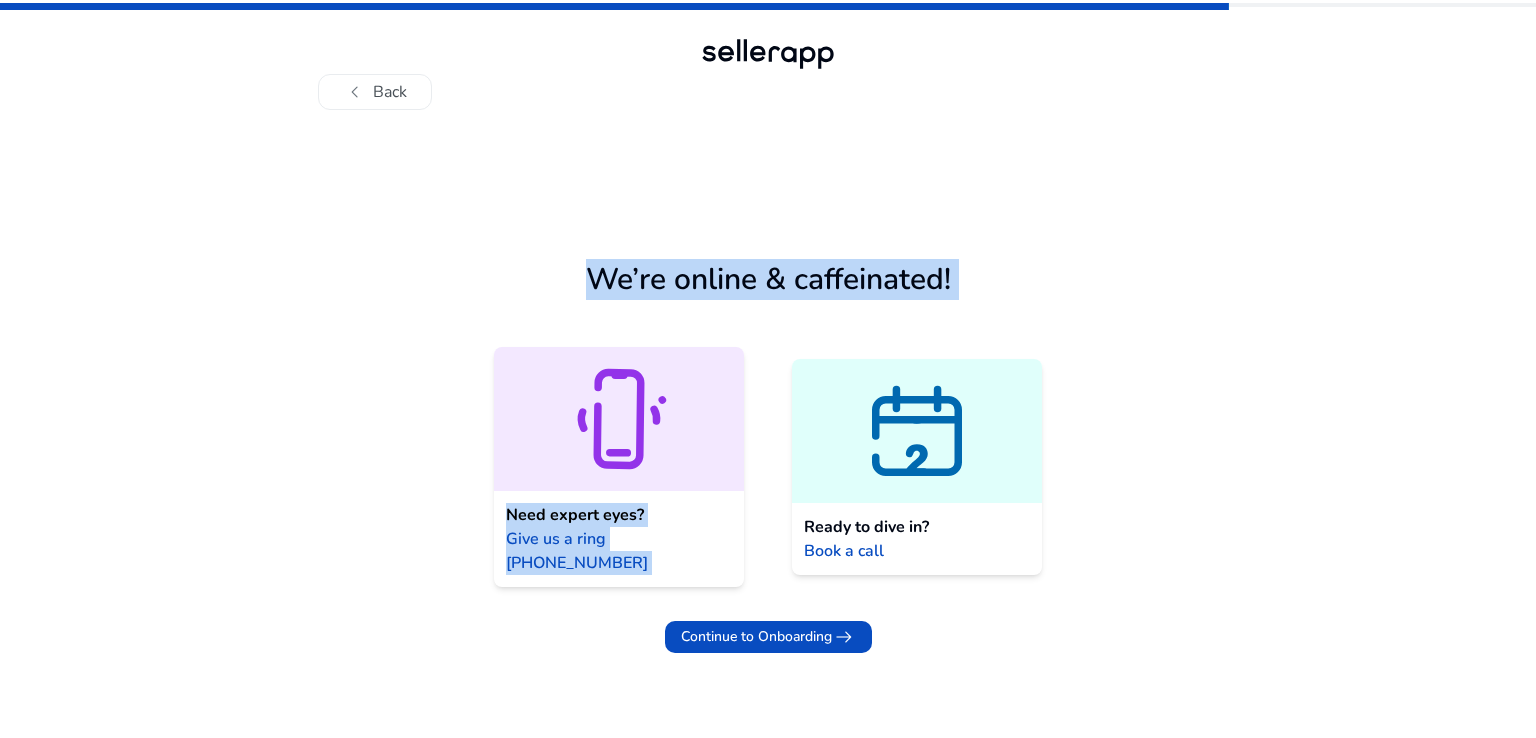 copy on "We’re online & caffeinated!  Need expert eyes?  Give us a ring [PHONE_NUMBER]" 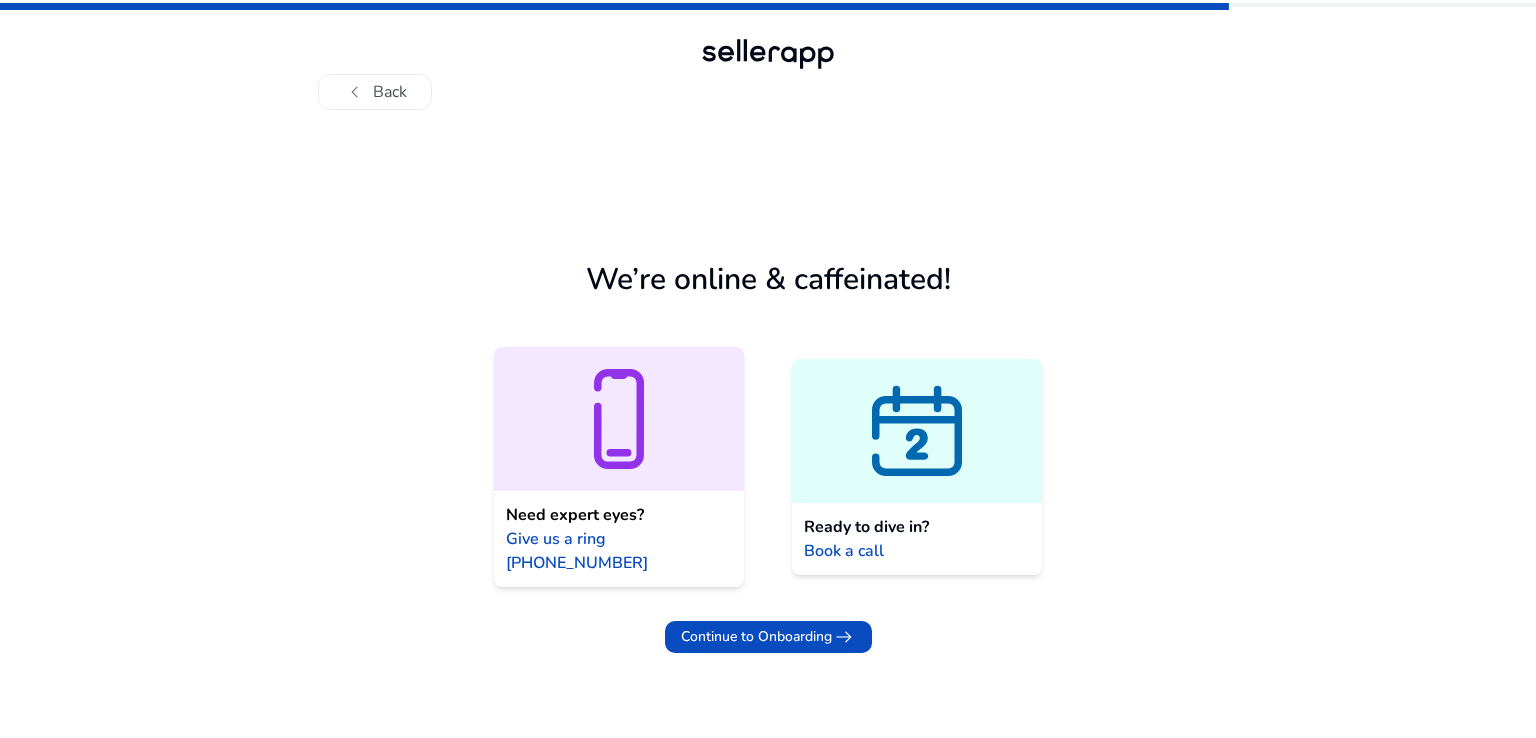 click on "We’re online & caffeinated!  Need expert eyes?  Give us a ring [PHONE_NUMBER]   Ready to dive in?  Book a call   Continue to Onboarding   arrow_right_alt" 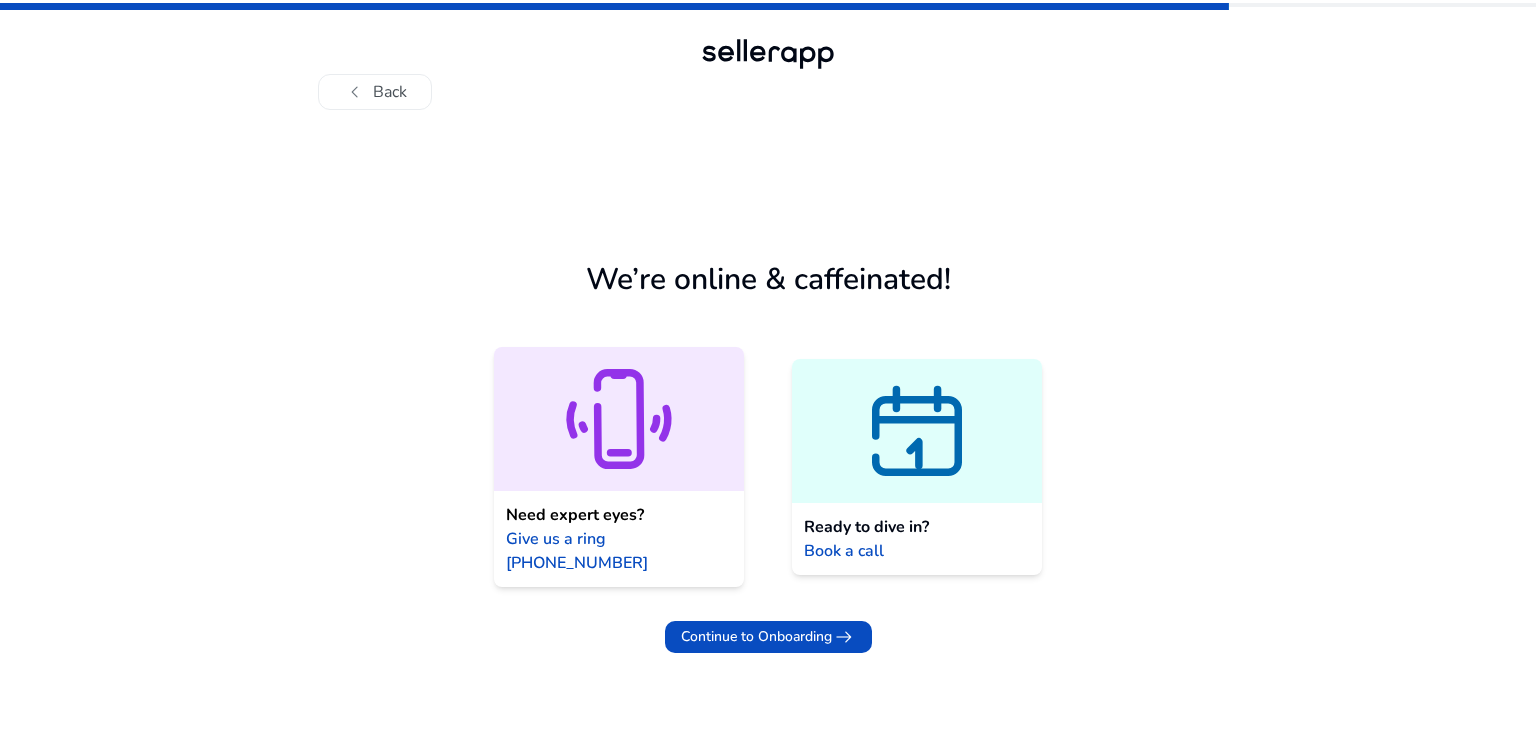 drag, startPoint x: 1121, startPoint y: 554, endPoint x: 787, endPoint y: 501, distance: 338.17896 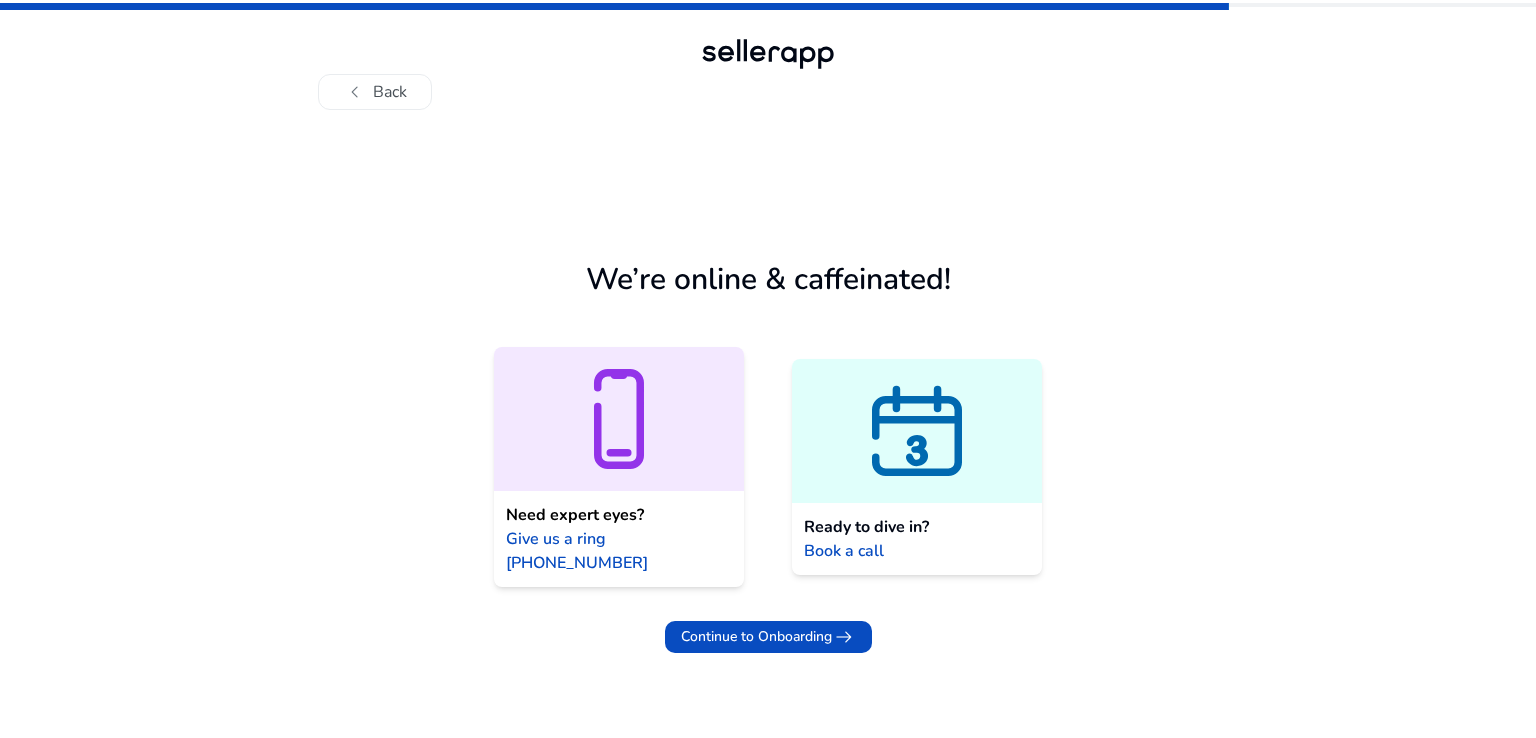 click on "We’re online & caffeinated!  Need expert eyes?  Give us a ring [PHONE_NUMBER]   Ready to dive in?  Book a call   Continue to Onboarding   arrow_right_alt" 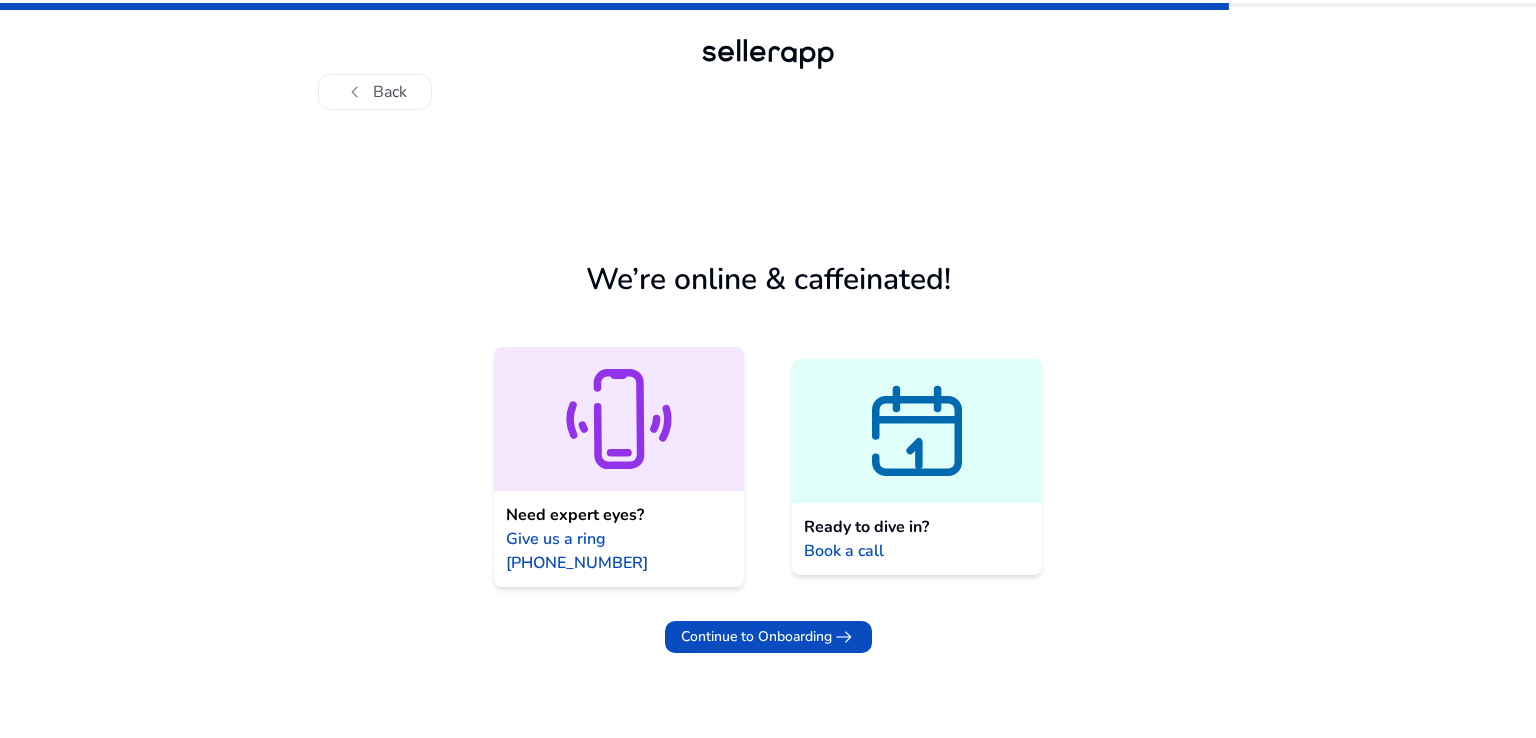 drag, startPoint x: 1012, startPoint y: 617, endPoint x: 803, endPoint y: 506, distance: 236.64742 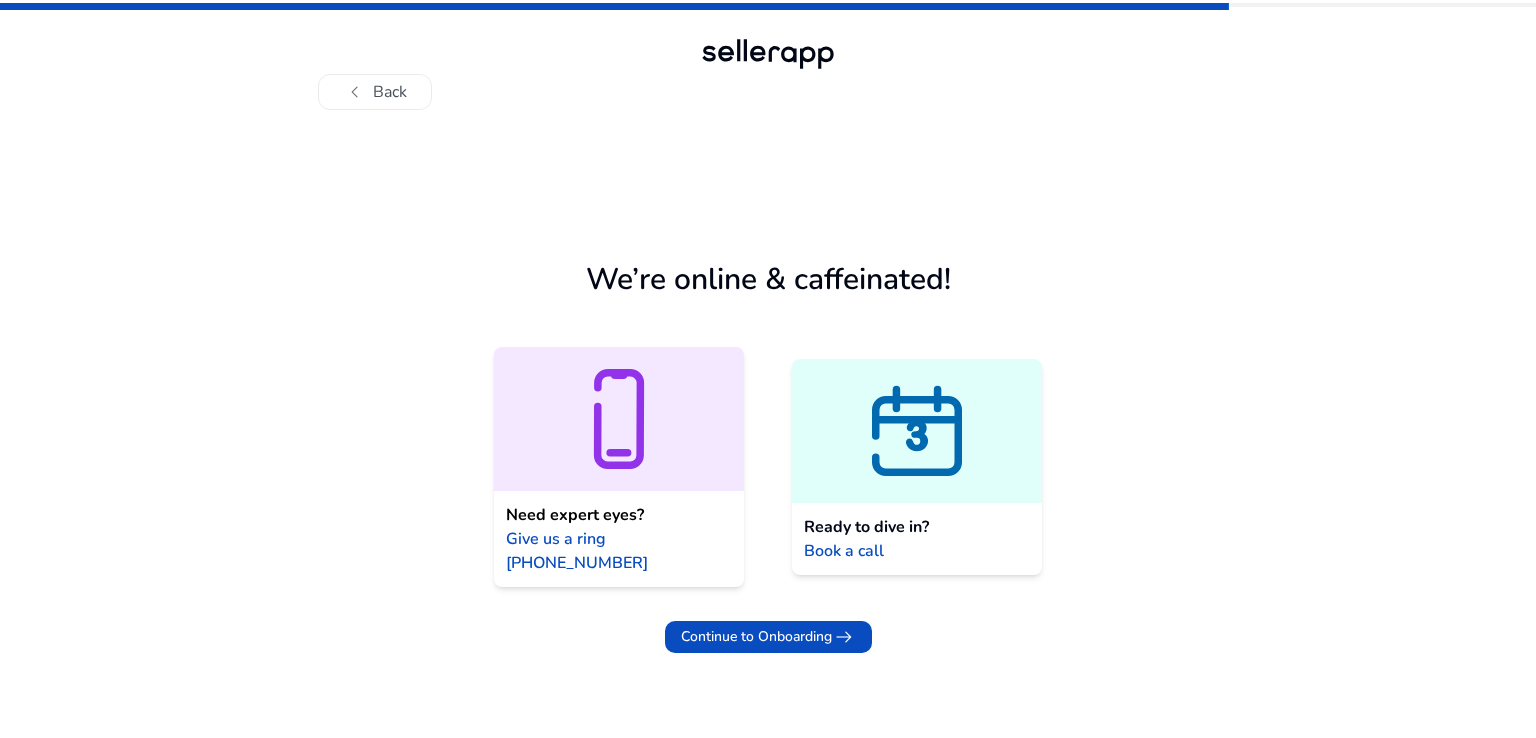copy on "Ready to dive in?" 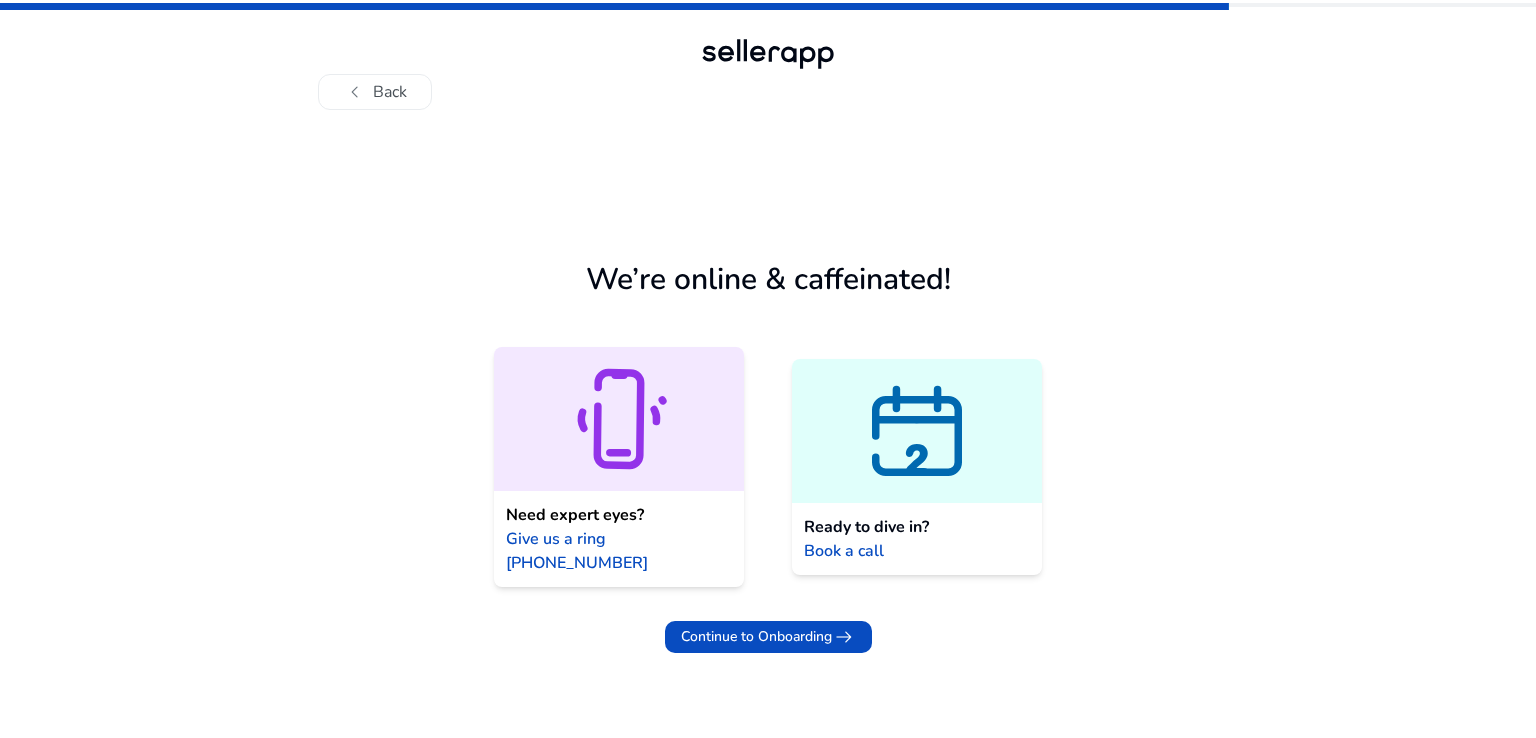 click on "We’re online & caffeinated!  Need expert eyes?  Give us a ring [PHONE_NUMBER]   Ready to dive in?  Book a call   Continue to Onboarding   arrow_right_alt" 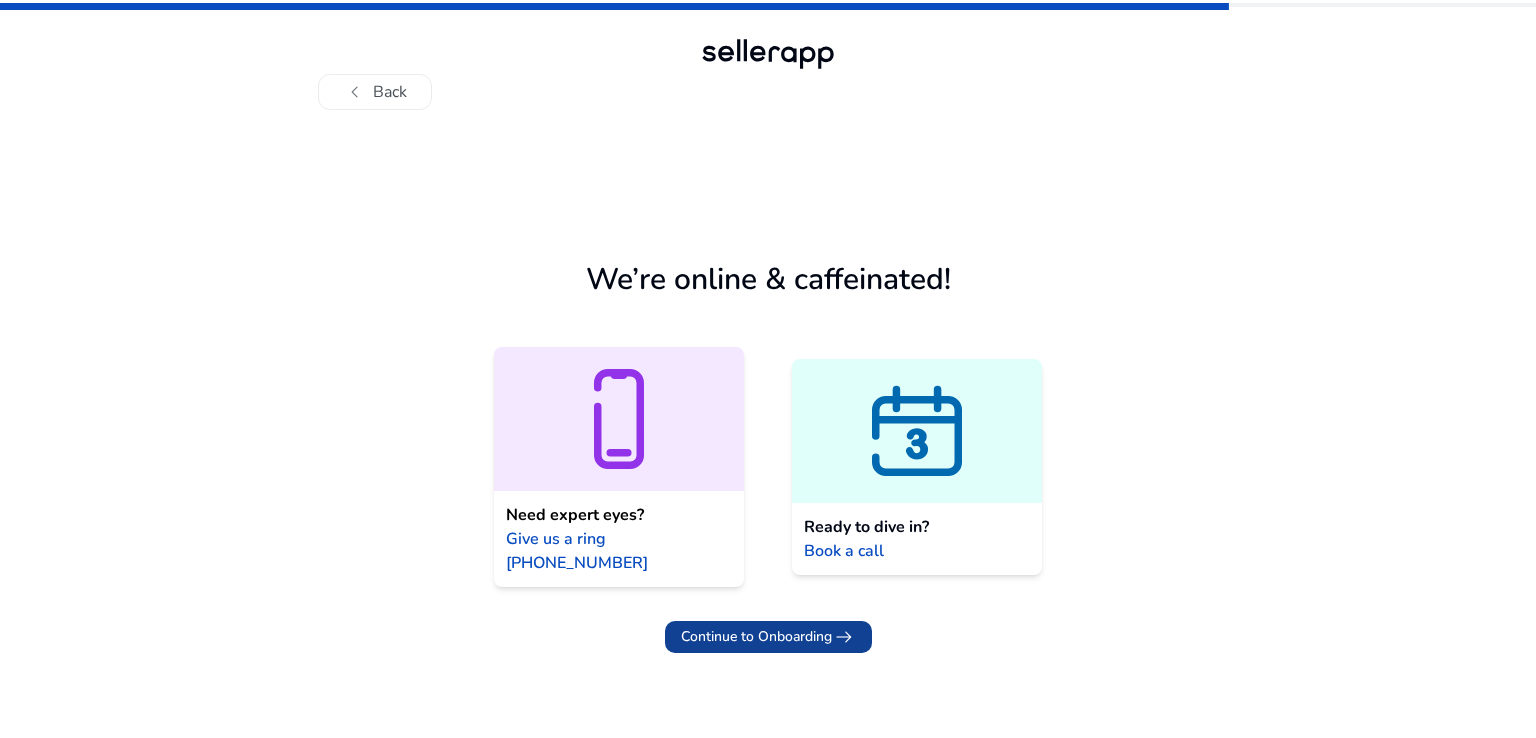 click on "Continue to Onboarding" 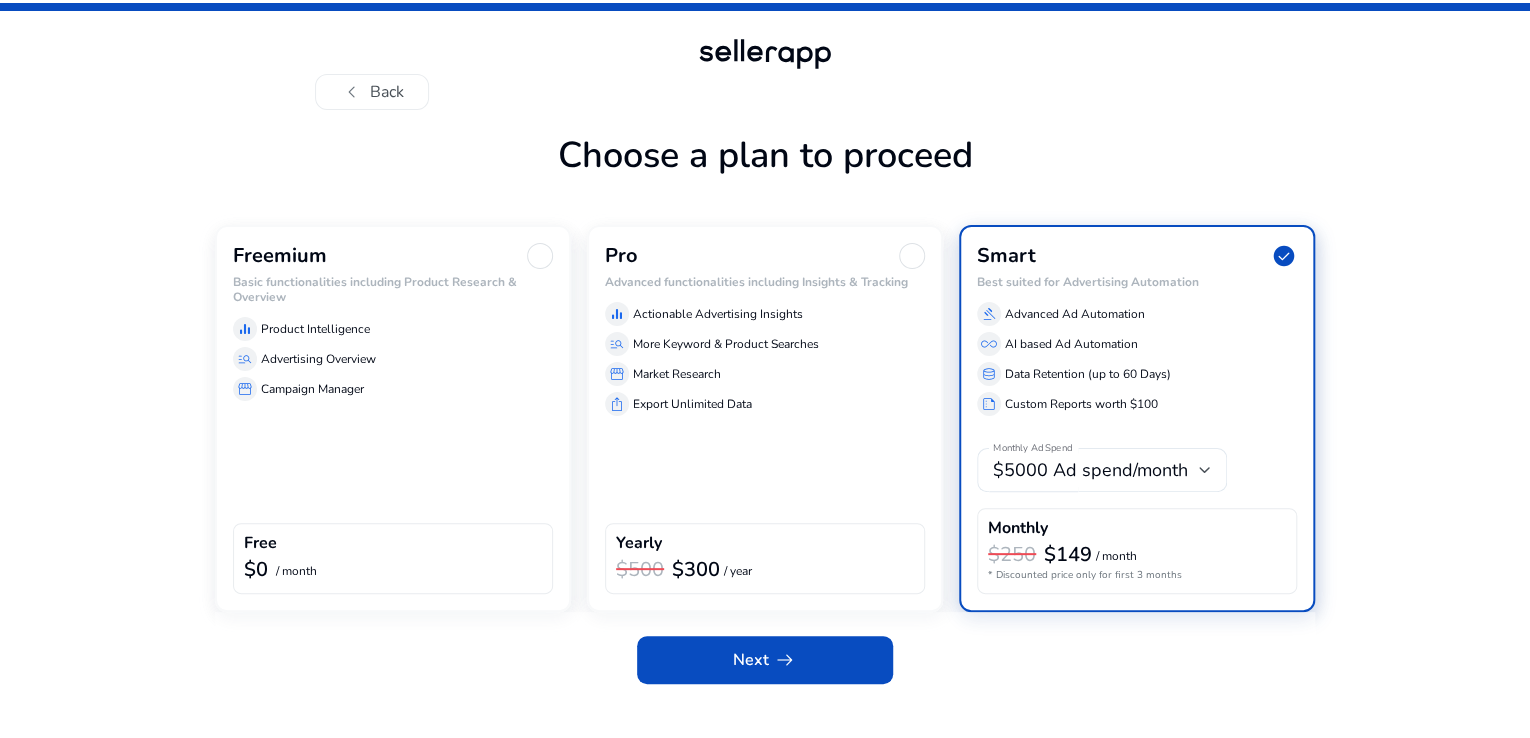 click on "Freemium Basic functionalities including Product Research & Overview  equalizer  Product Intelligence  manage_search  Advertising Overview  storefront  Campaign Manager  Free  $0  / month" 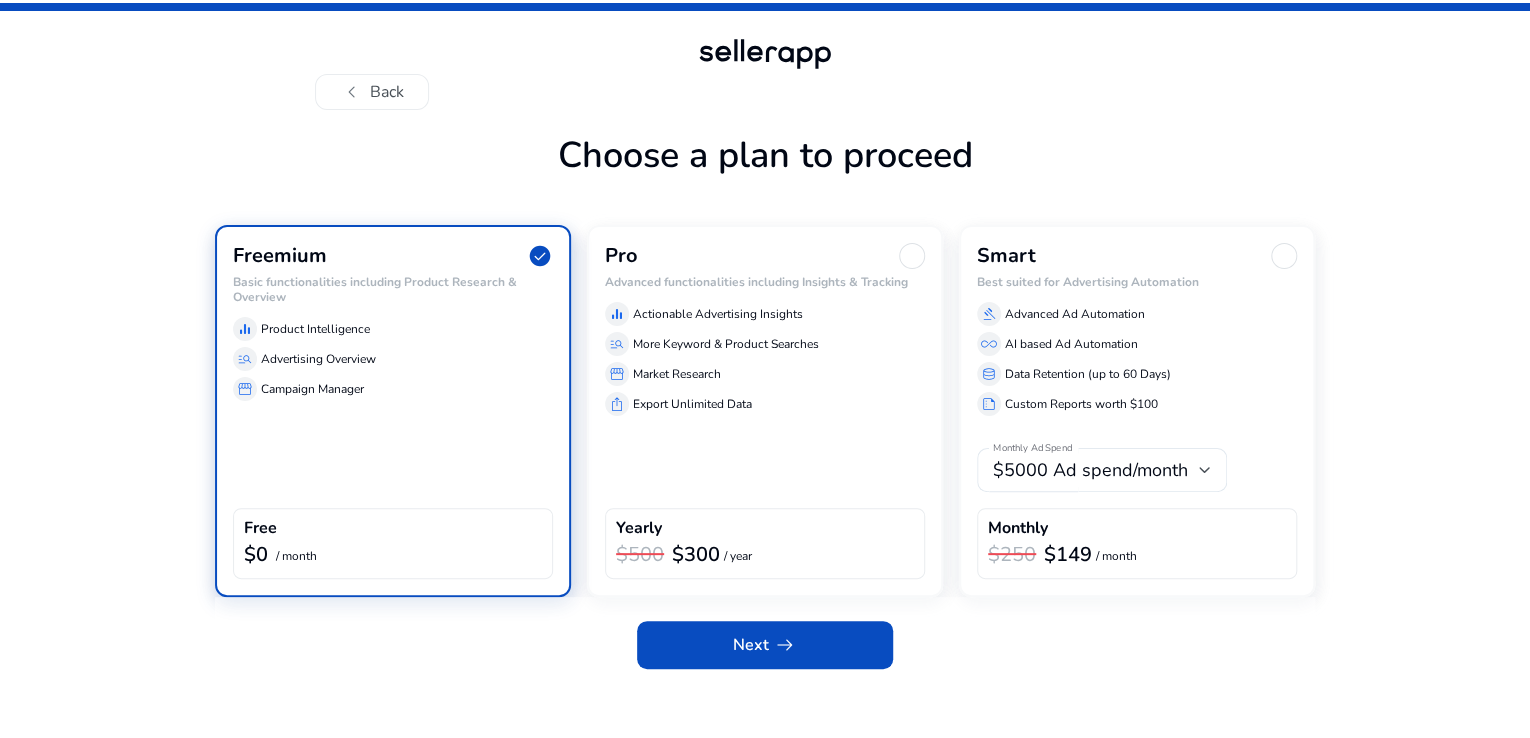 scroll, scrollTop: 10, scrollLeft: 0, axis: vertical 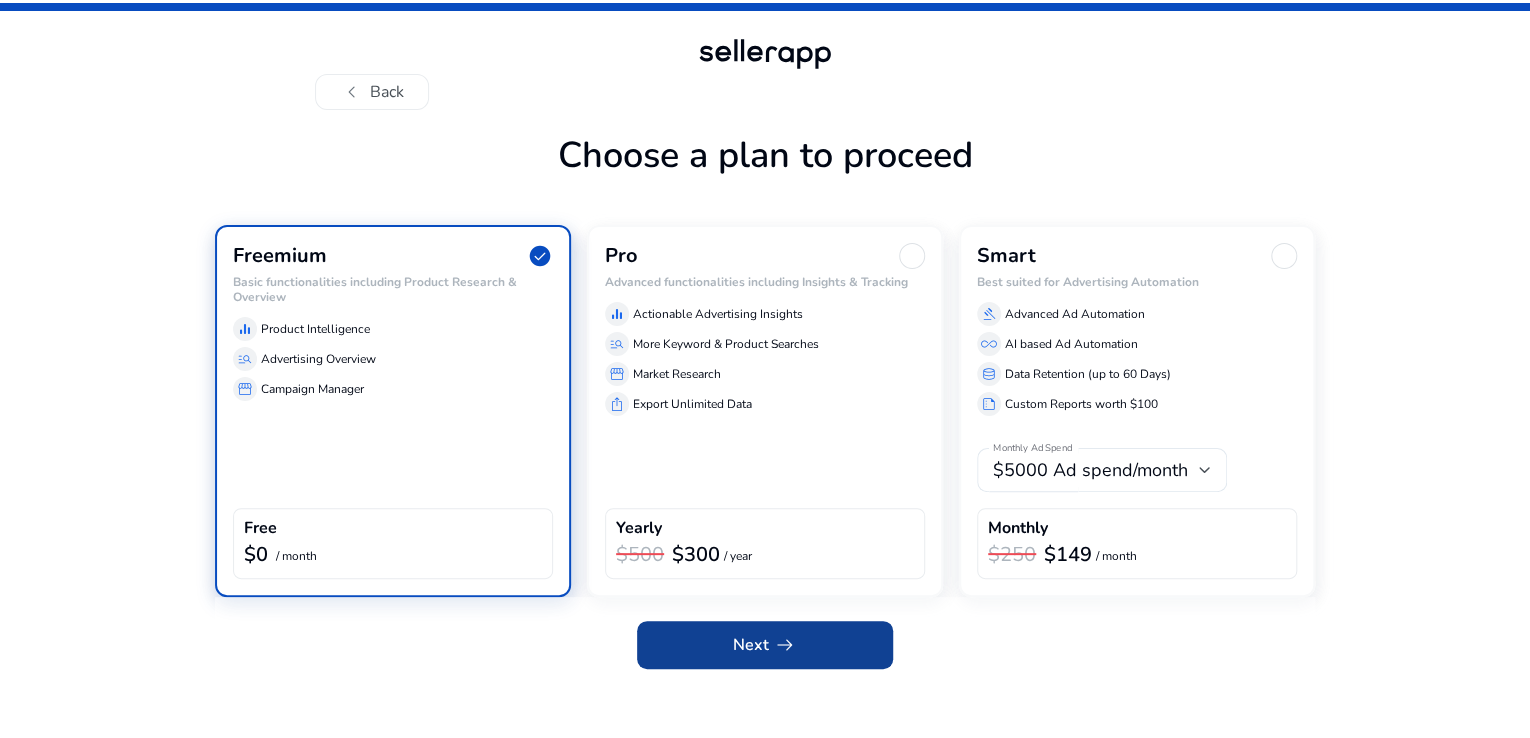 click 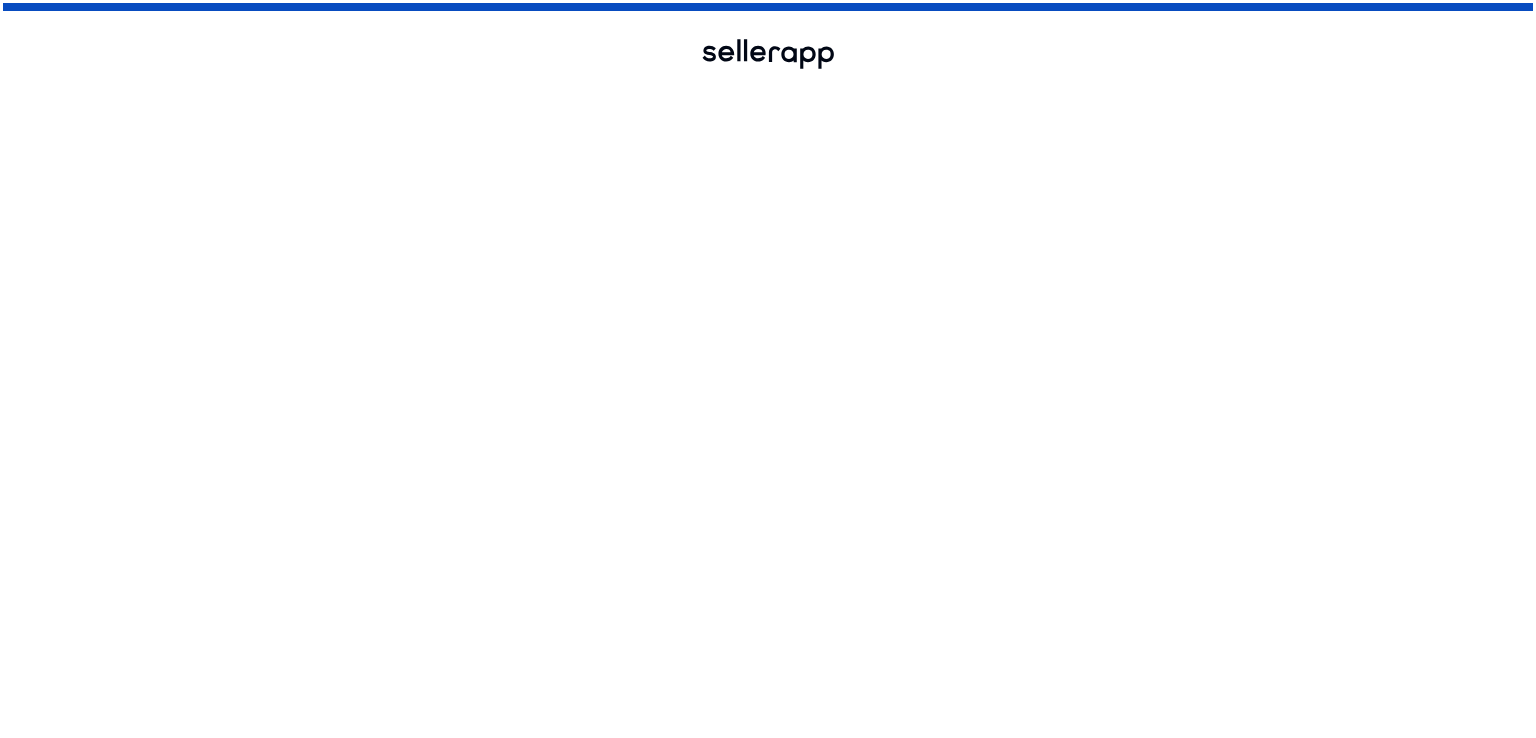 scroll, scrollTop: 0, scrollLeft: 0, axis: both 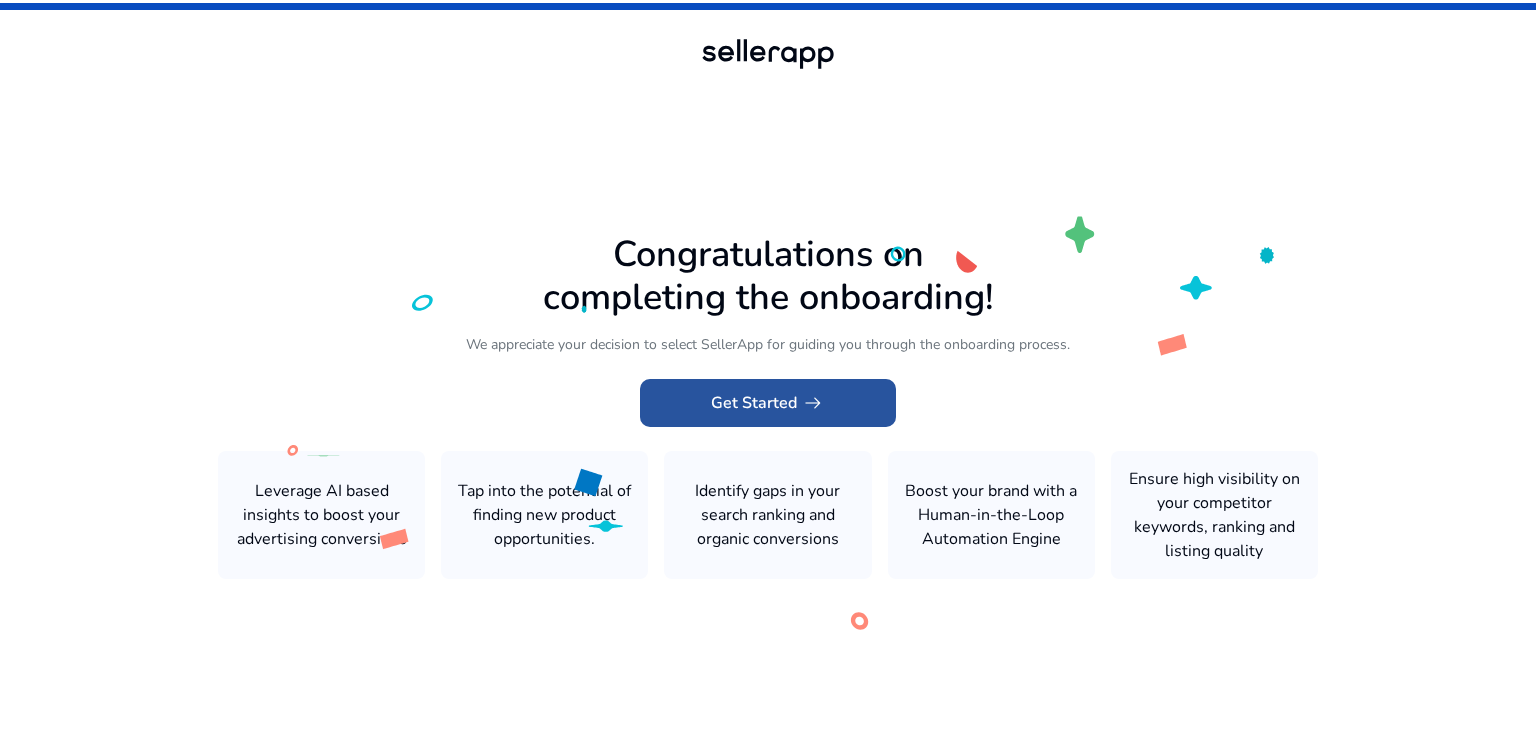 click on "arrow_right_alt" 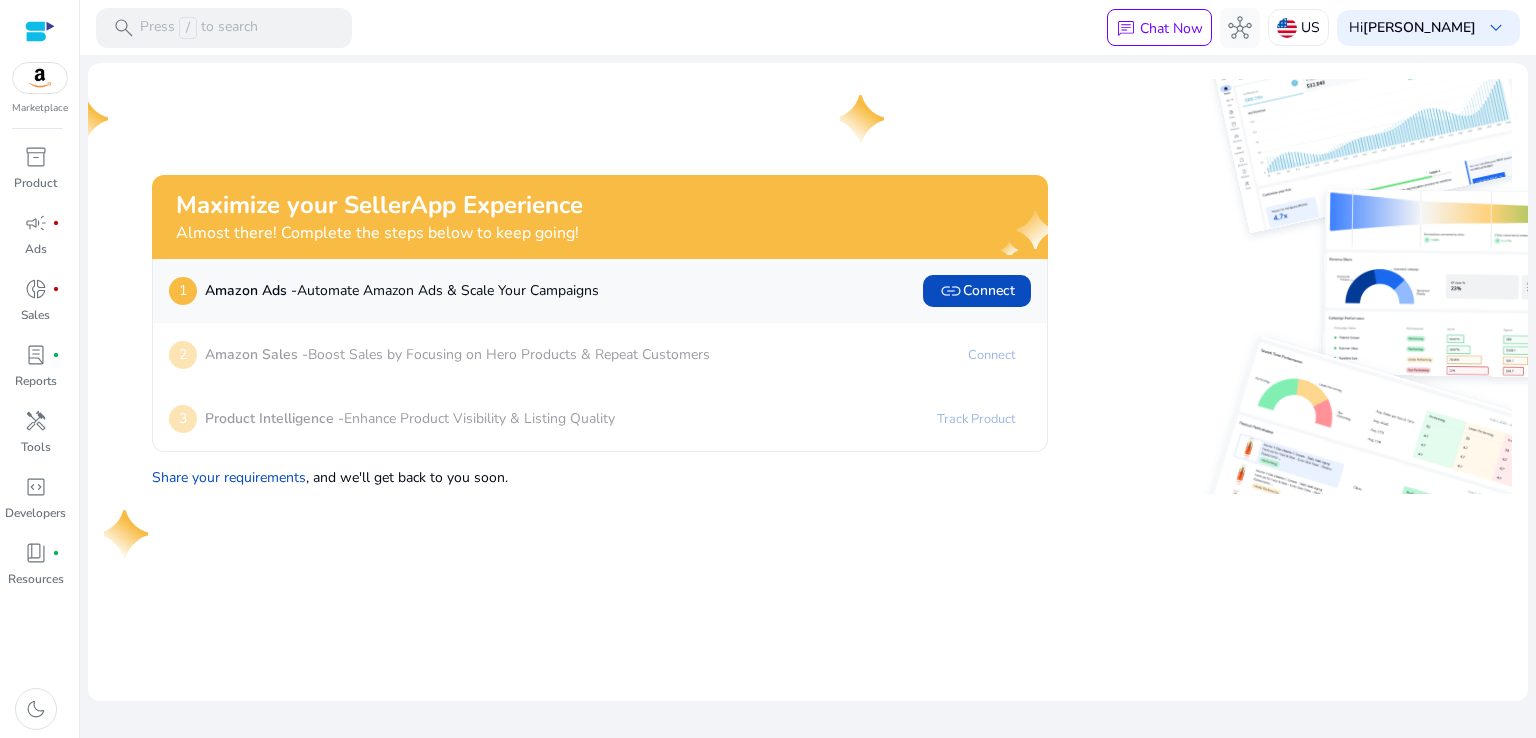 click on "Amazon Sales -  Boost Sales by Focusing on Hero Products & Repeat Customers" 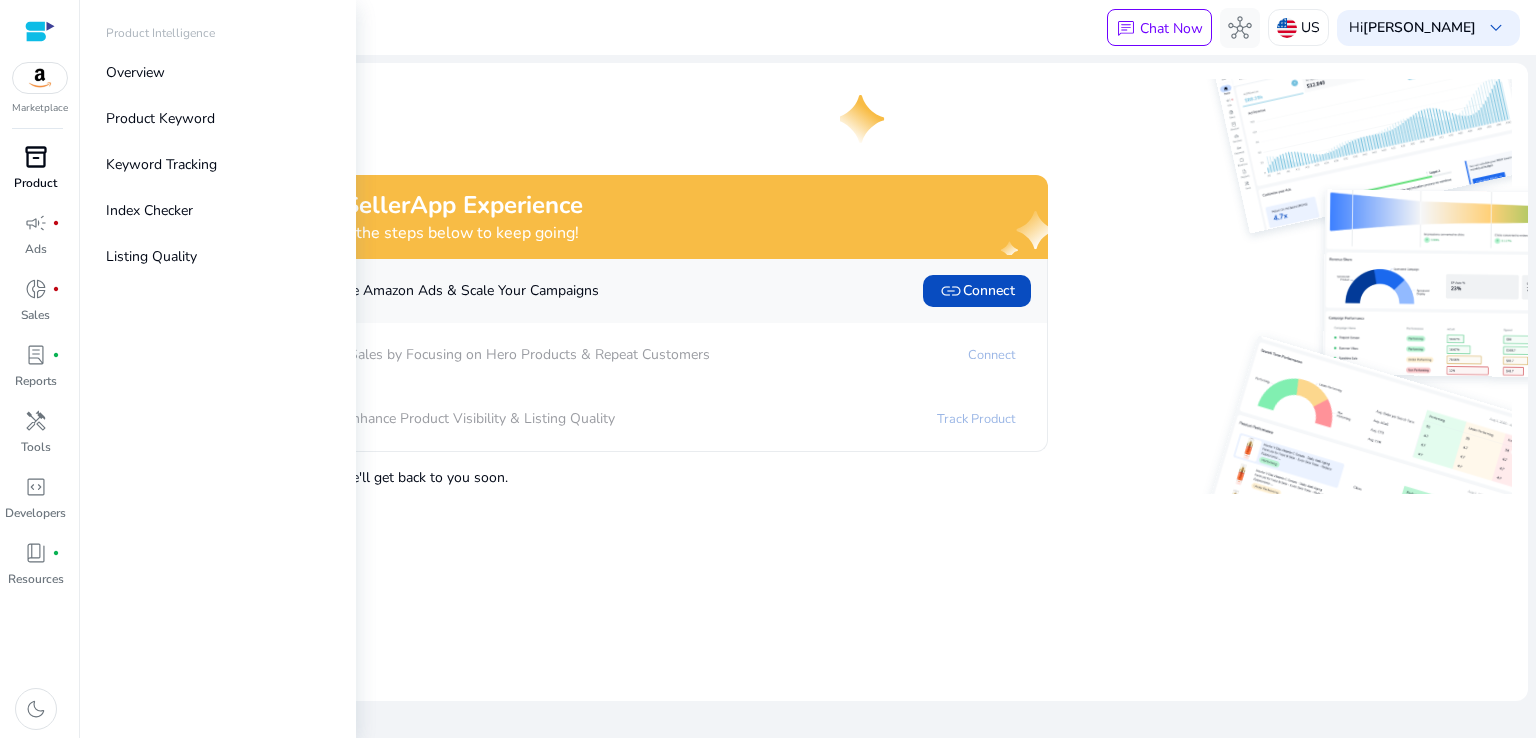 click on "inventory_2" at bounding box center [36, 157] 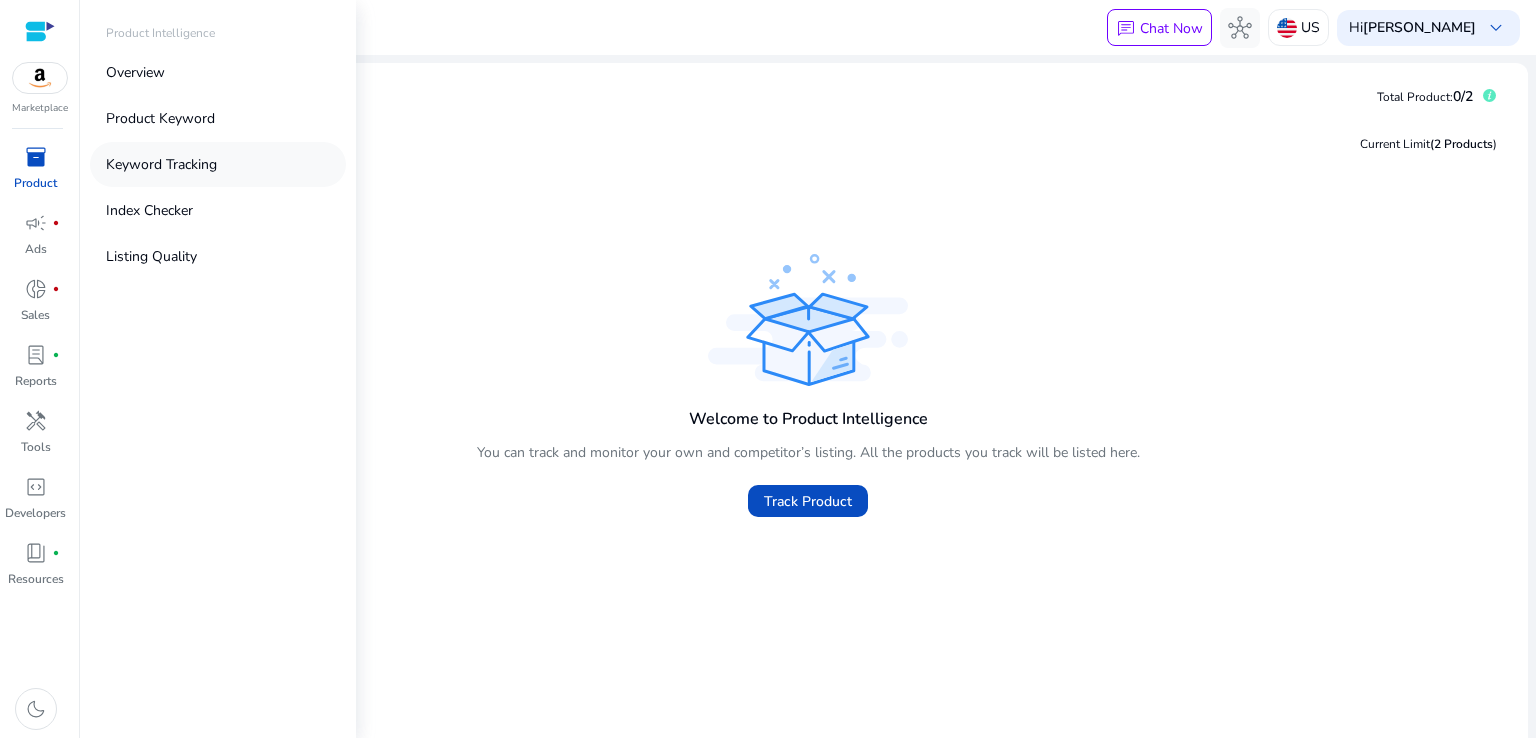 click on "Keyword Tracking" at bounding box center (161, 164) 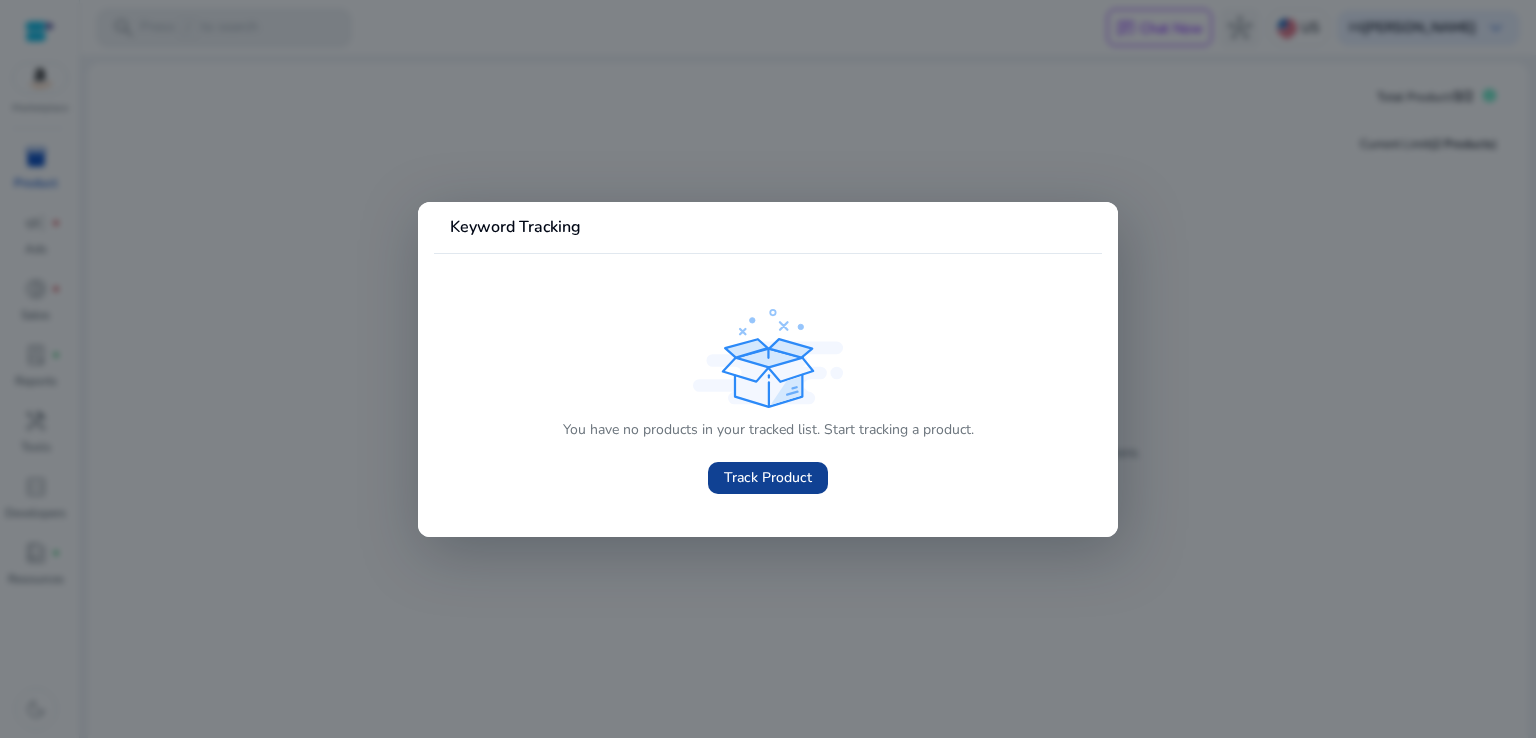 click on "Track Product" 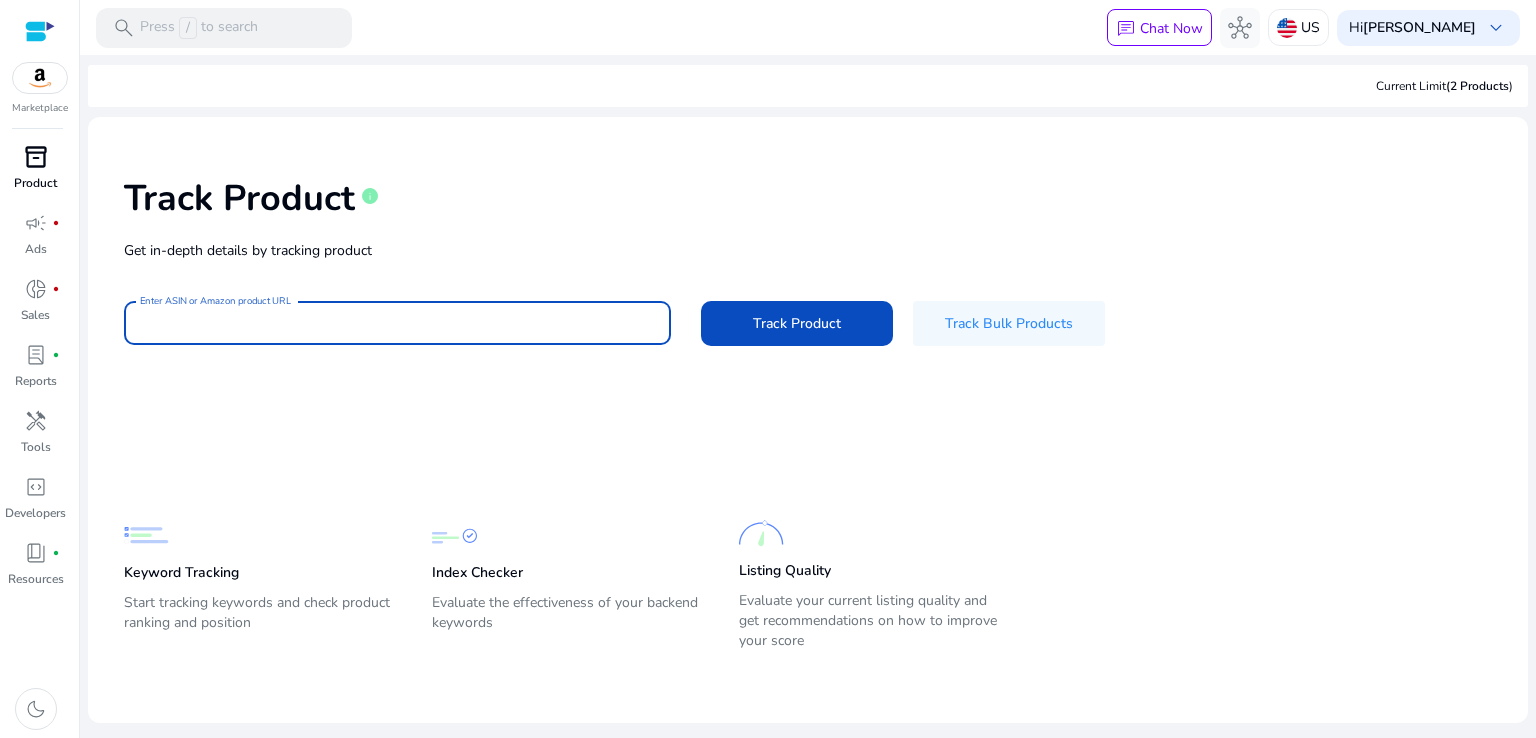 click on "Enter ASIN or Amazon product URL" at bounding box center (397, 323) 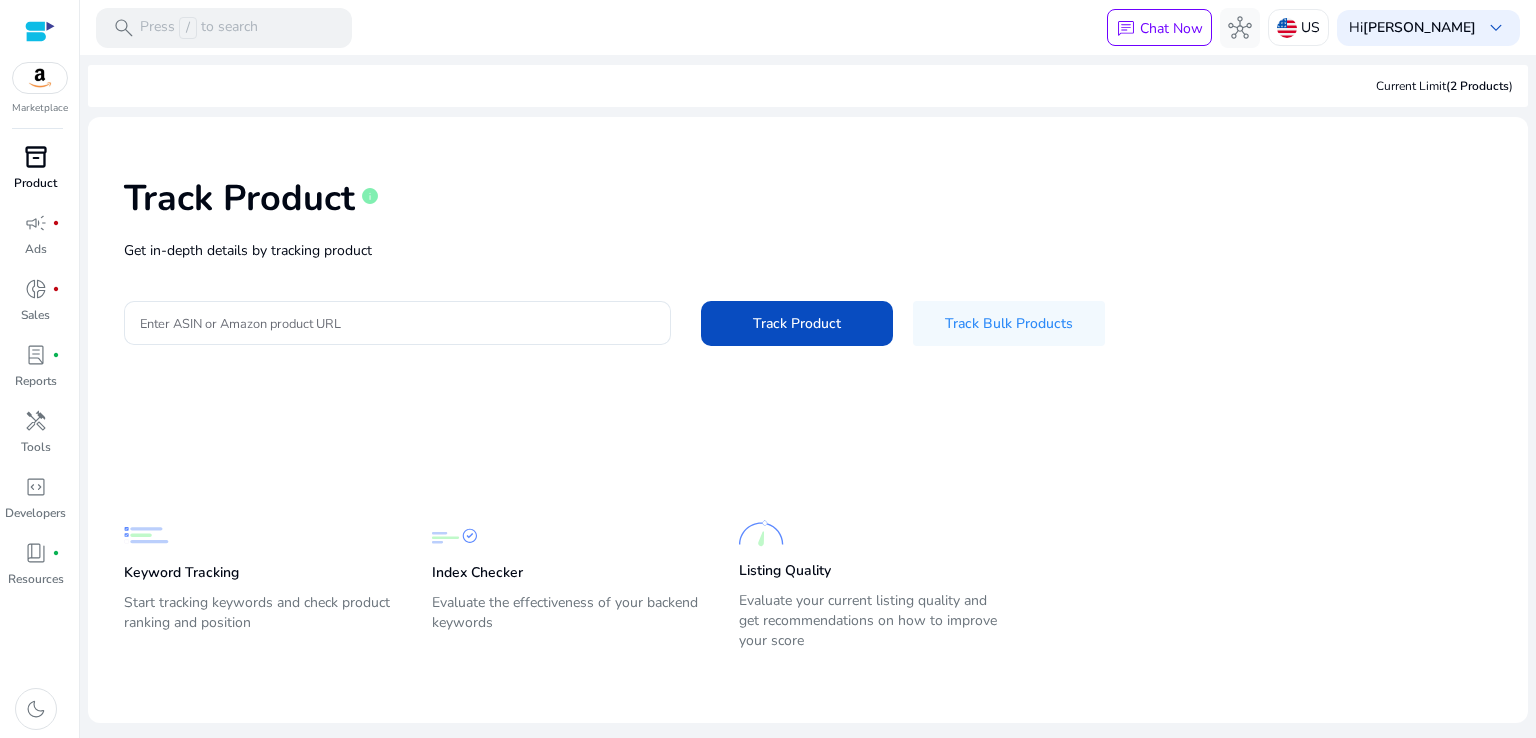 scroll, scrollTop: 0, scrollLeft: 0, axis: both 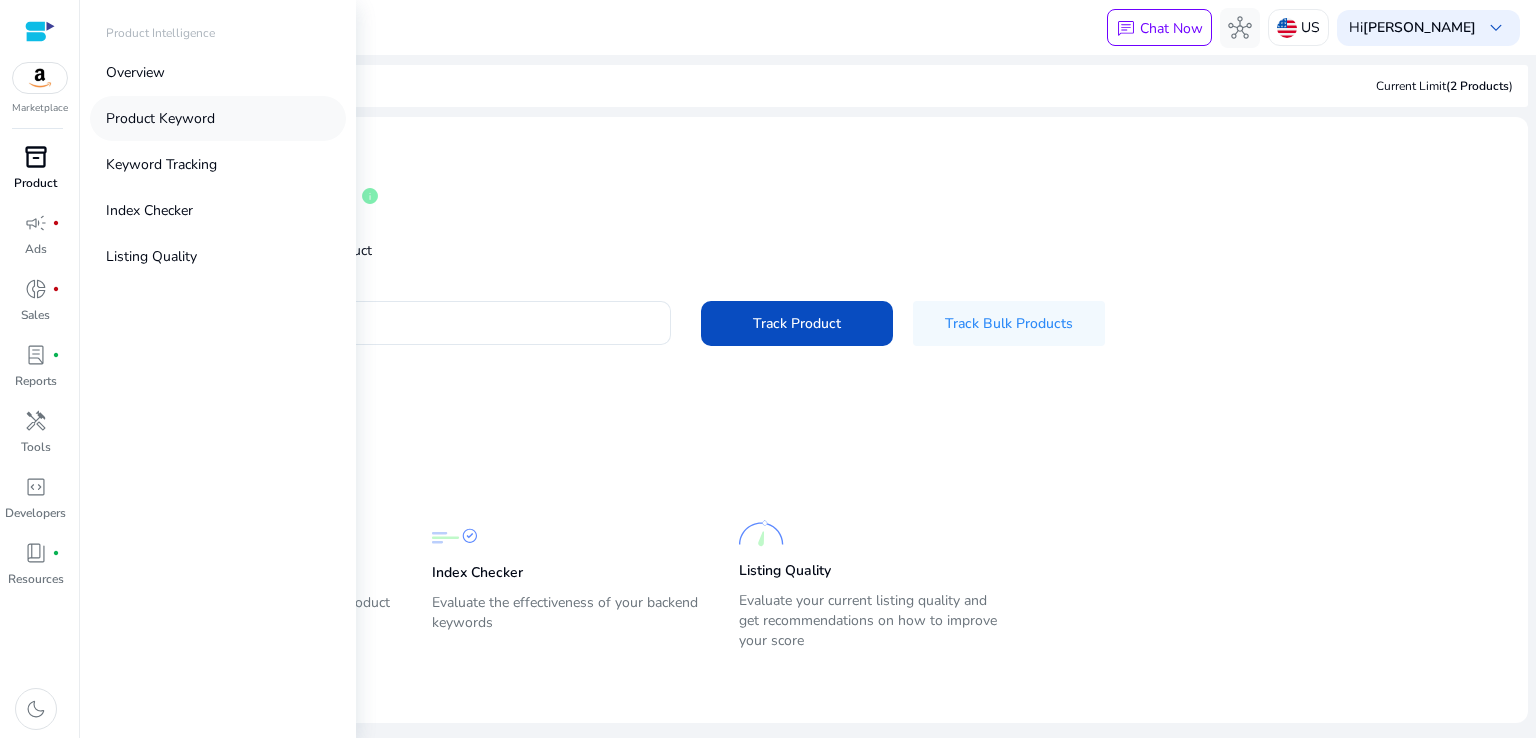 click on "Product Keyword" at bounding box center [160, 118] 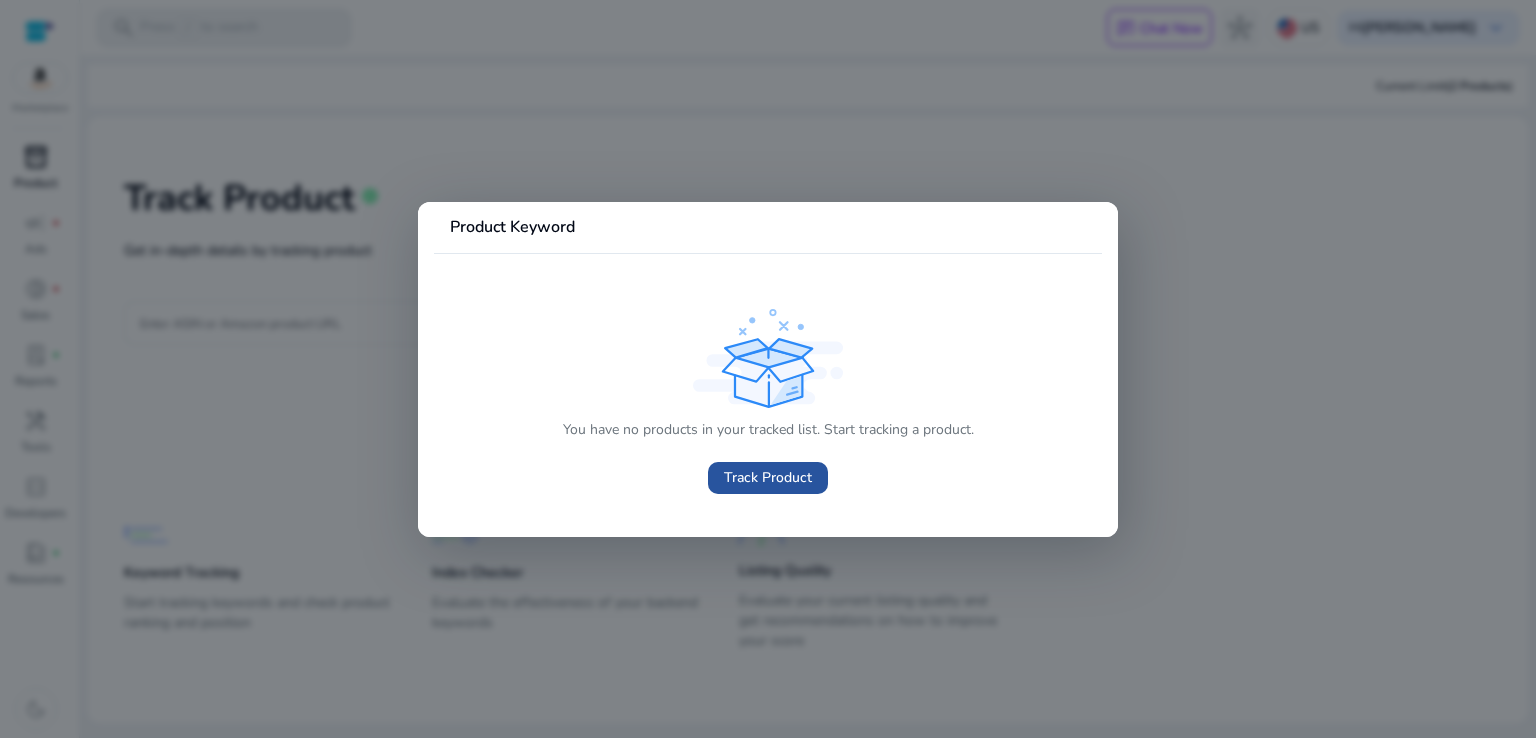 click 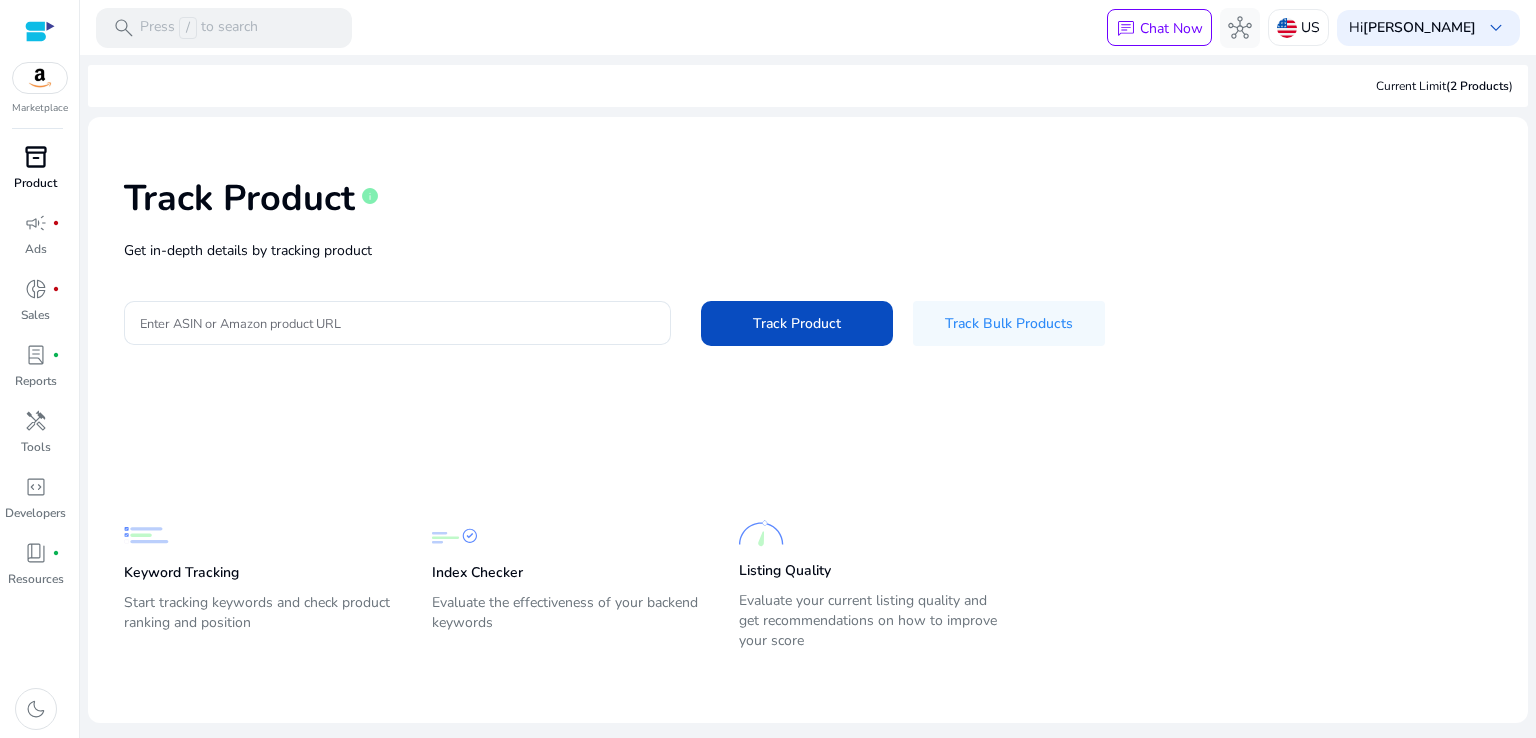 click on "inventory_2" at bounding box center [36, 157] 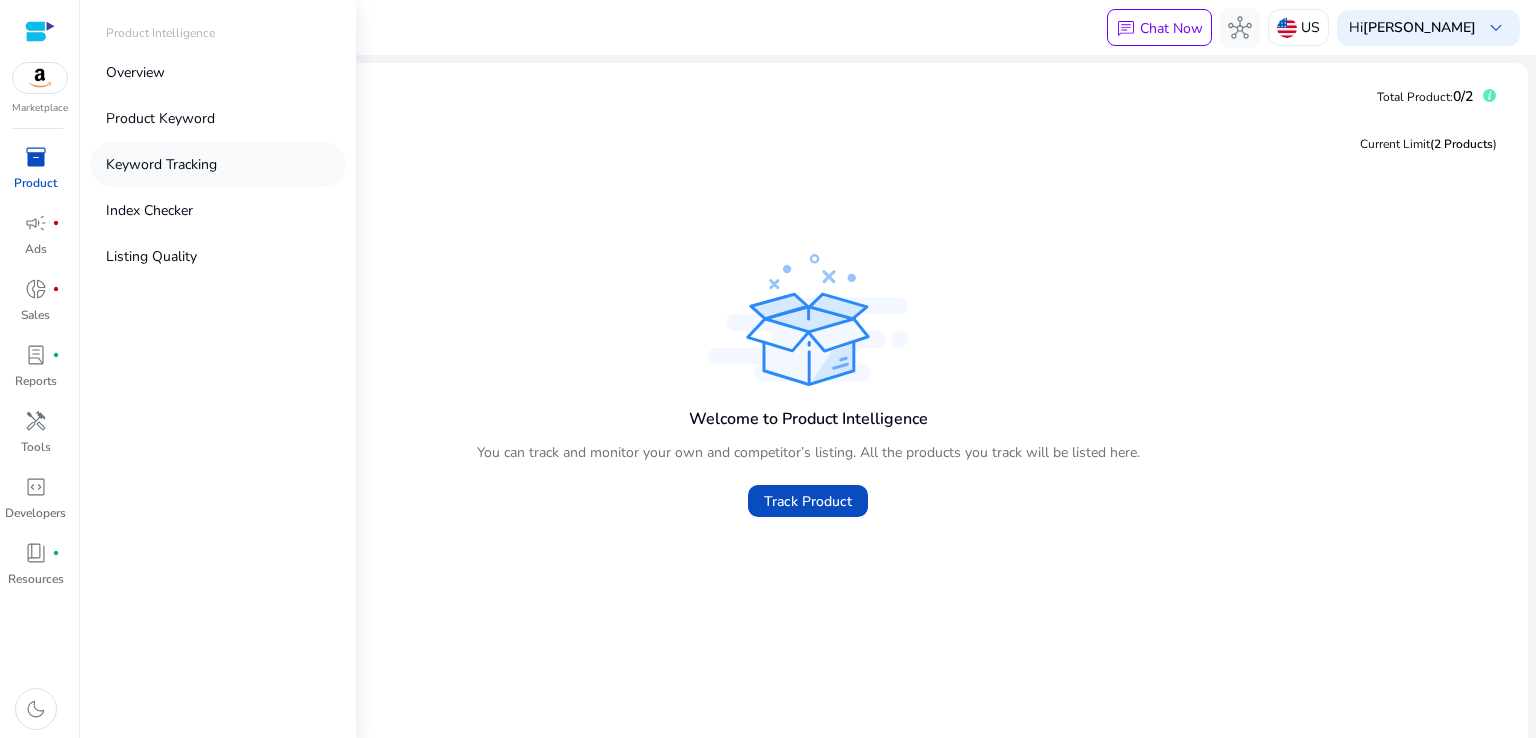 click on "Keyword Tracking" at bounding box center (161, 164) 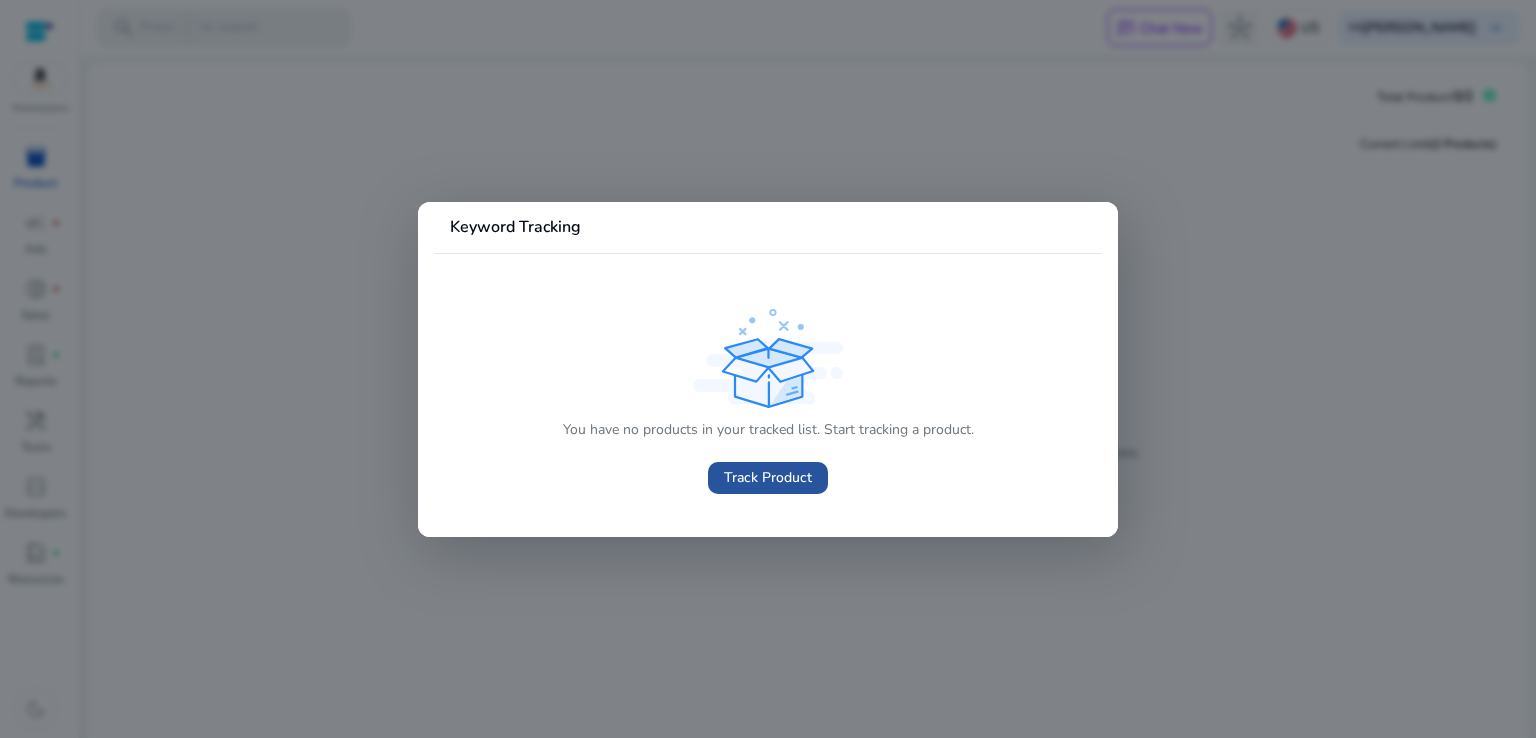 click on "Track Product" 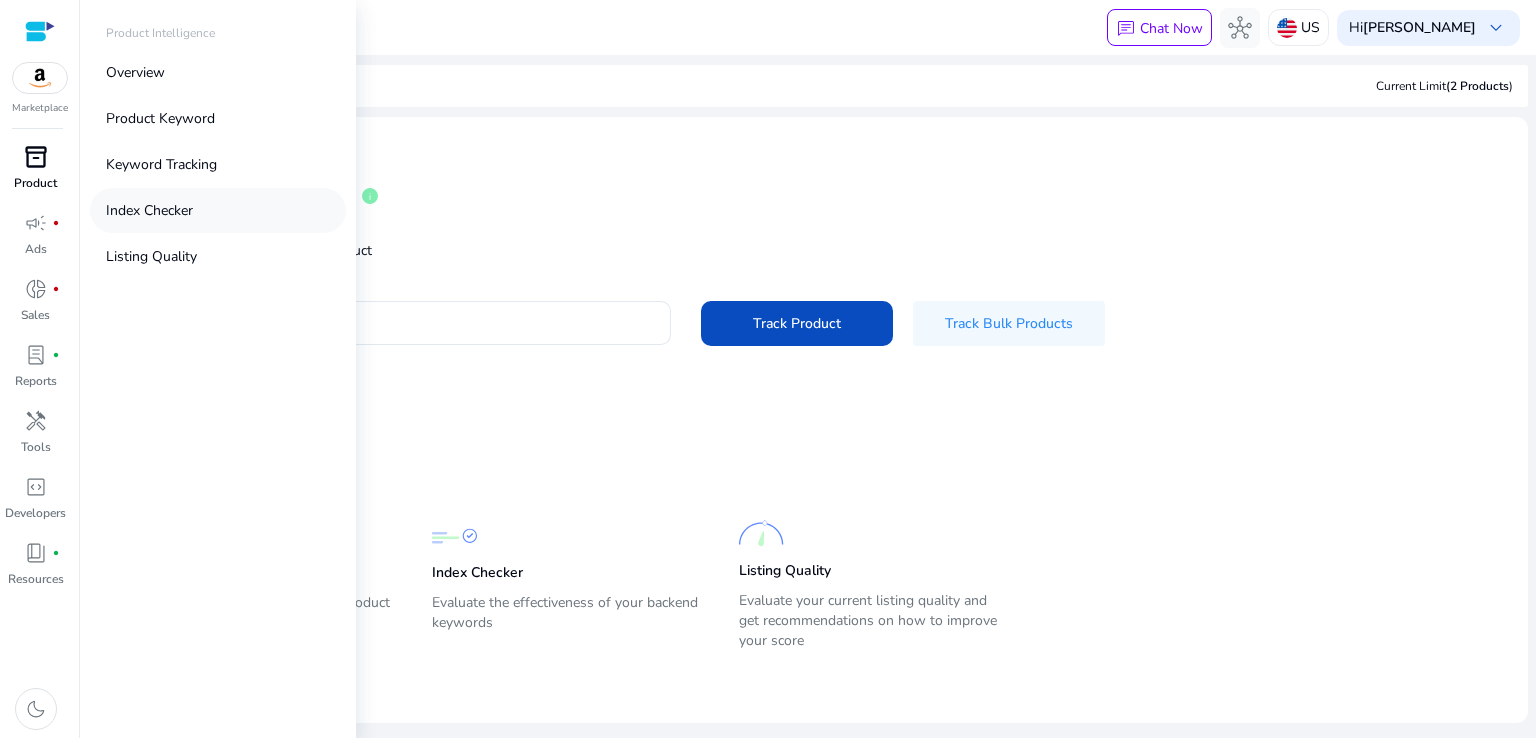click on "Index Checker" at bounding box center [149, 210] 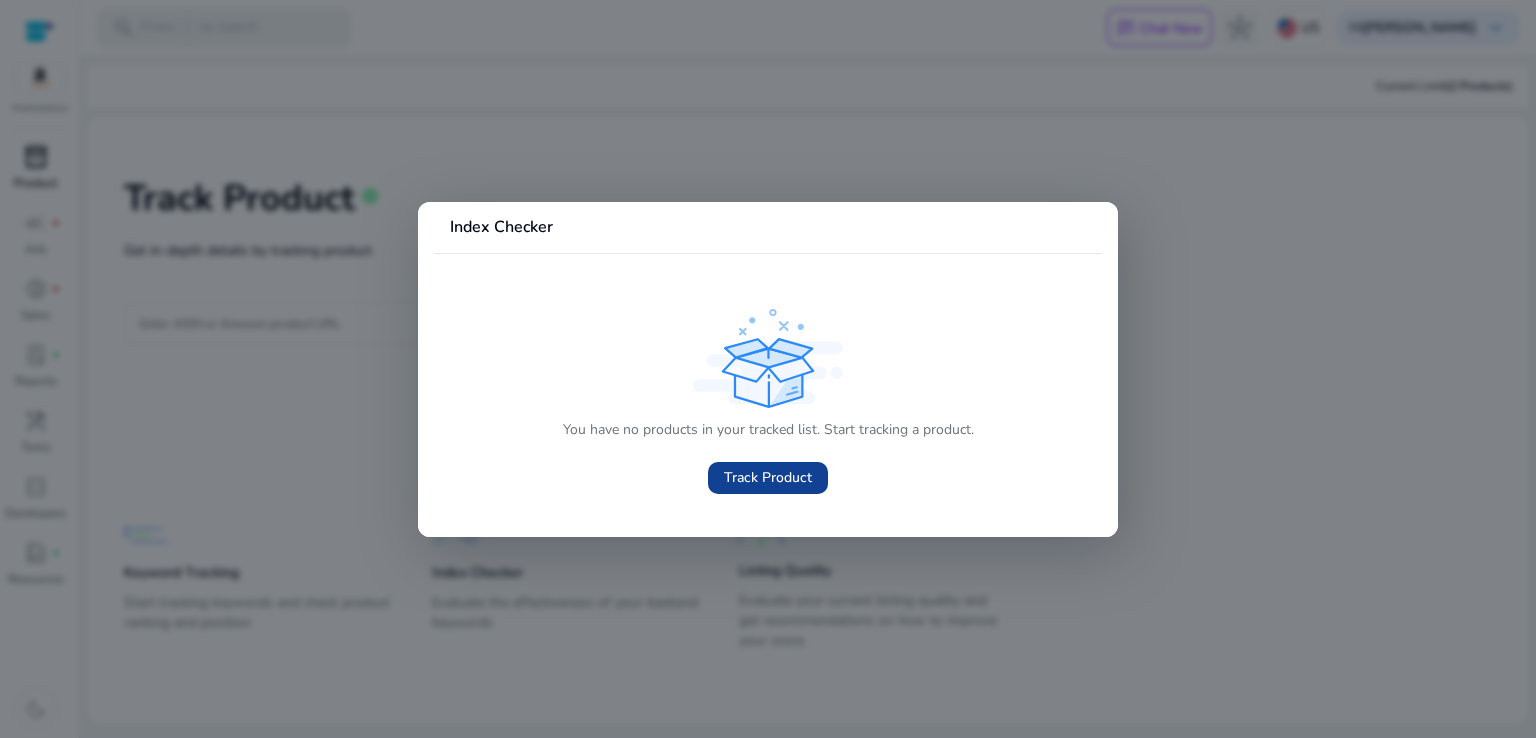 click on "Track Product" 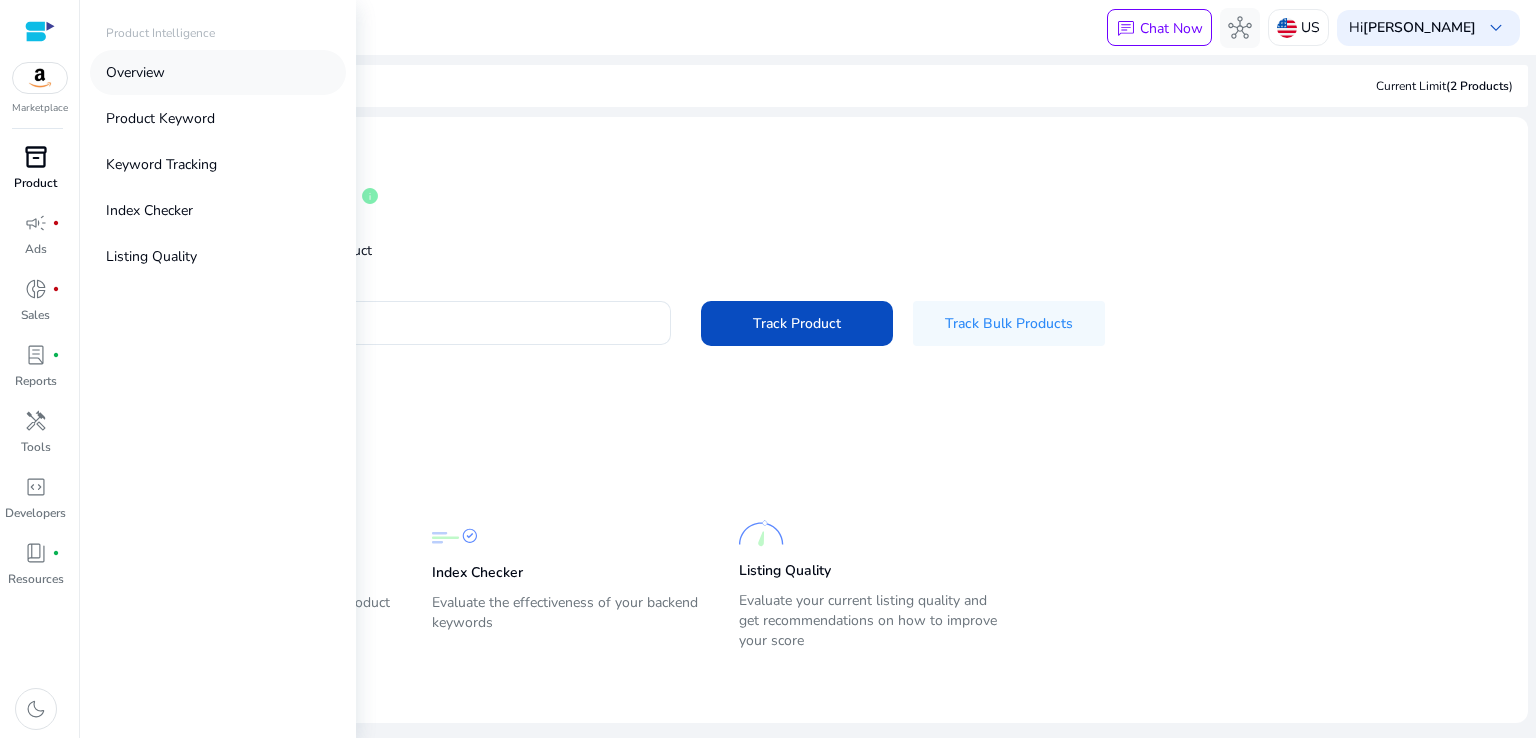 click on "Overview" at bounding box center (135, 72) 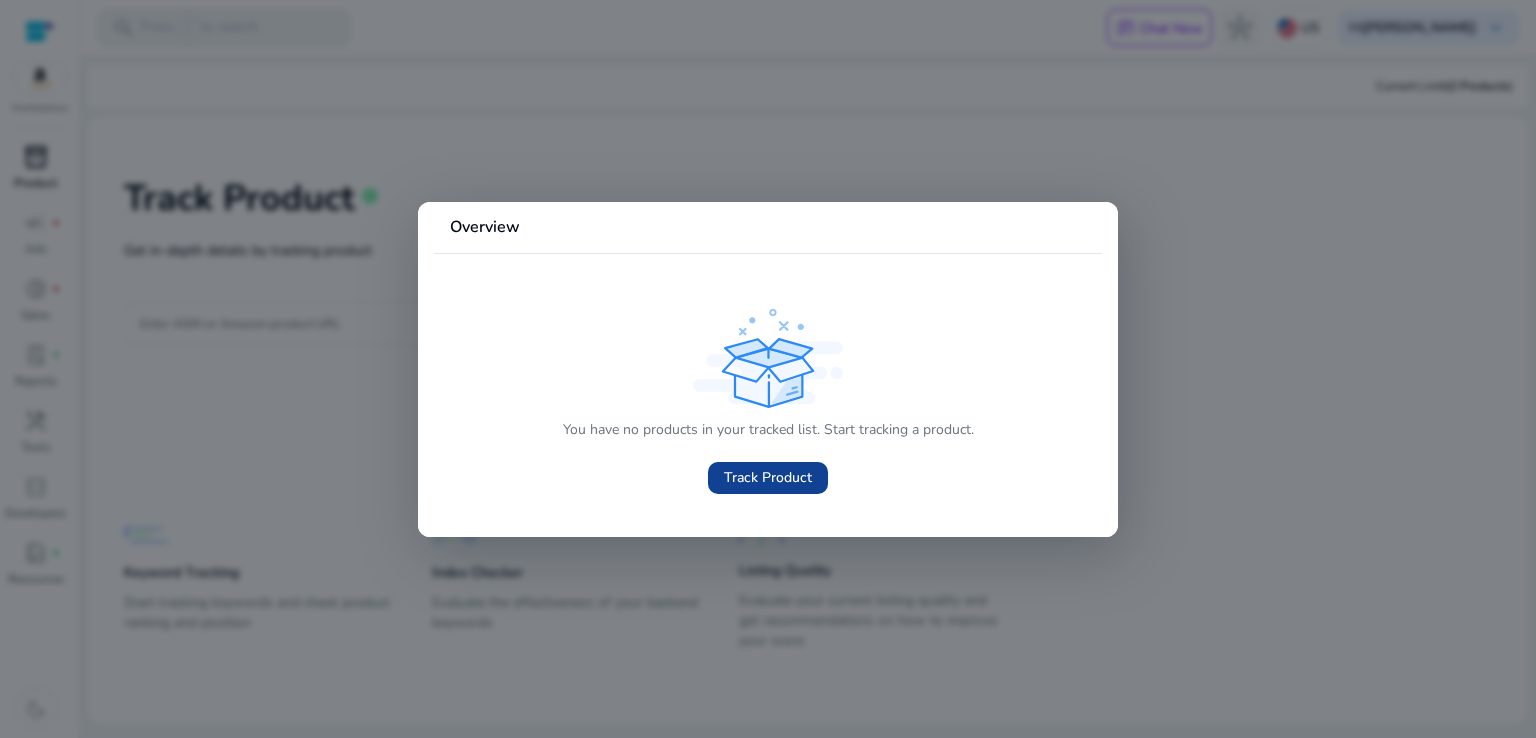 click on "Track Product" 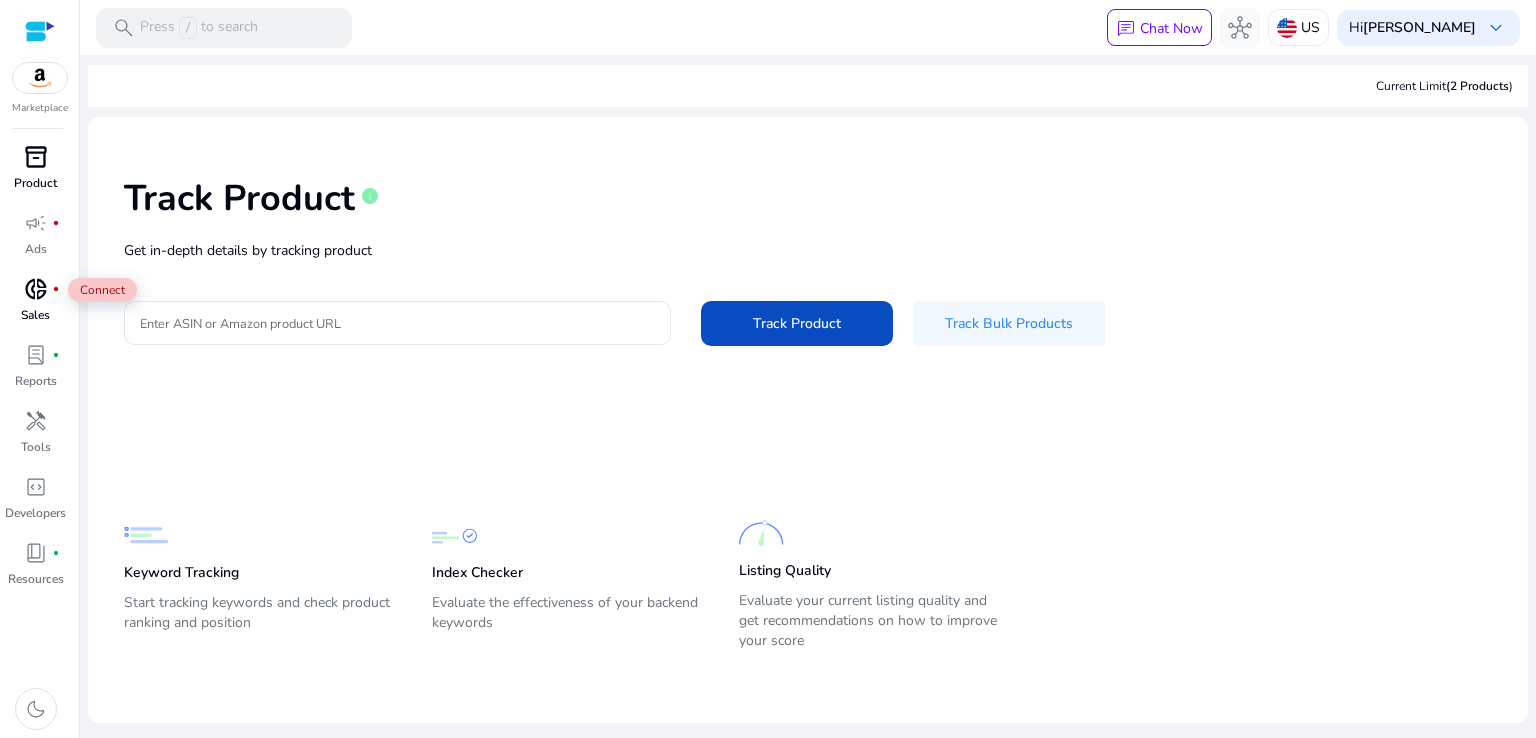 click on "donut_small" at bounding box center [36, 289] 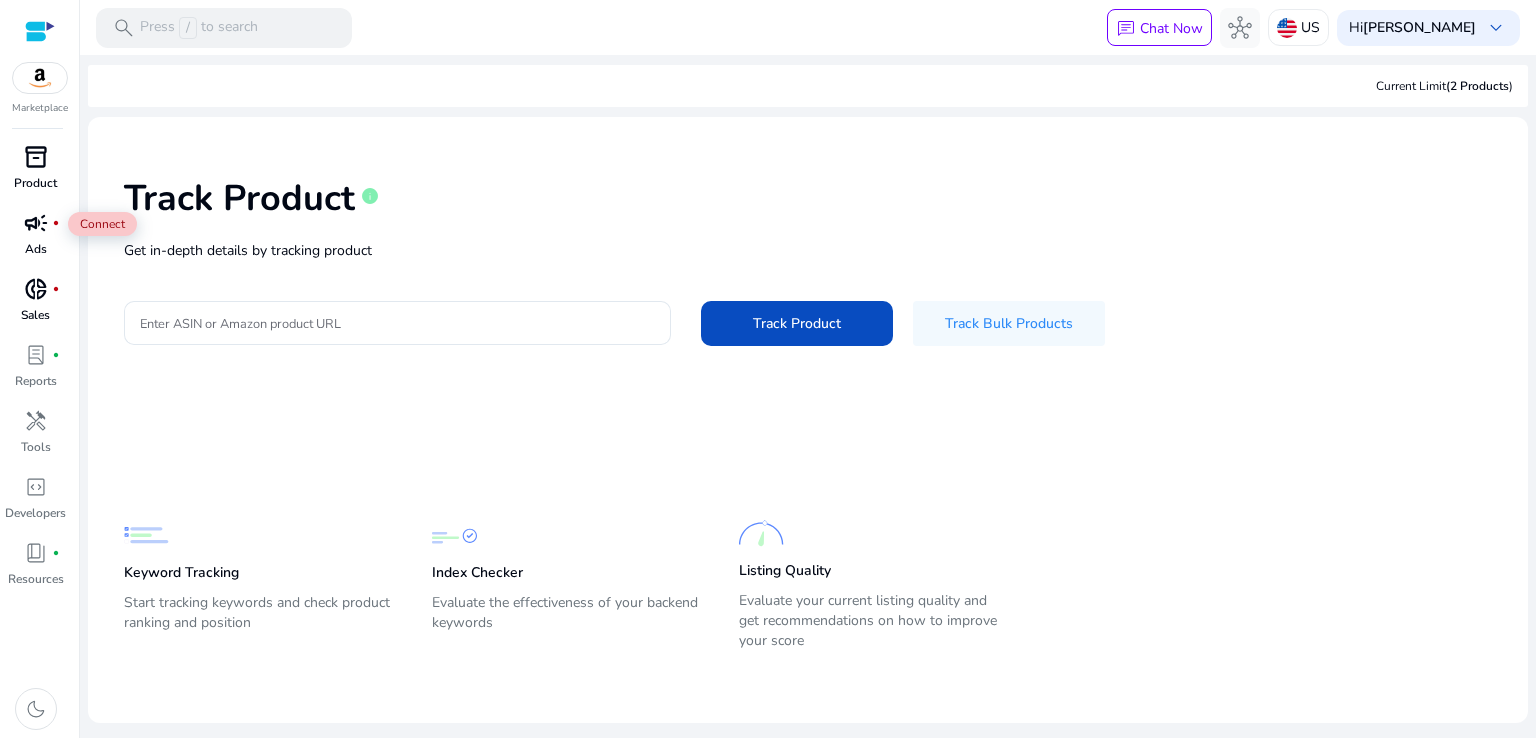 click on "campaign" at bounding box center [36, 223] 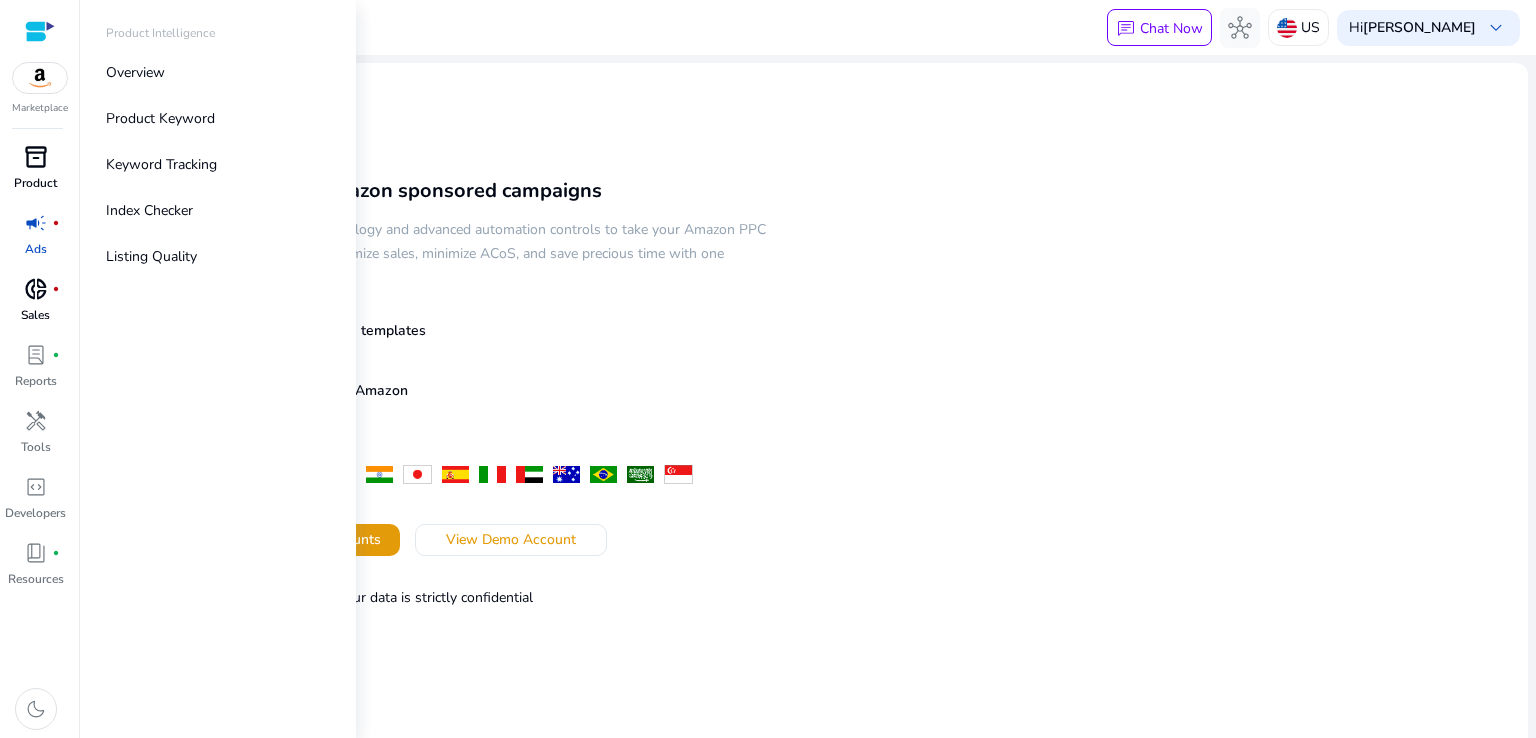 click on "Product" at bounding box center (35, 183) 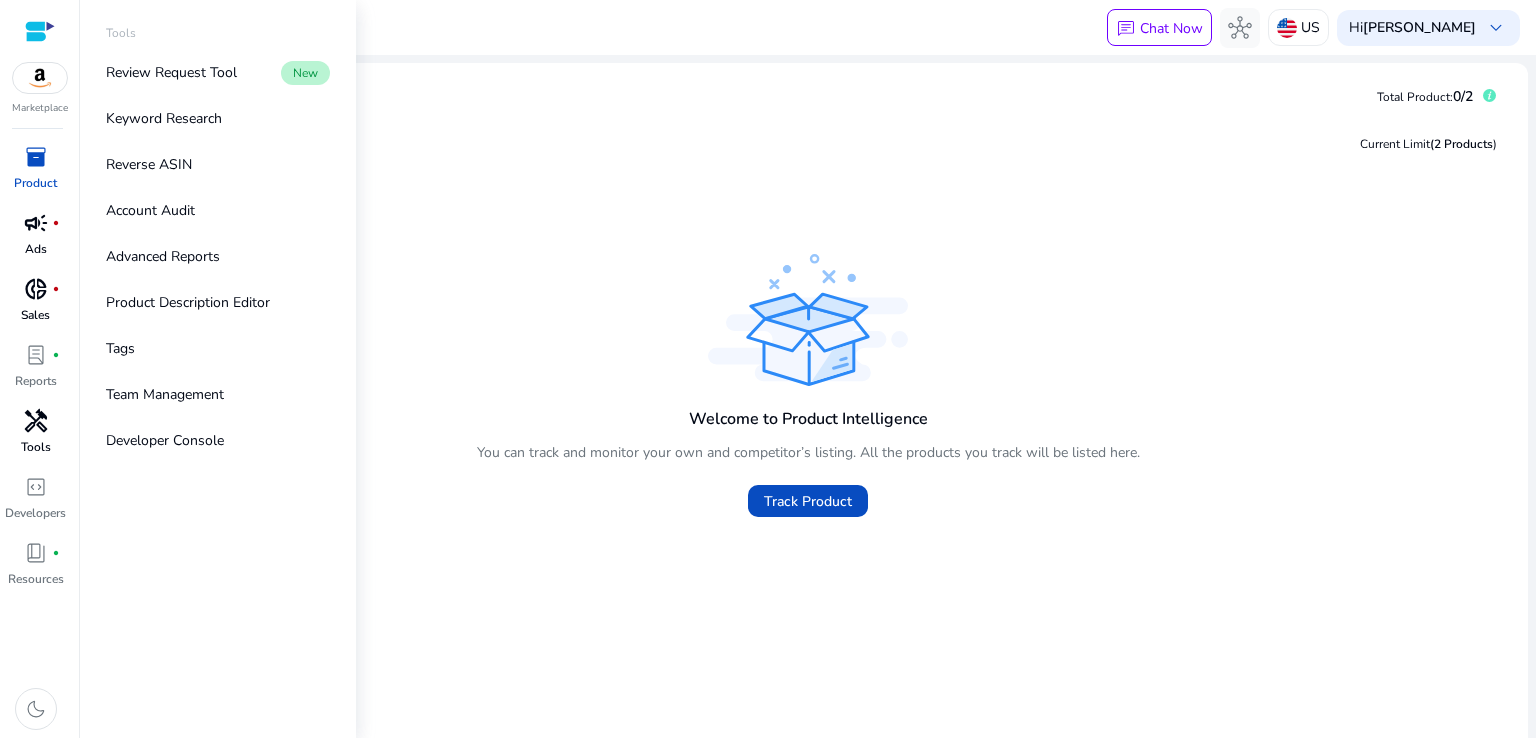 click on "handyman" at bounding box center (36, 421) 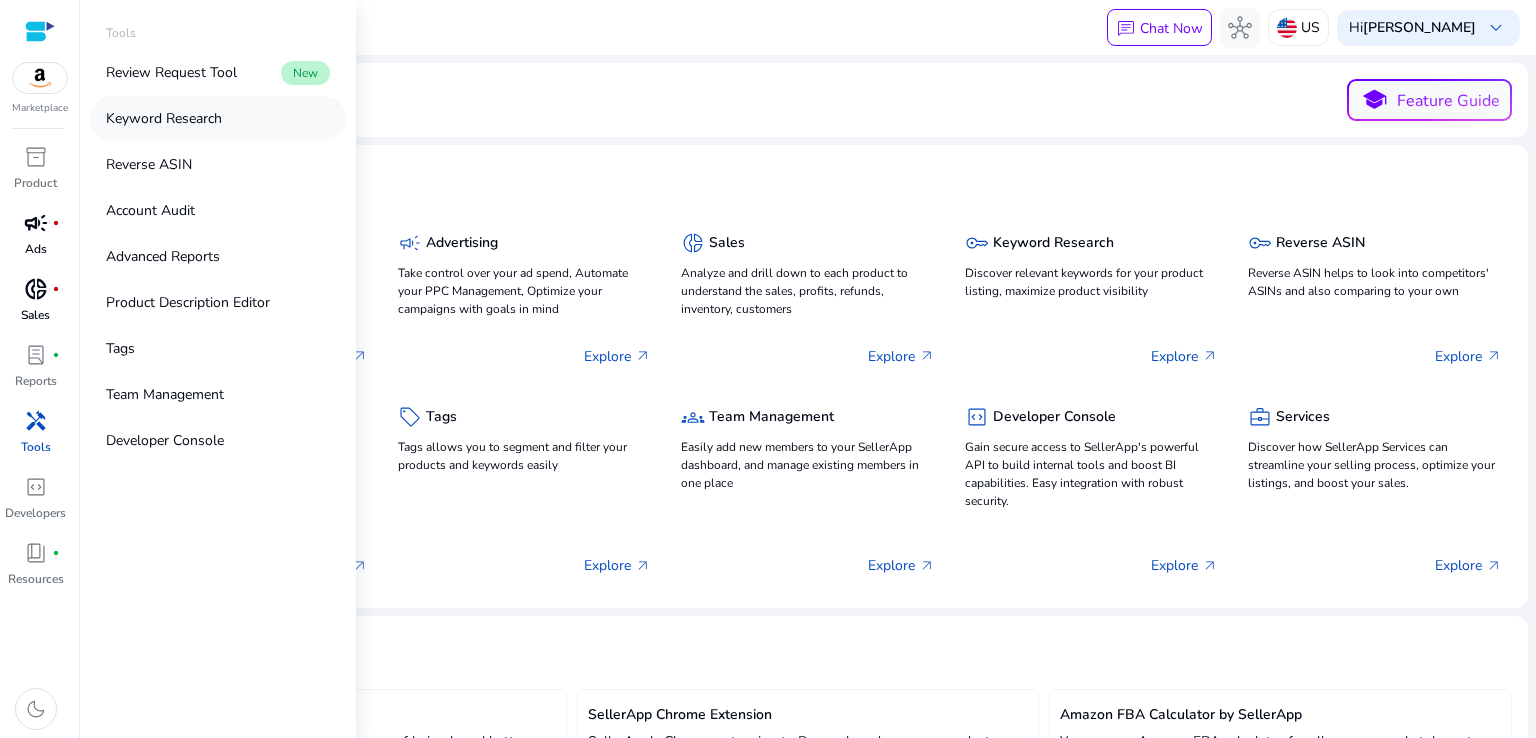 click on "Keyword Research" at bounding box center [164, 118] 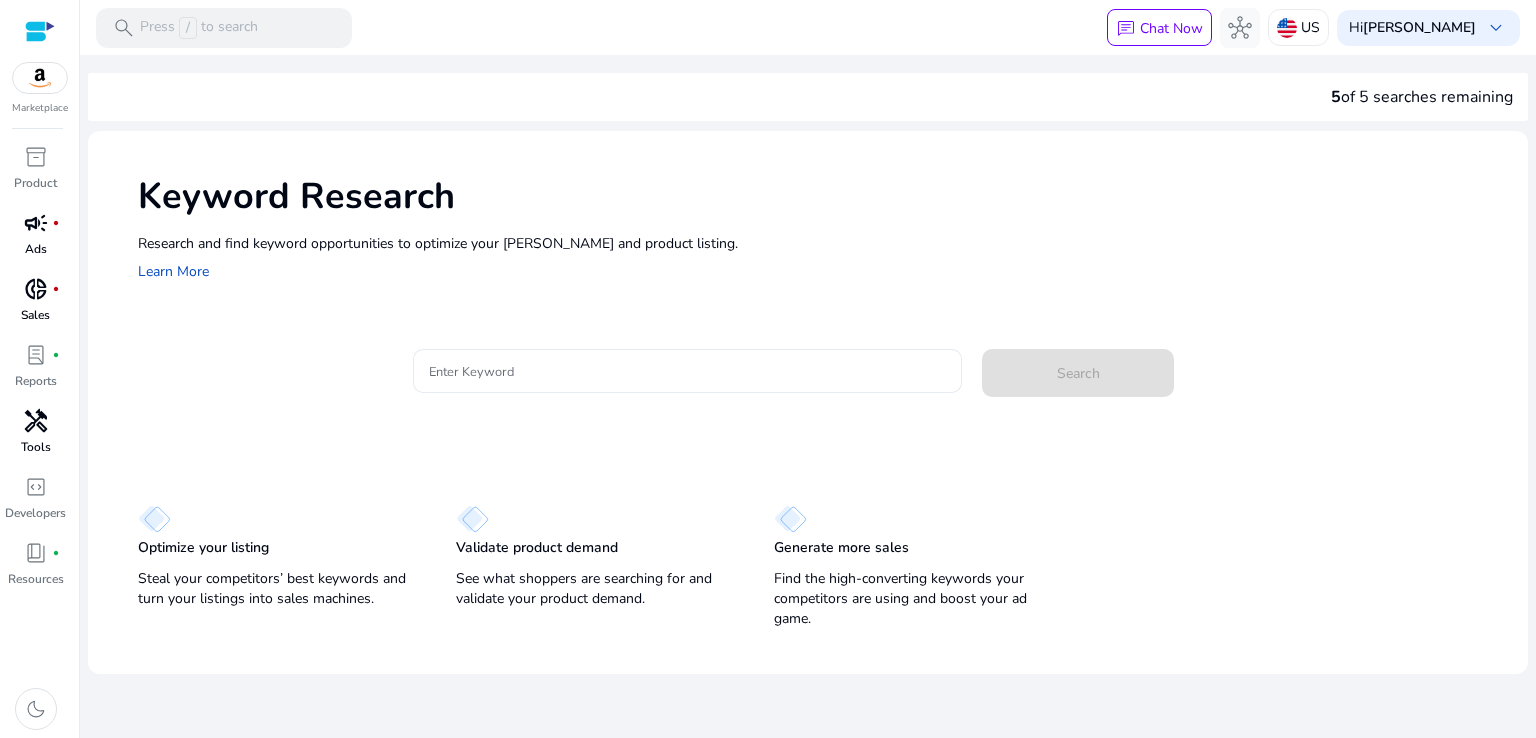 click on "Enter Keyword" at bounding box center [688, 371] 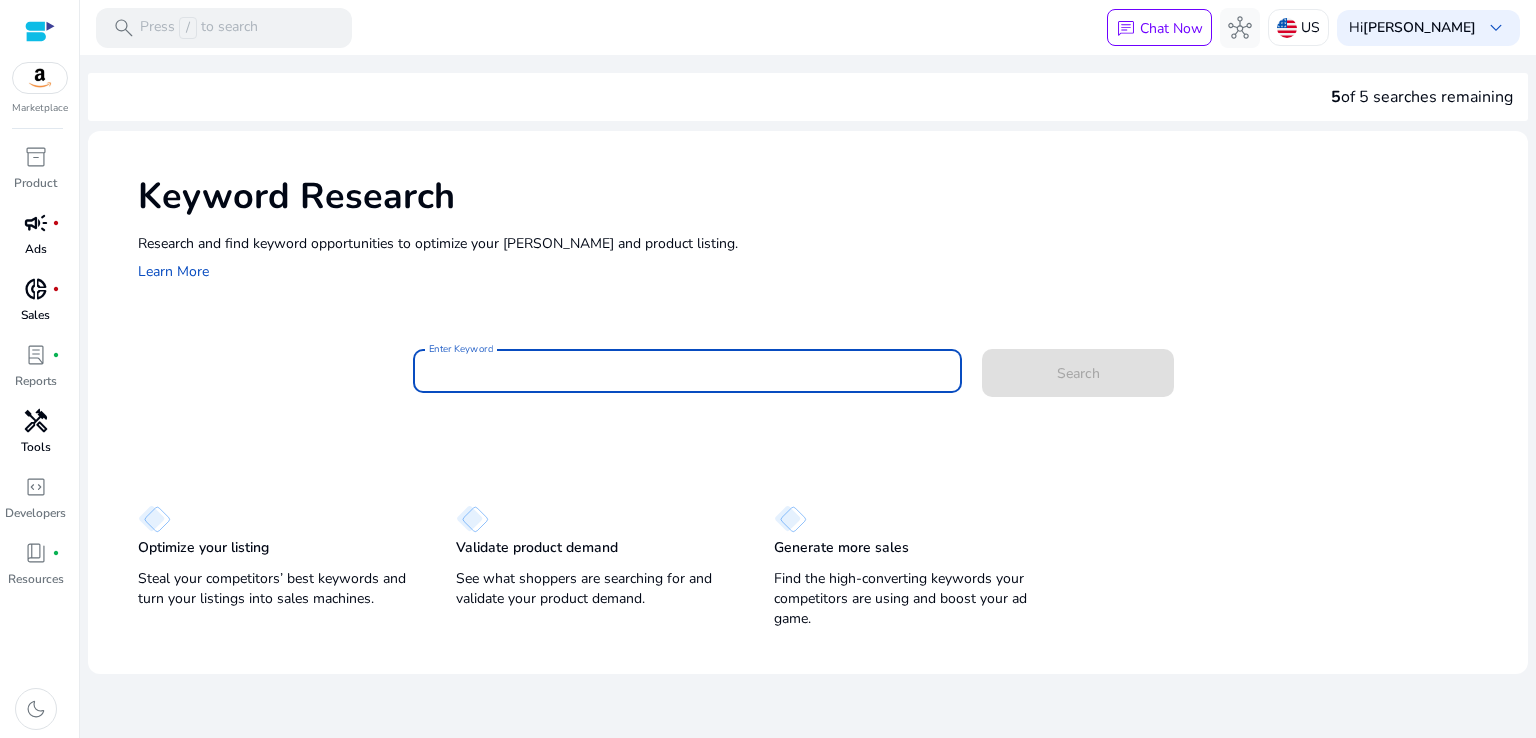 paste on "**********" 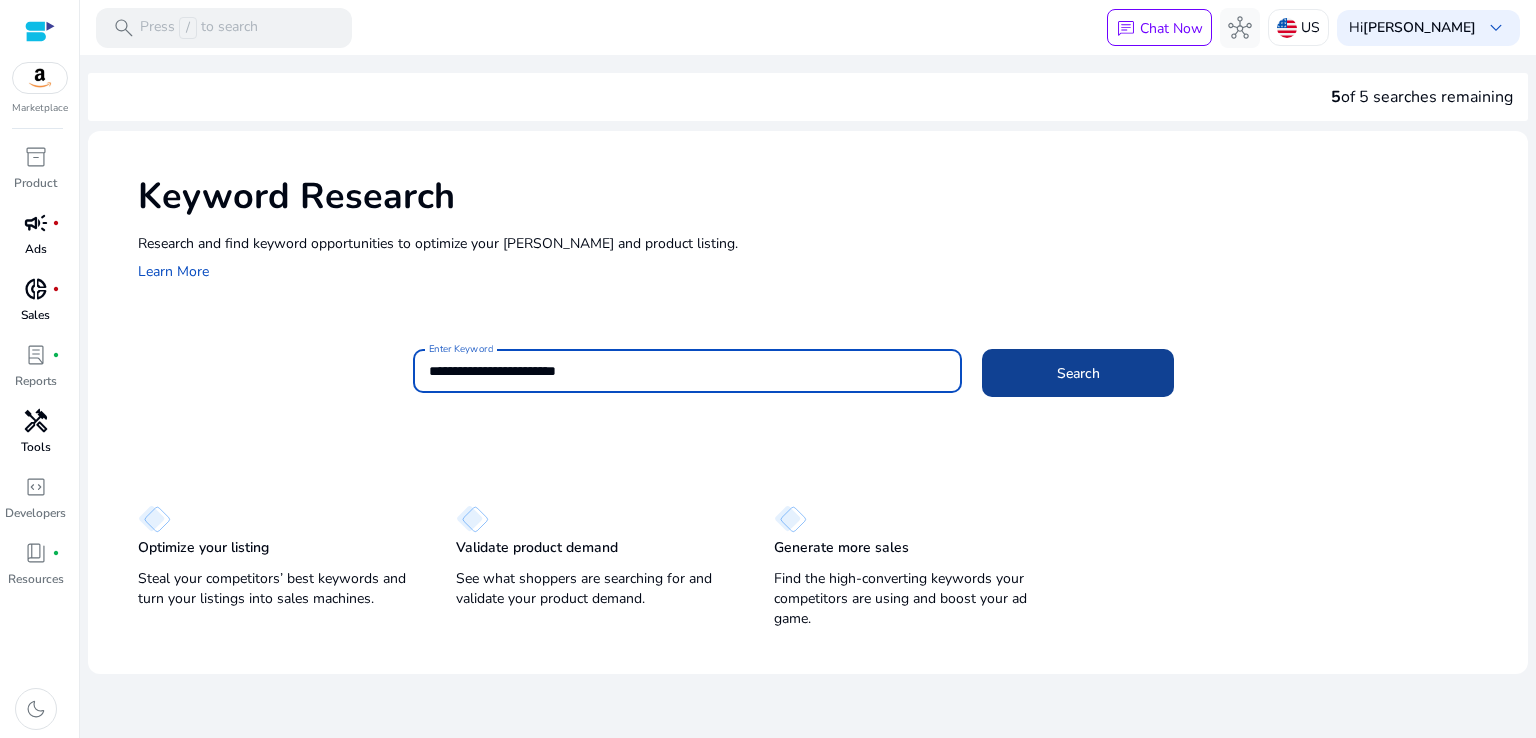 click on "Search" 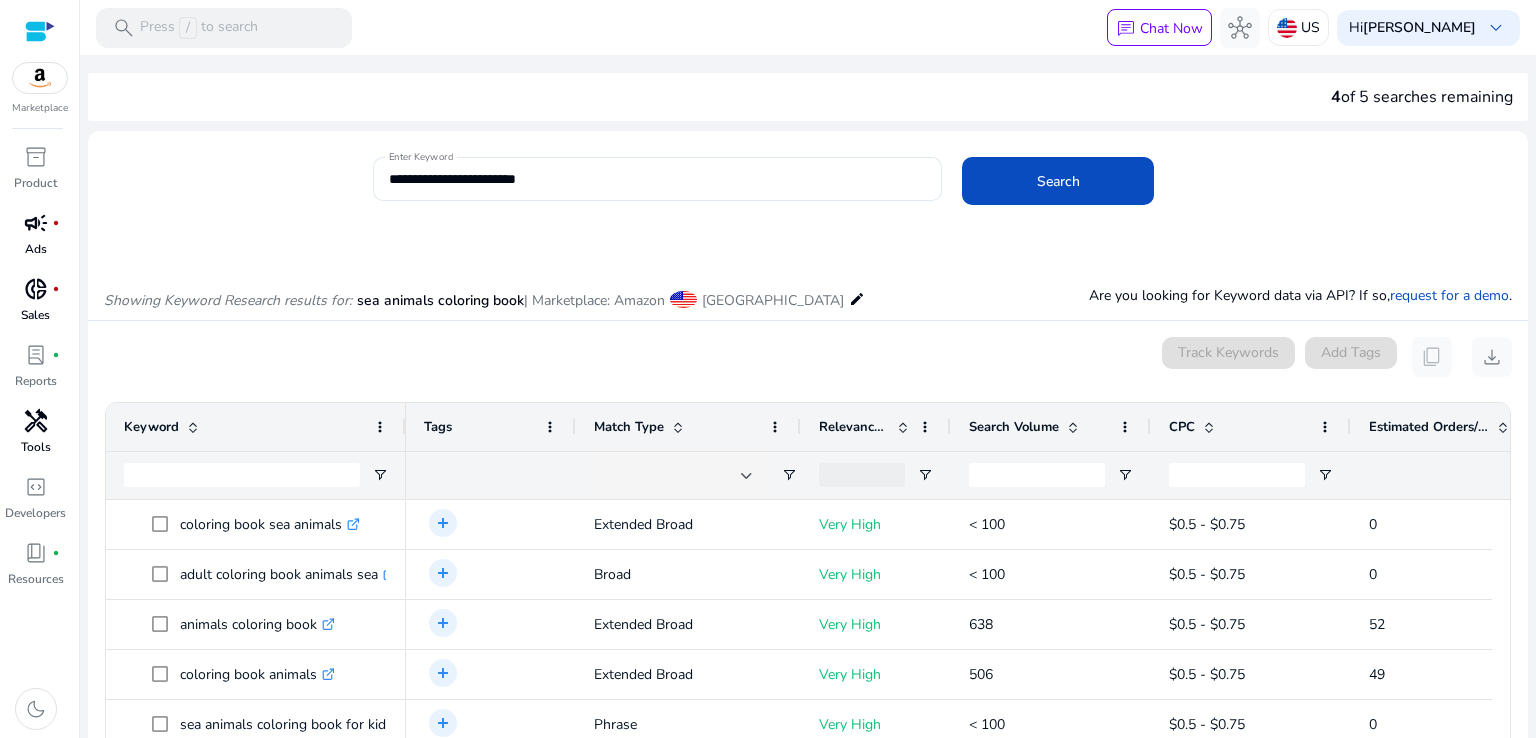 scroll, scrollTop: 238, scrollLeft: 0, axis: vertical 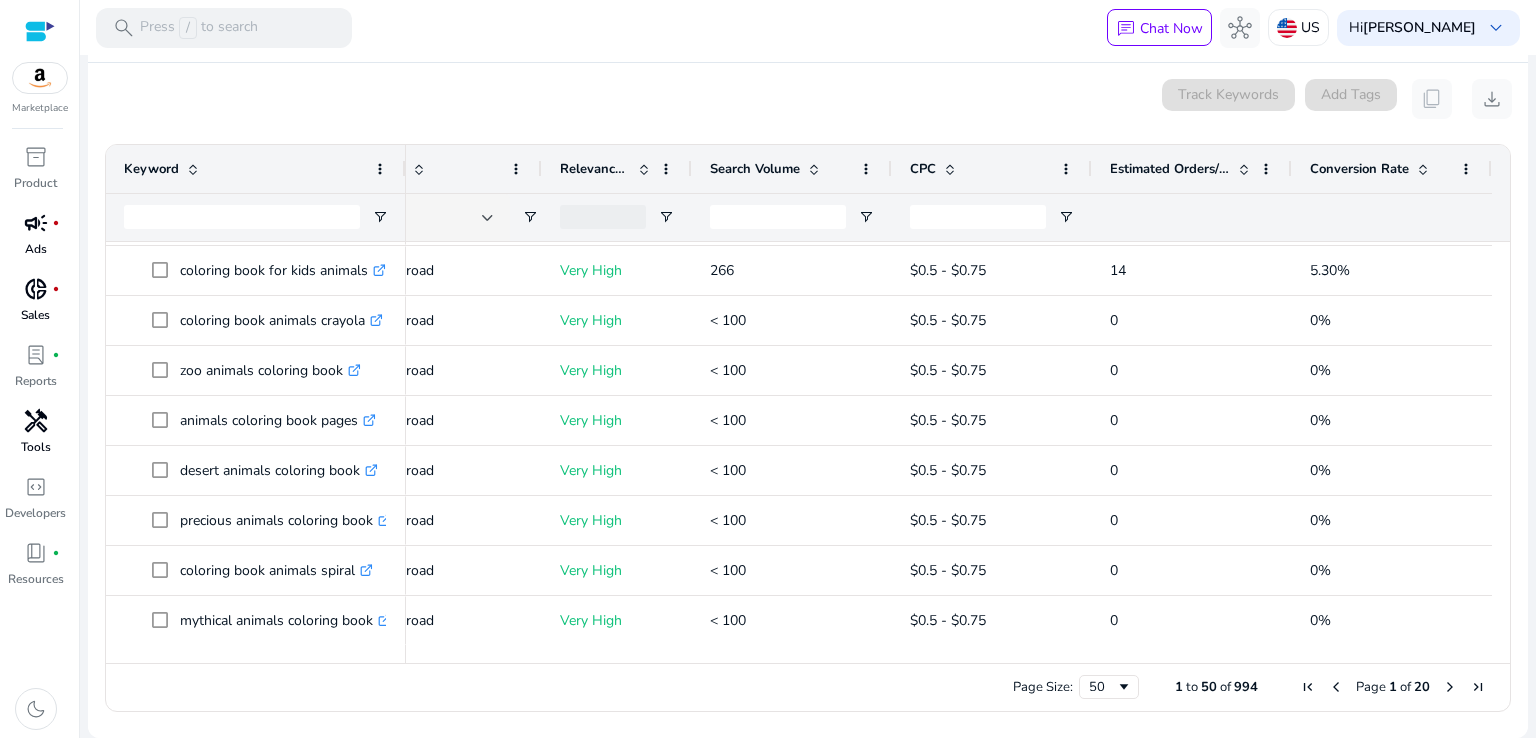 drag, startPoint x: 646, startPoint y: 662, endPoint x: 491, endPoint y: 665, distance: 155.02902 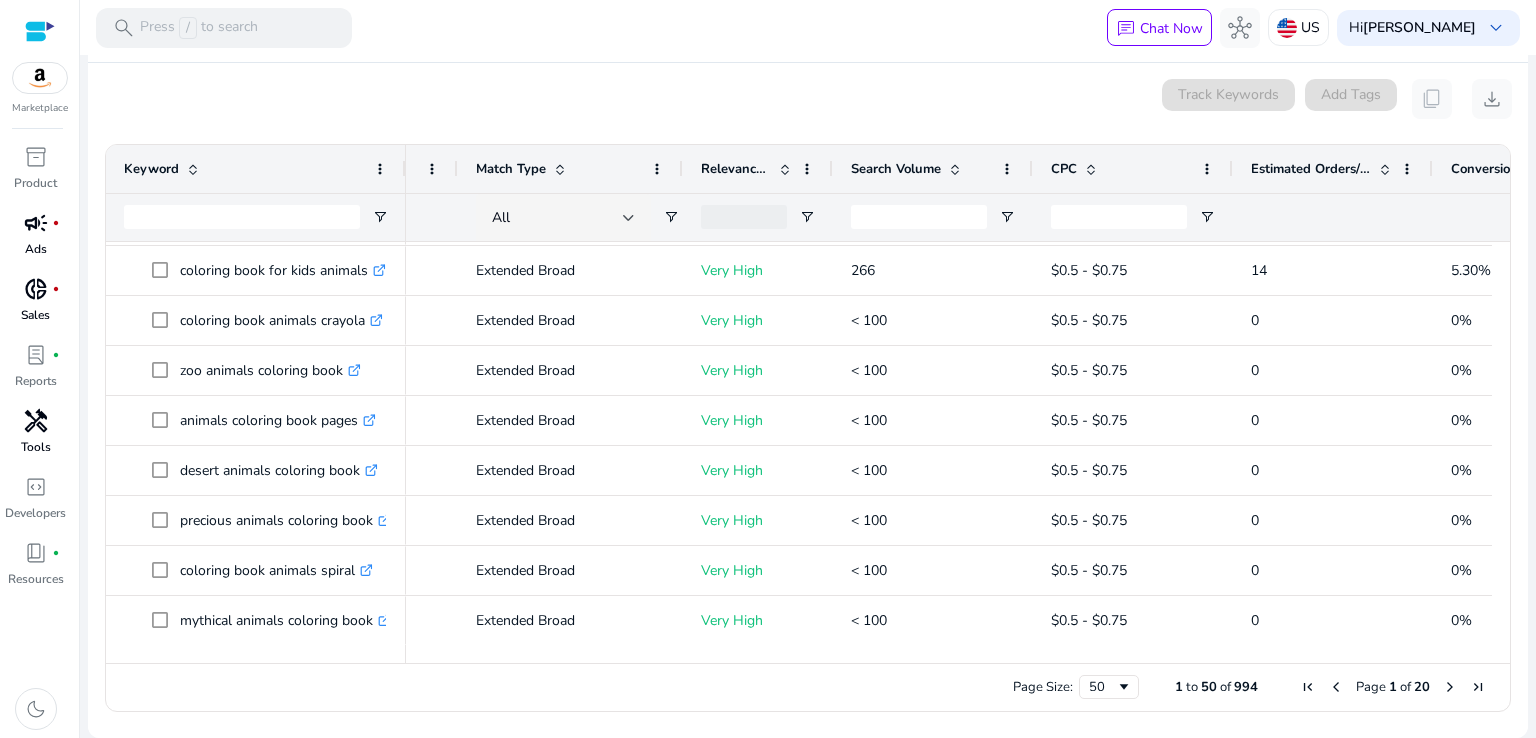 scroll, scrollTop: 0, scrollLeft: 0, axis: both 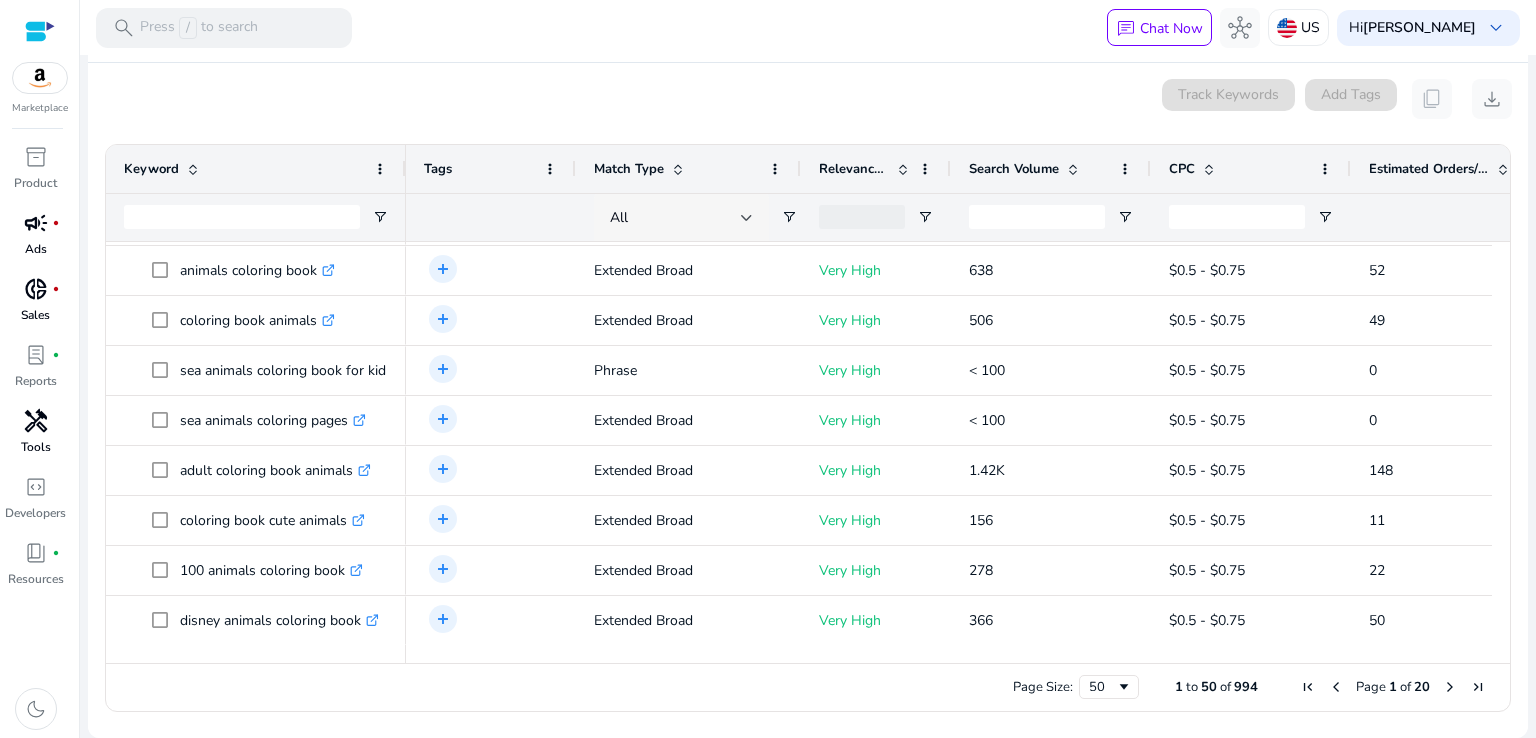 click at bounding box center [747, 218] 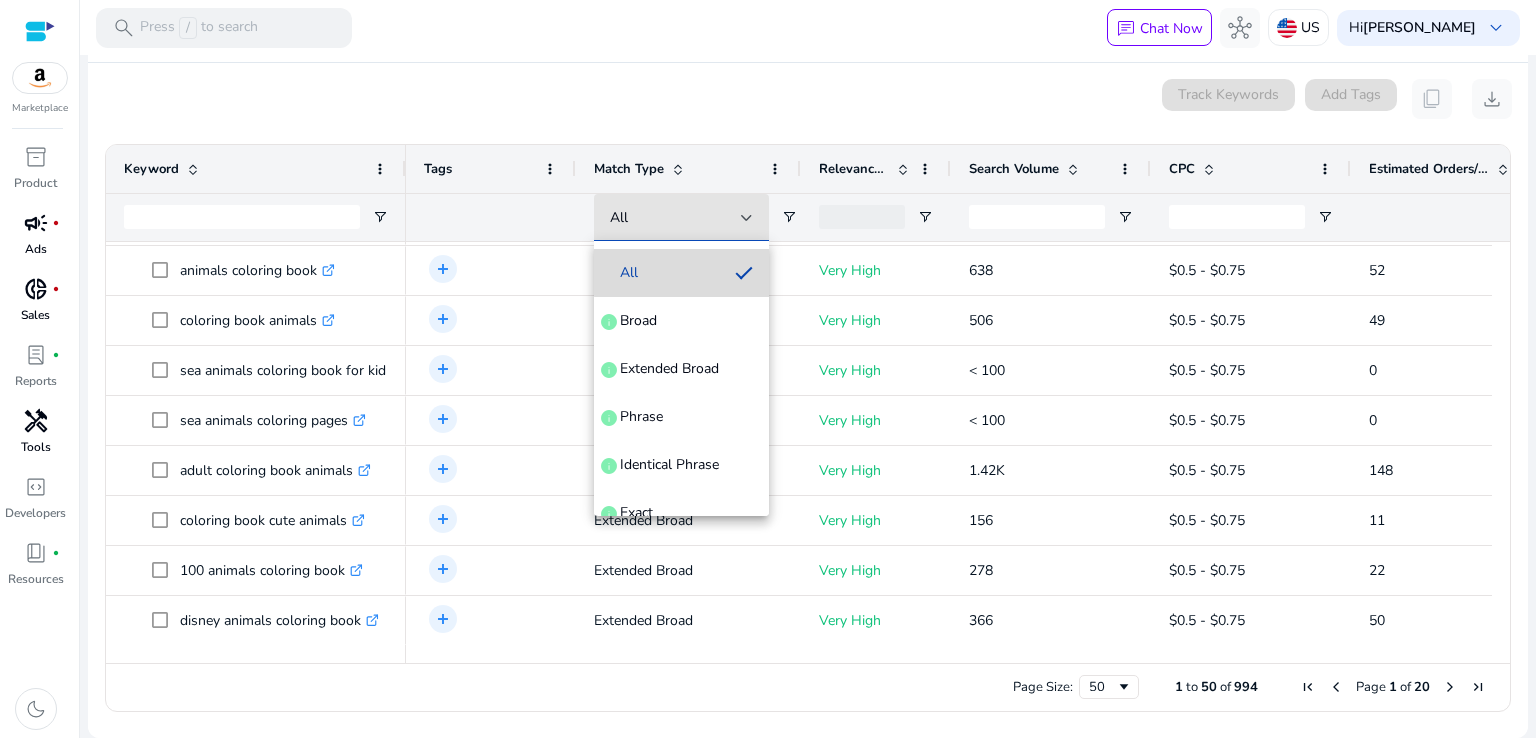 click on "All" at bounding box center (664, 273) 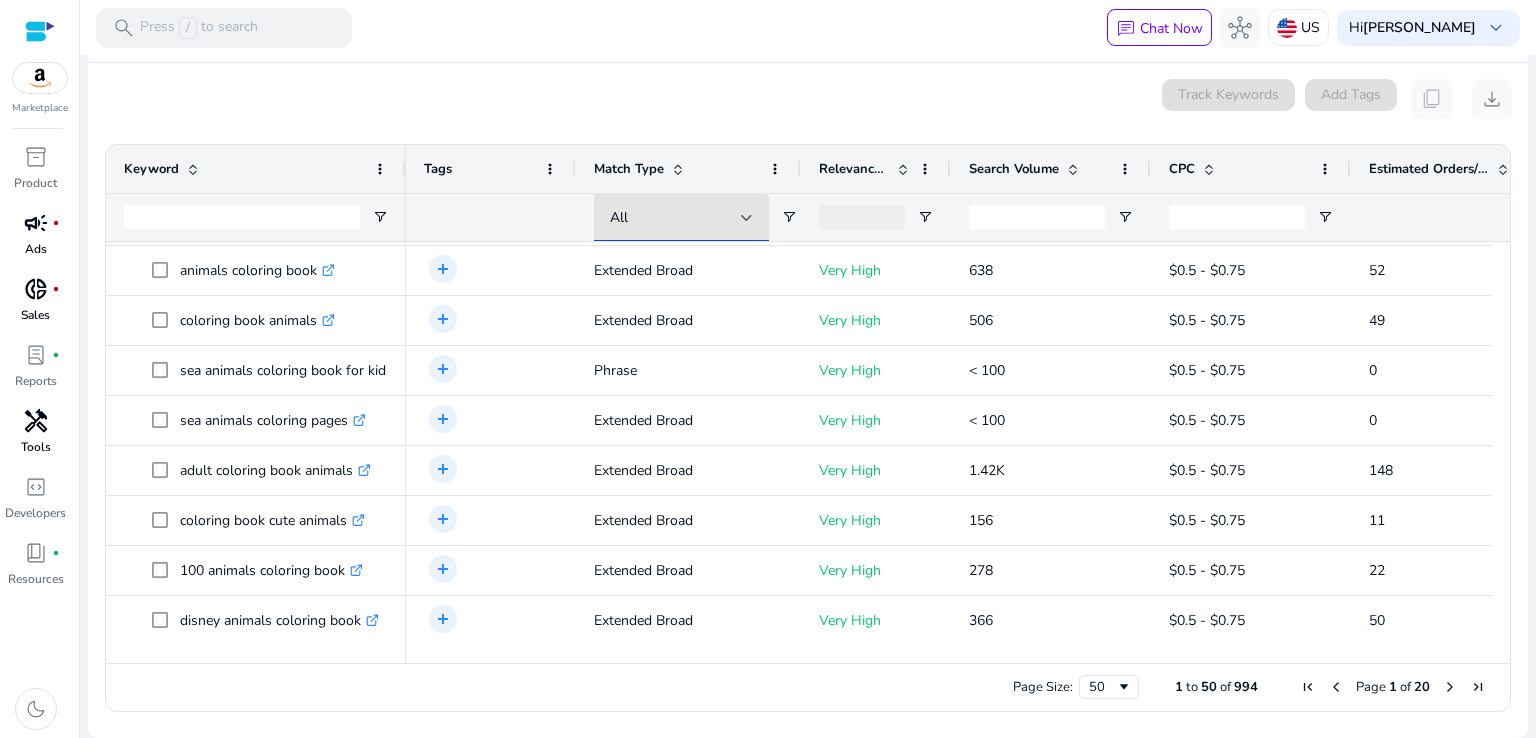scroll, scrollTop: 0, scrollLeft: 0, axis: both 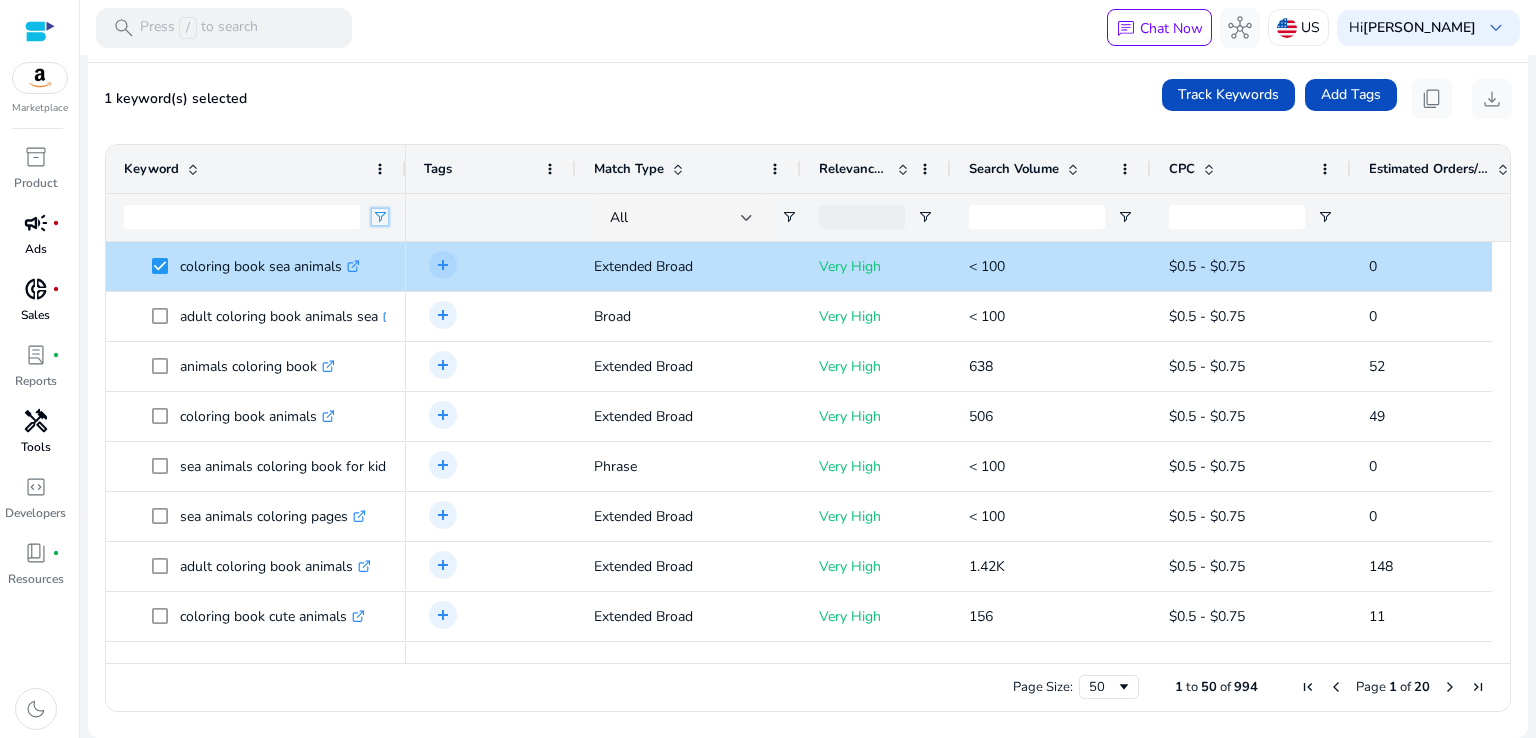 click at bounding box center (380, 217) 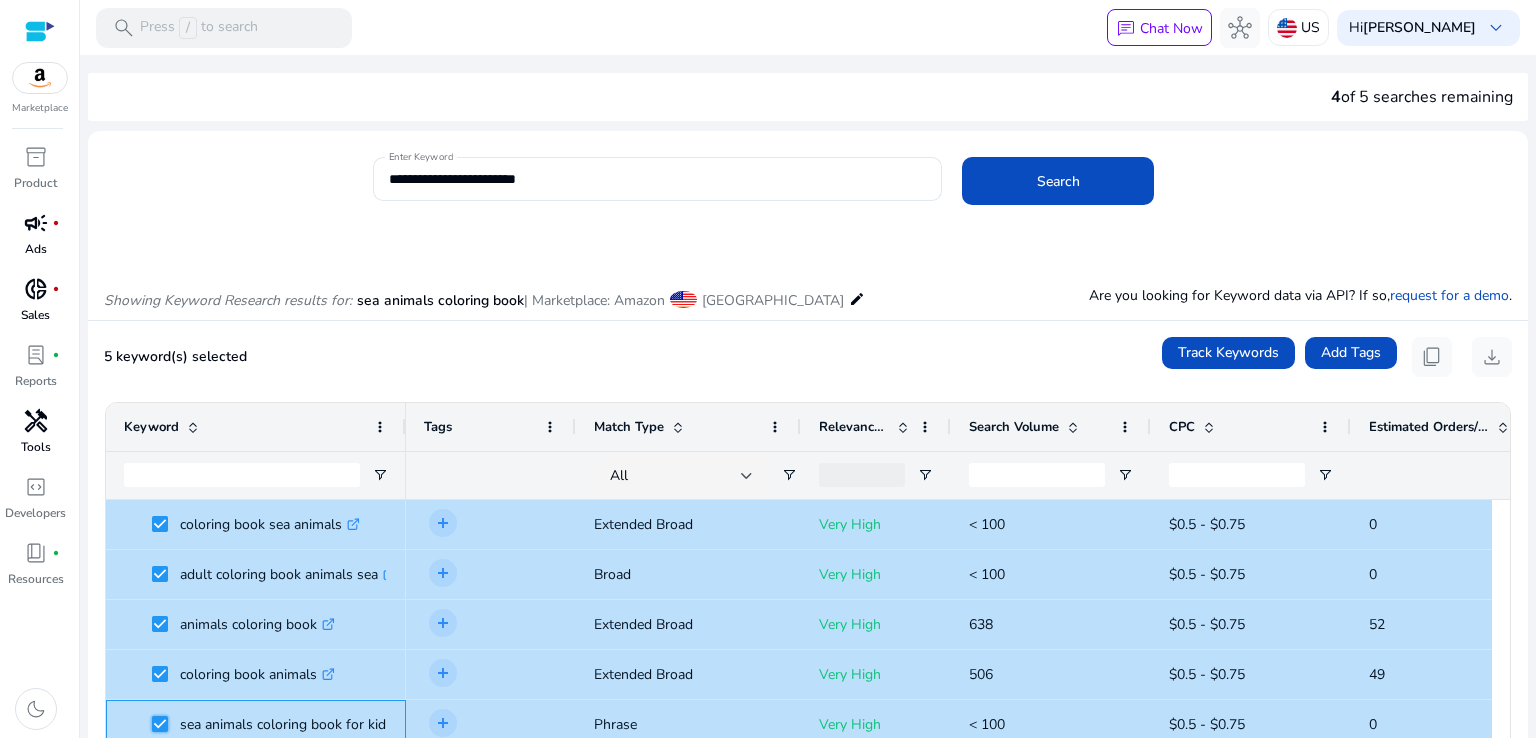 scroll, scrollTop: 258, scrollLeft: 0, axis: vertical 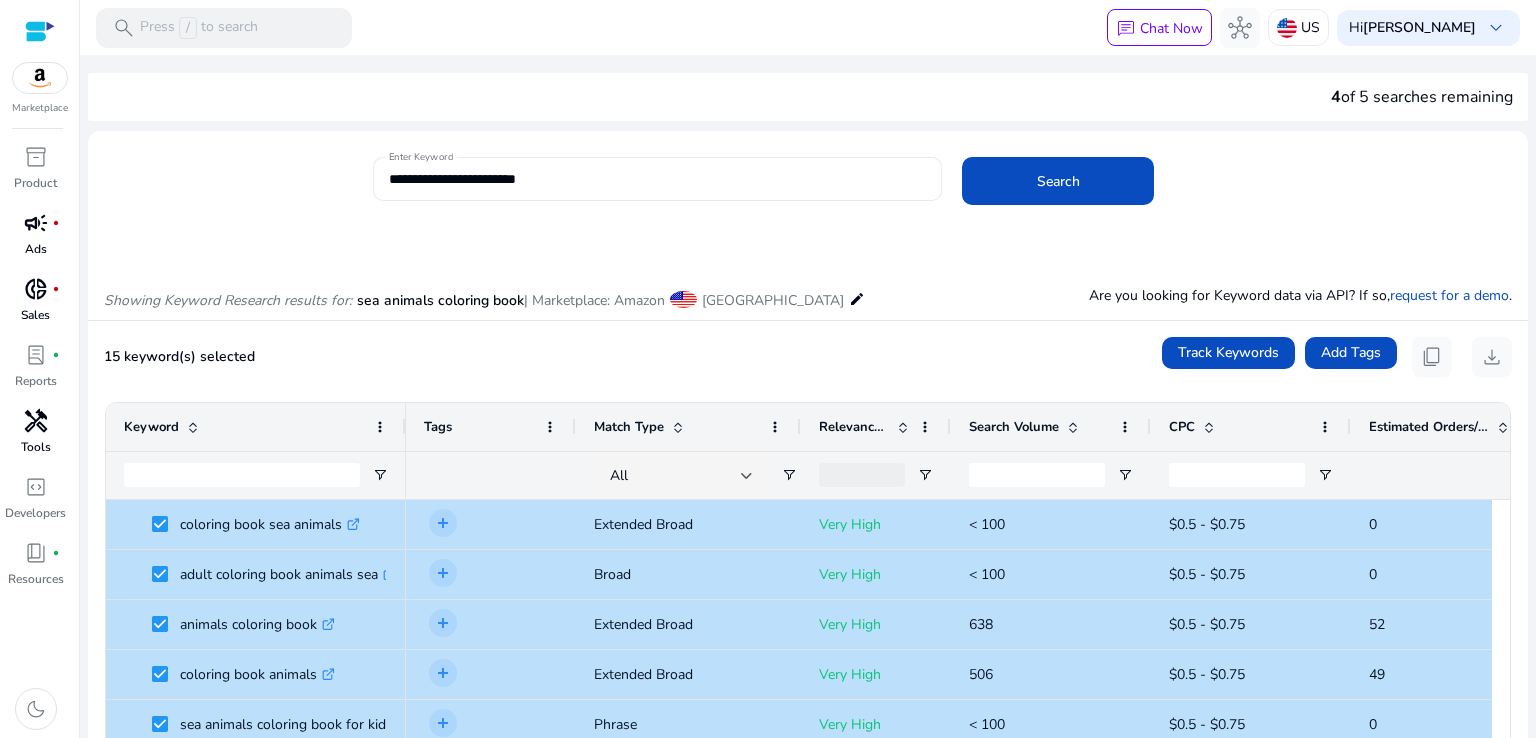 drag, startPoint x: 602, startPoint y: 177, endPoint x: 580, endPoint y: 177, distance: 22 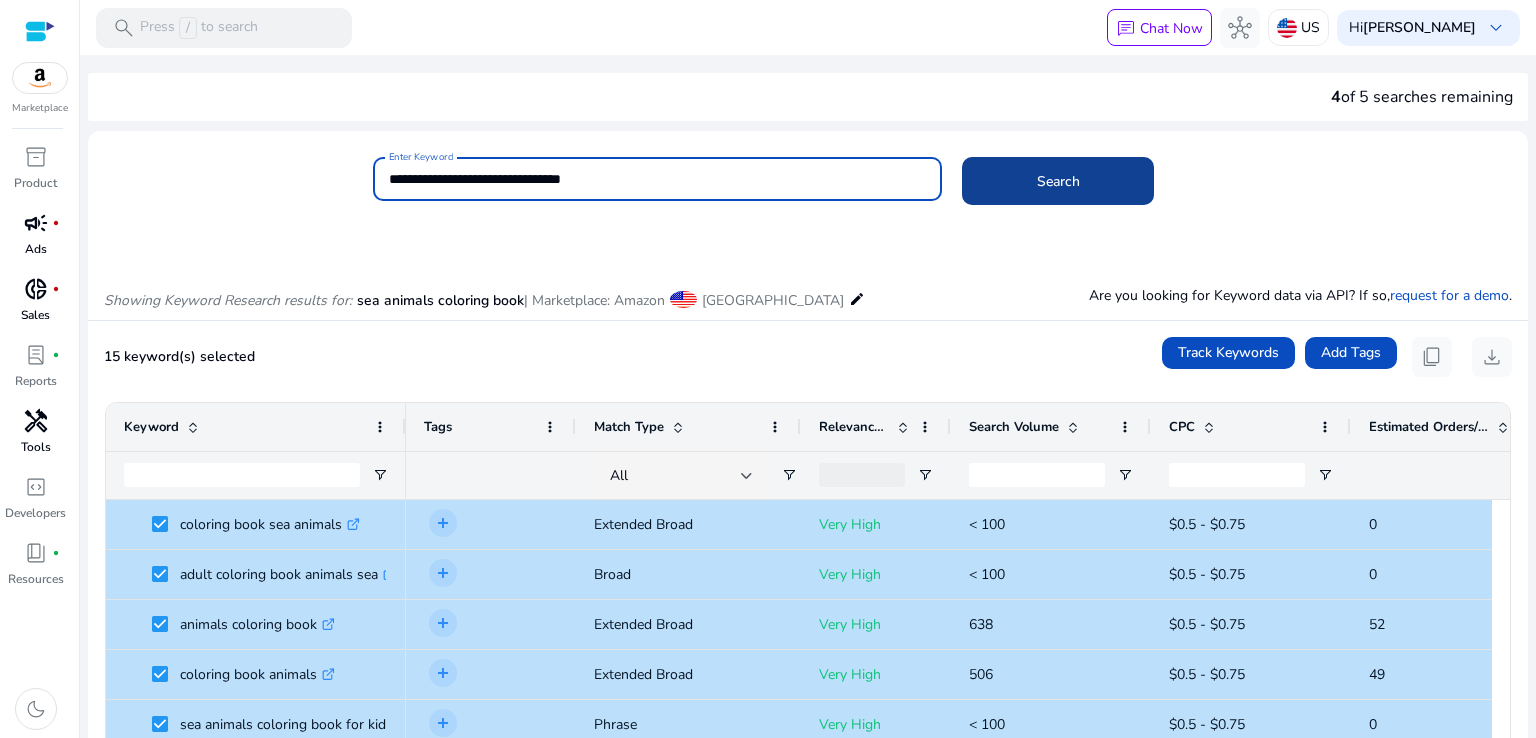 type on "**********" 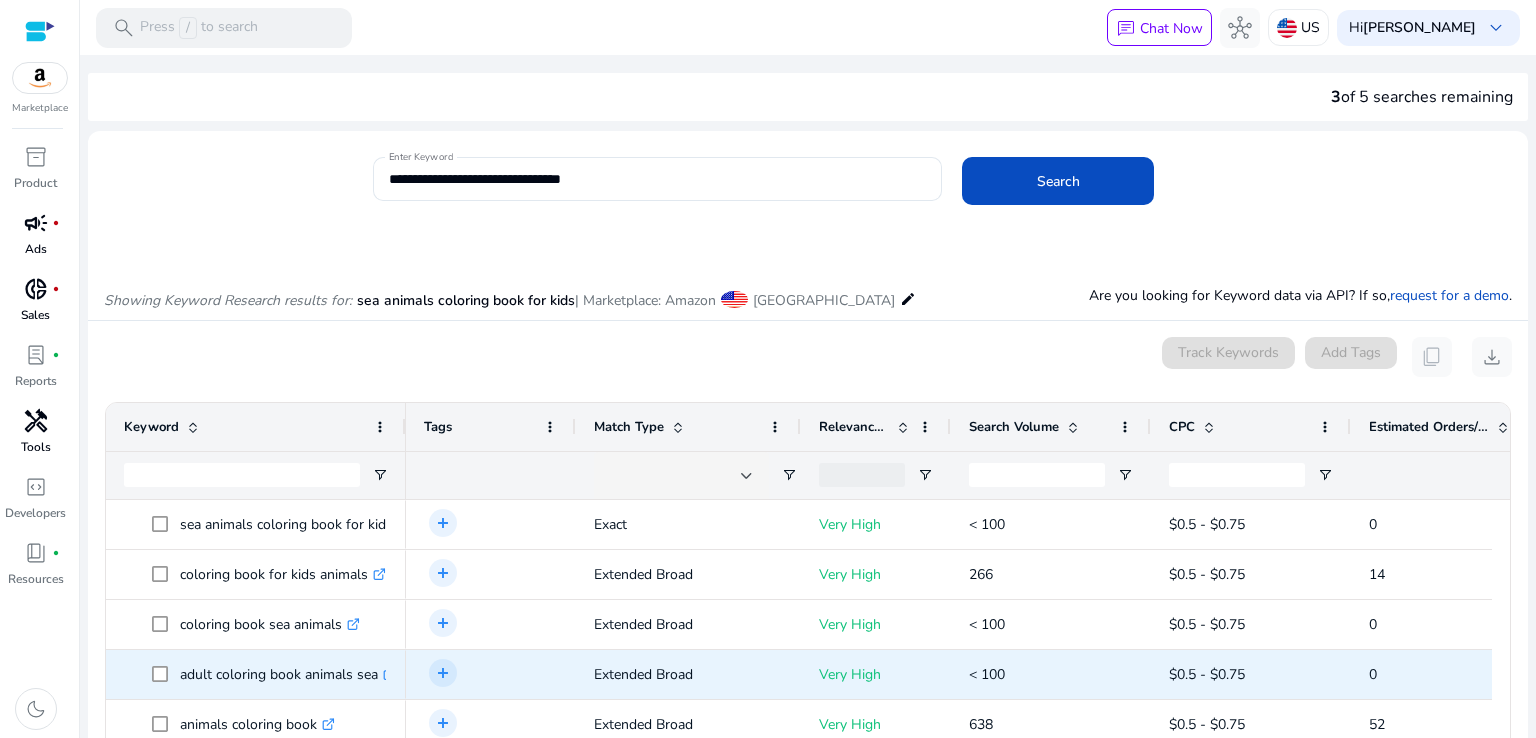 scroll, scrollTop: 238, scrollLeft: 0, axis: vertical 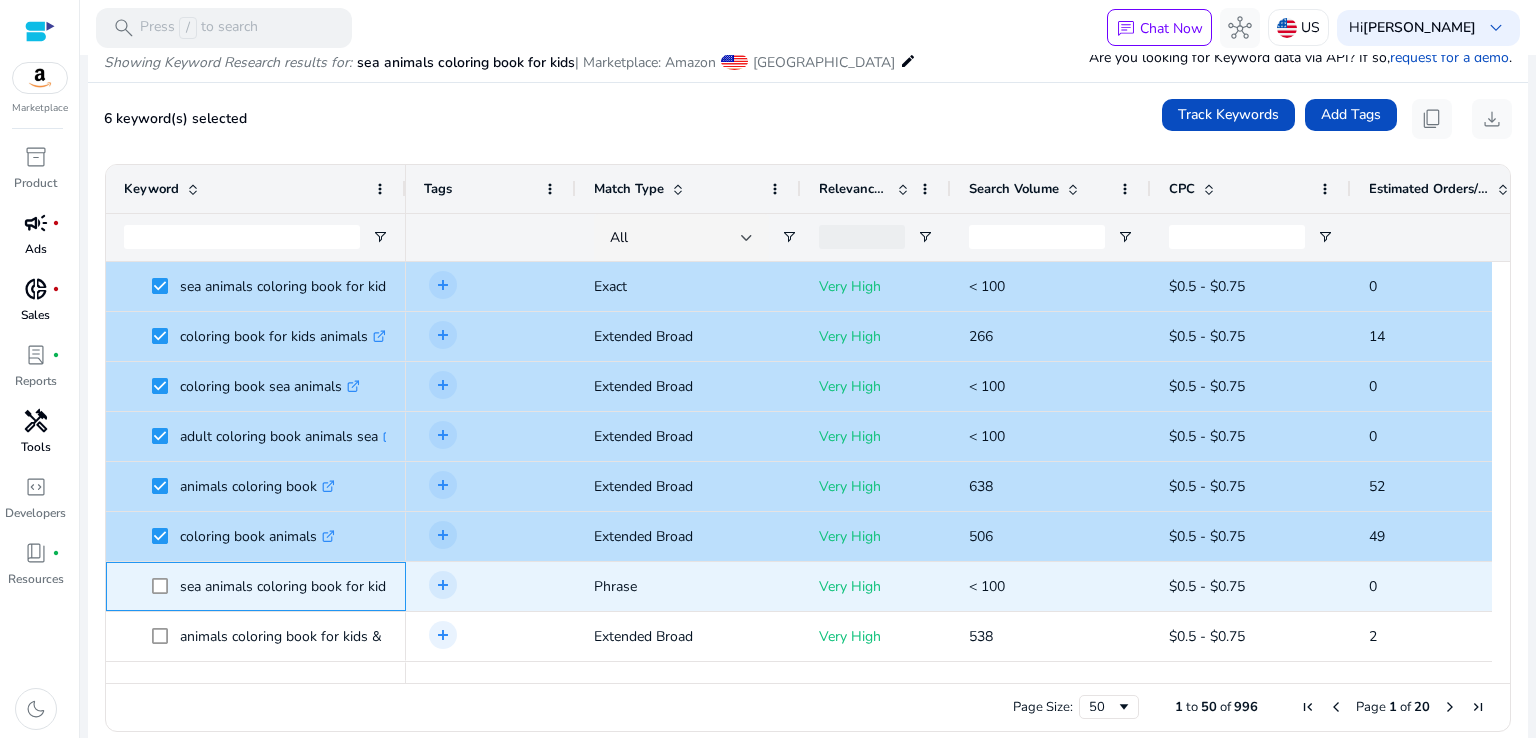 click at bounding box center [166, 586] 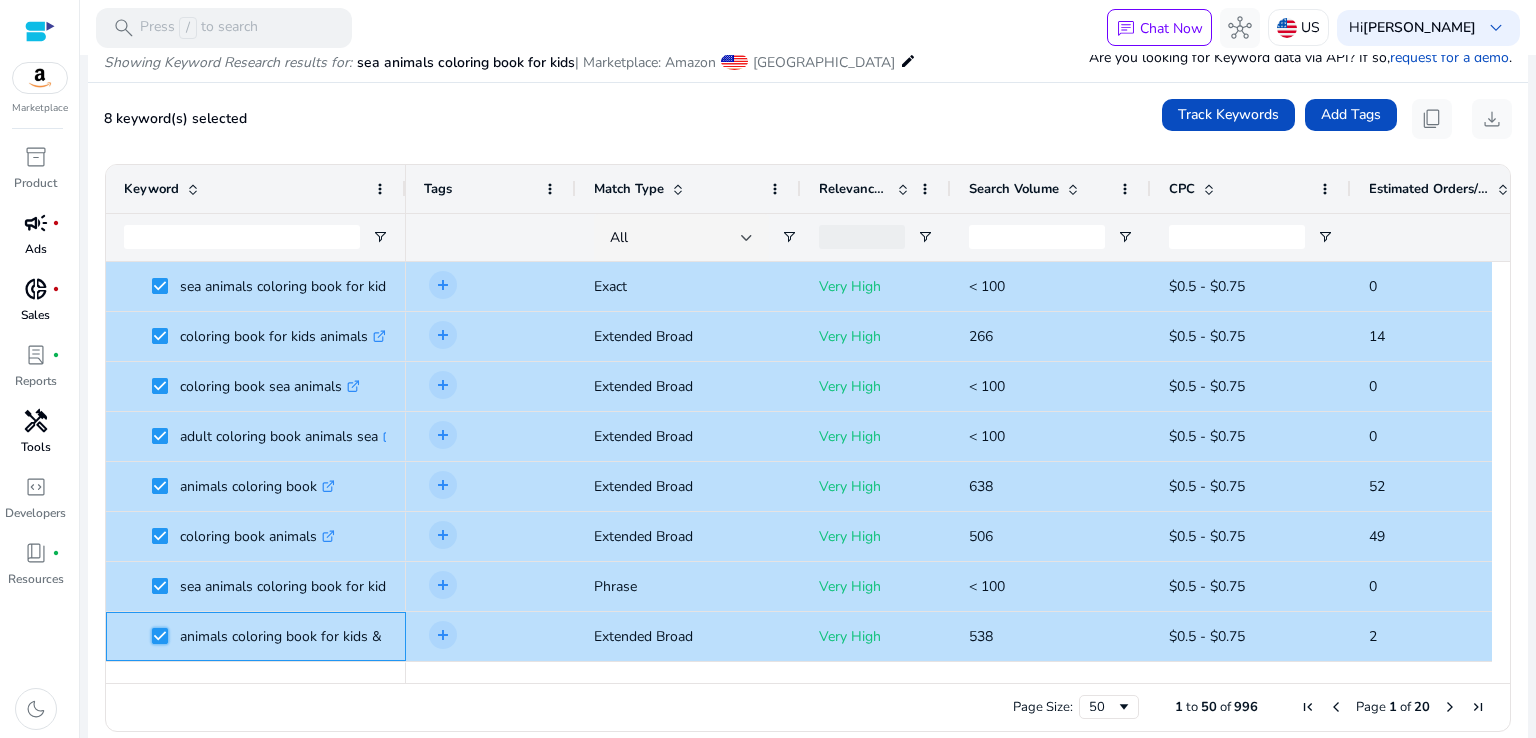 scroll, scrollTop: 333, scrollLeft: 0, axis: vertical 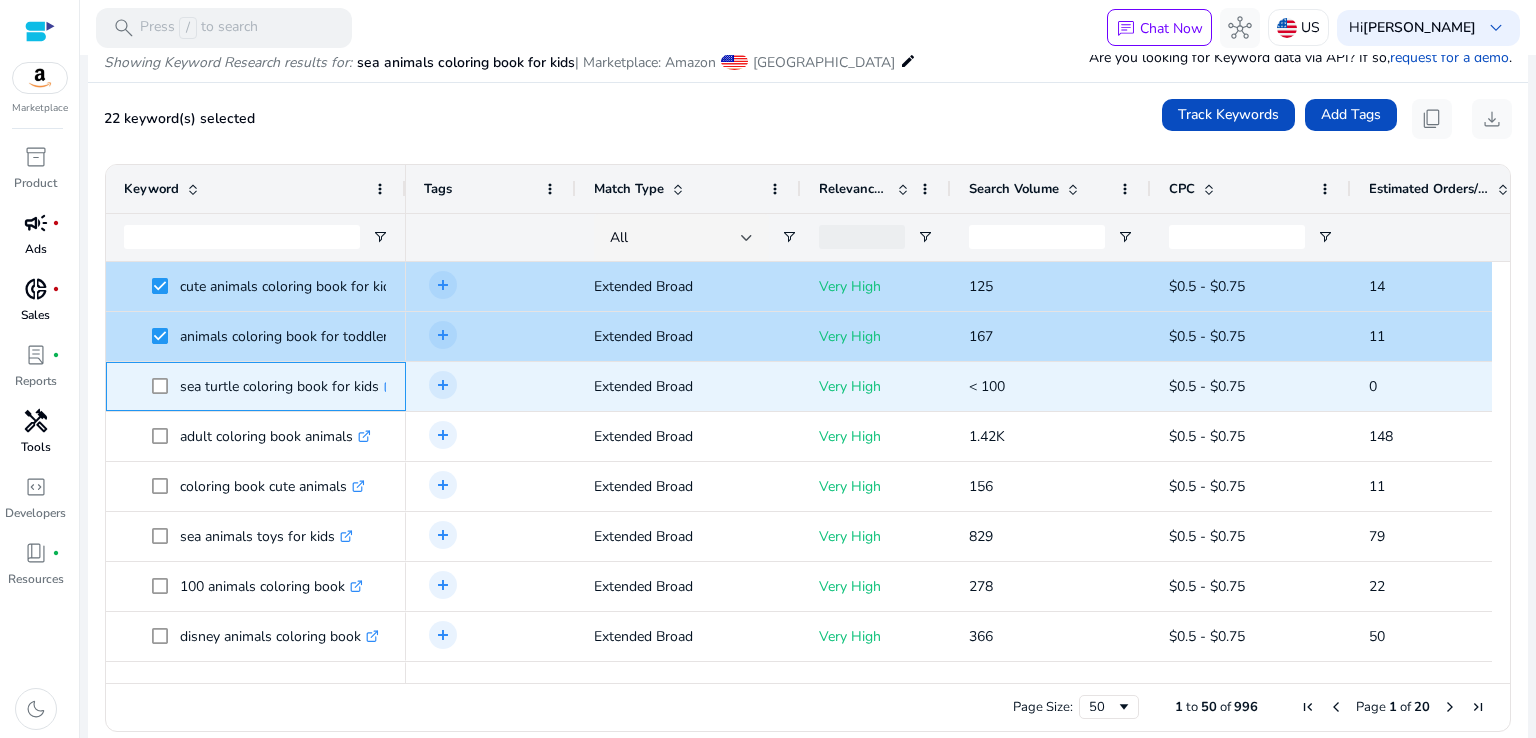 click at bounding box center [166, 386] 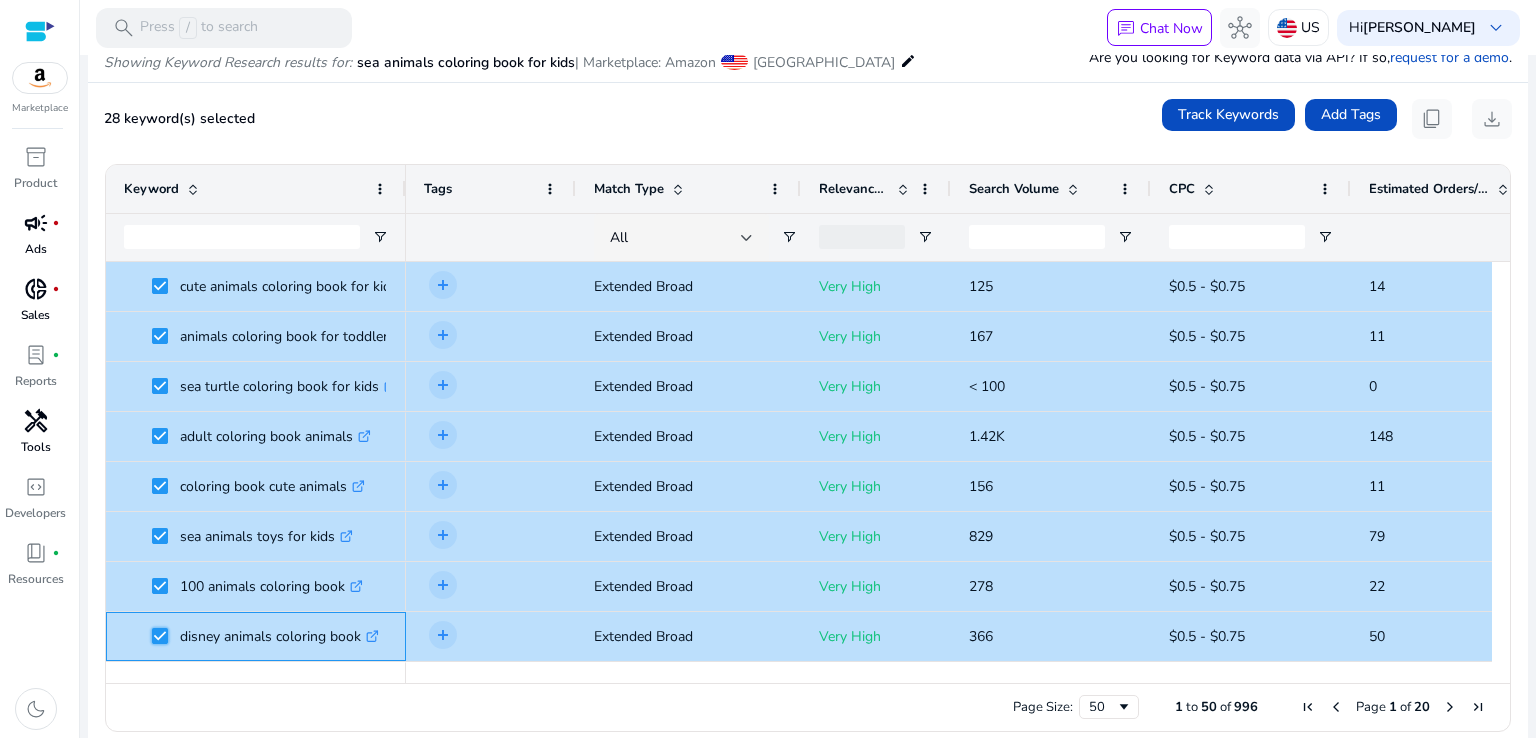 scroll, scrollTop: 1333, scrollLeft: 0, axis: vertical 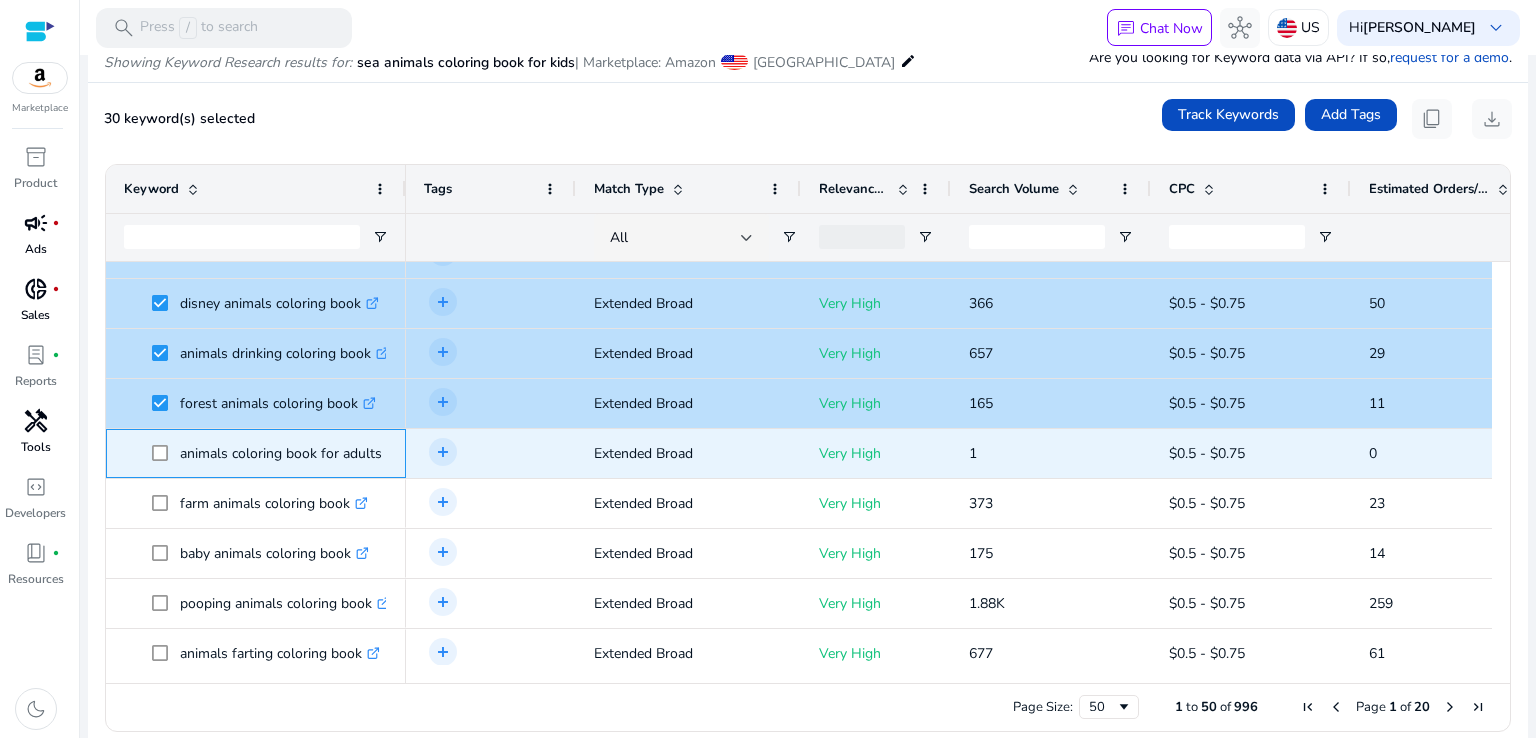 click at bounding box center (166, 453) 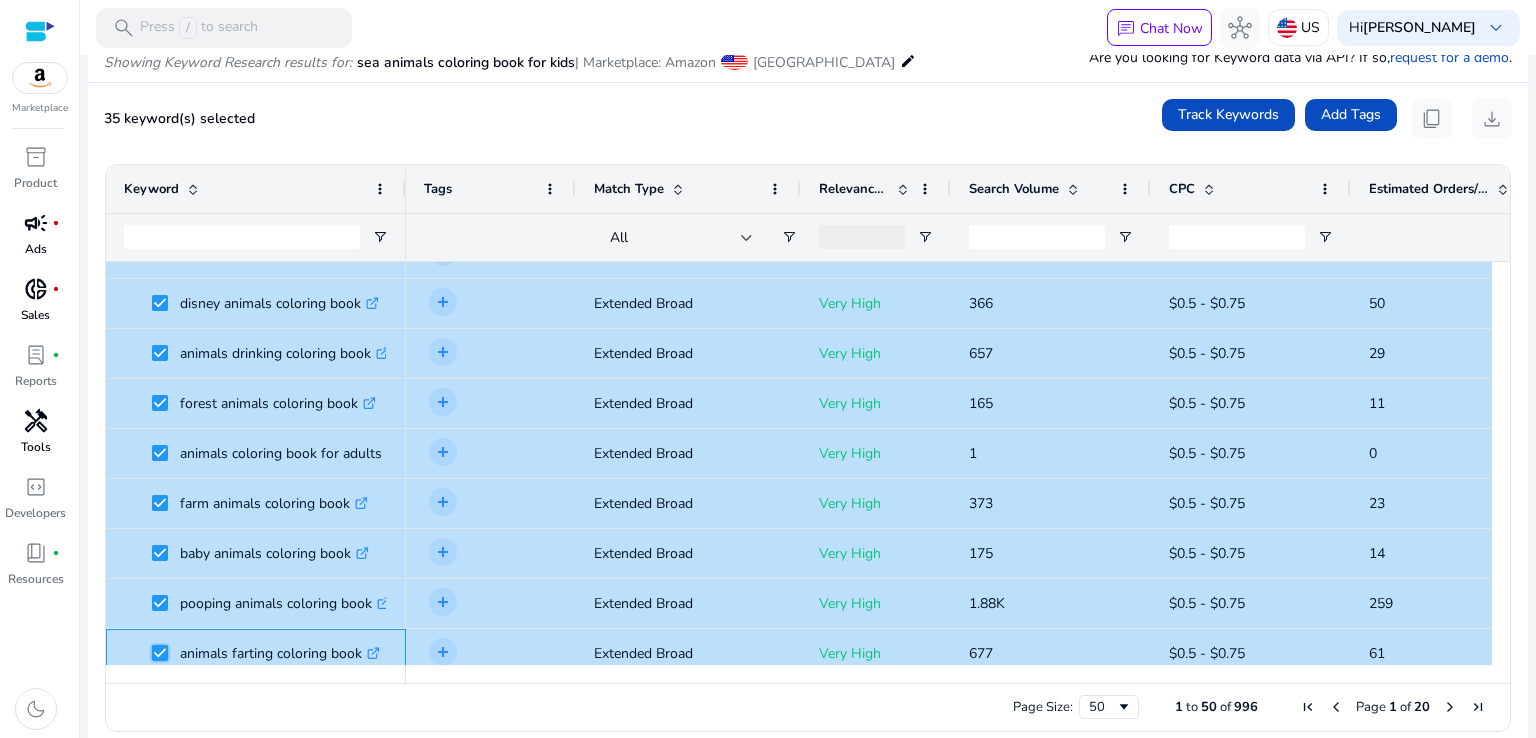scroll, scrollTop: 1666, scrollLeft: 0, axis: vertical 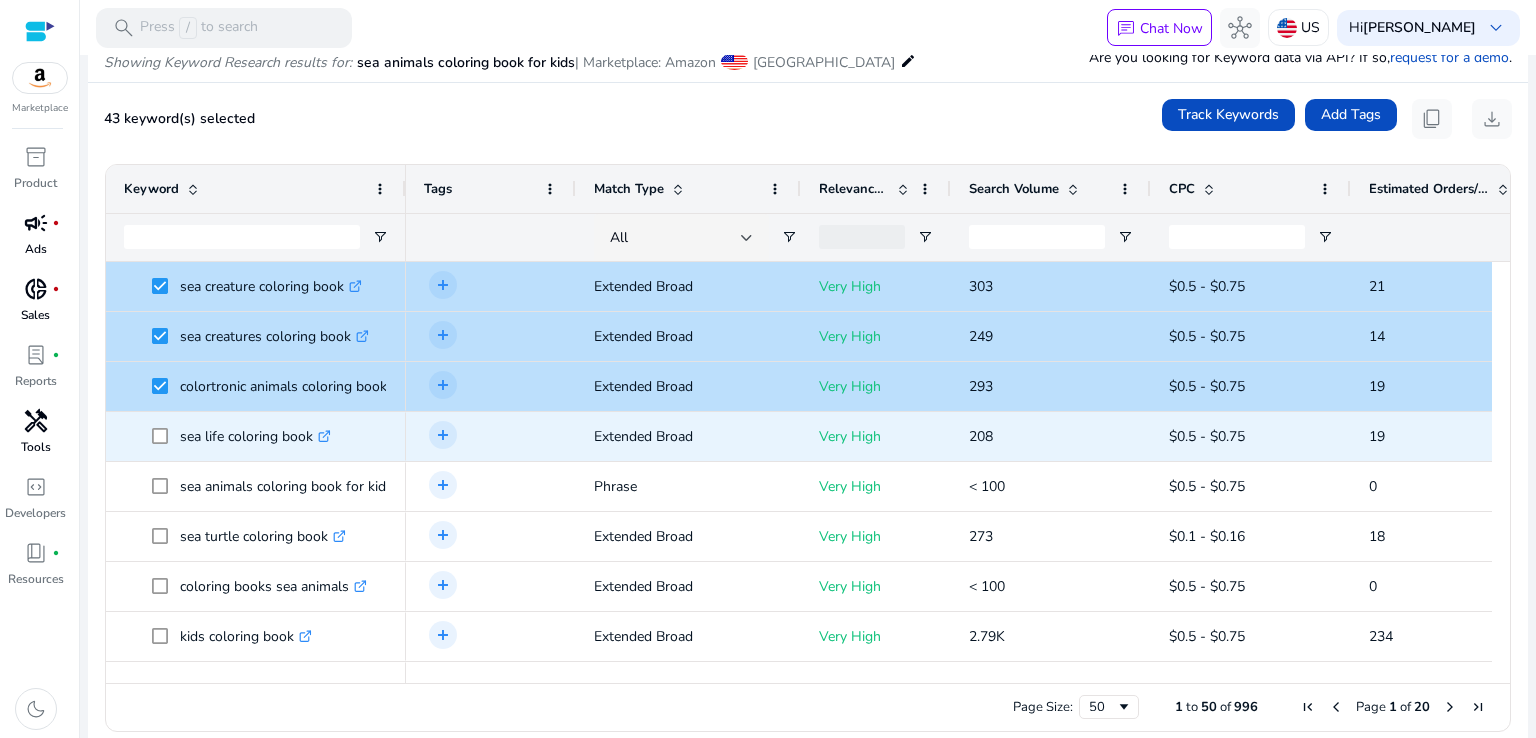 click at bounding box center [166, 436] 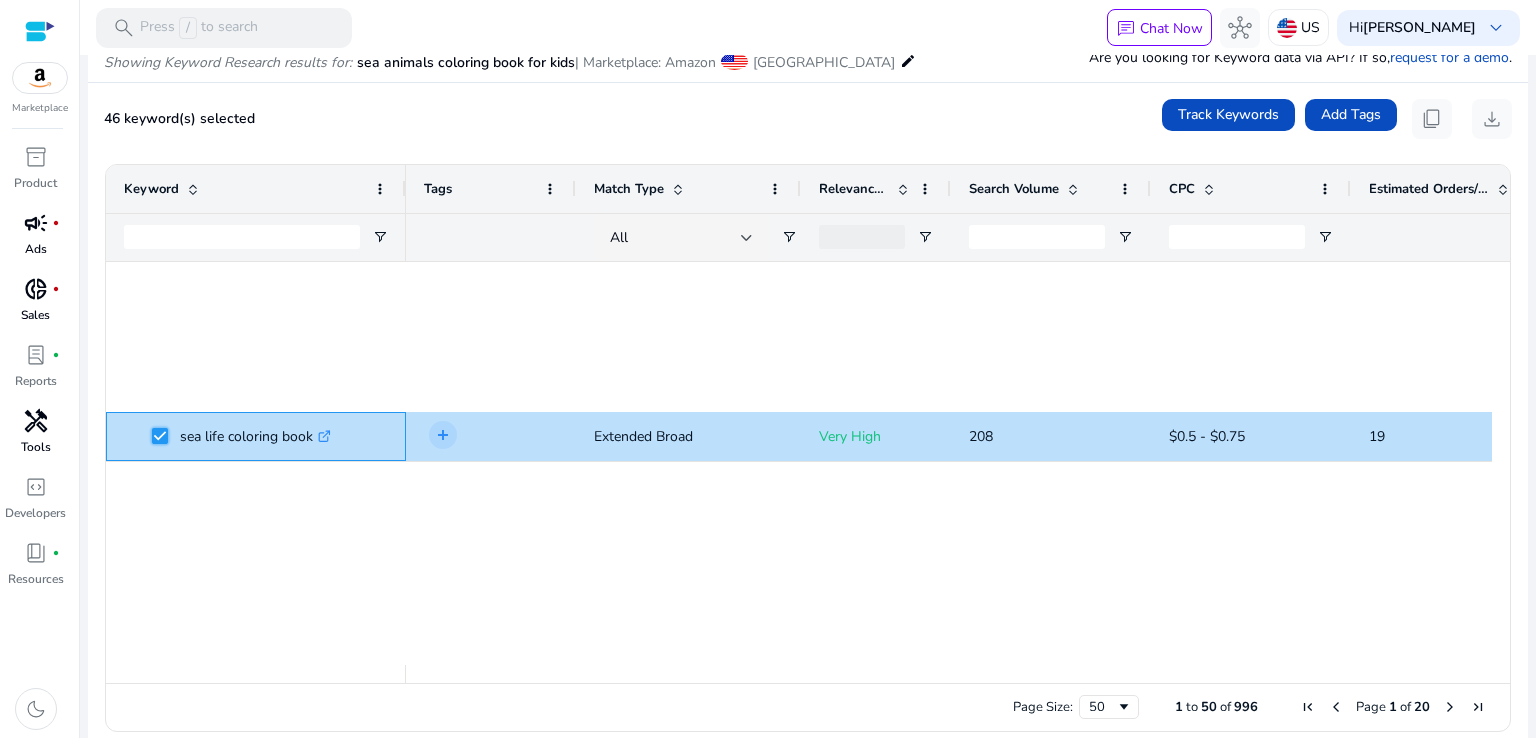 scroll, scrollTop: 666, scrollLeft: 0, axis: vertical 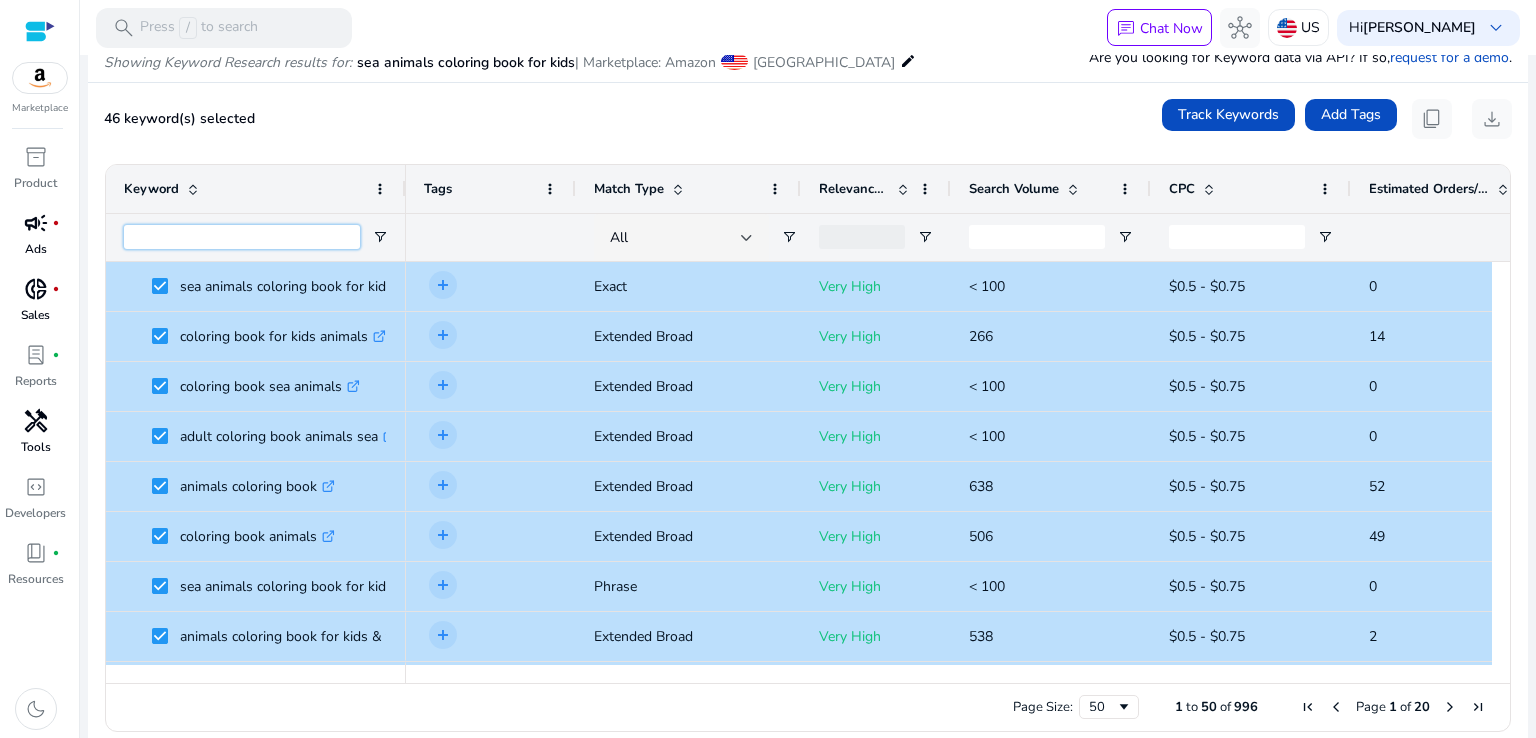 click at bounding box center (242, 237) 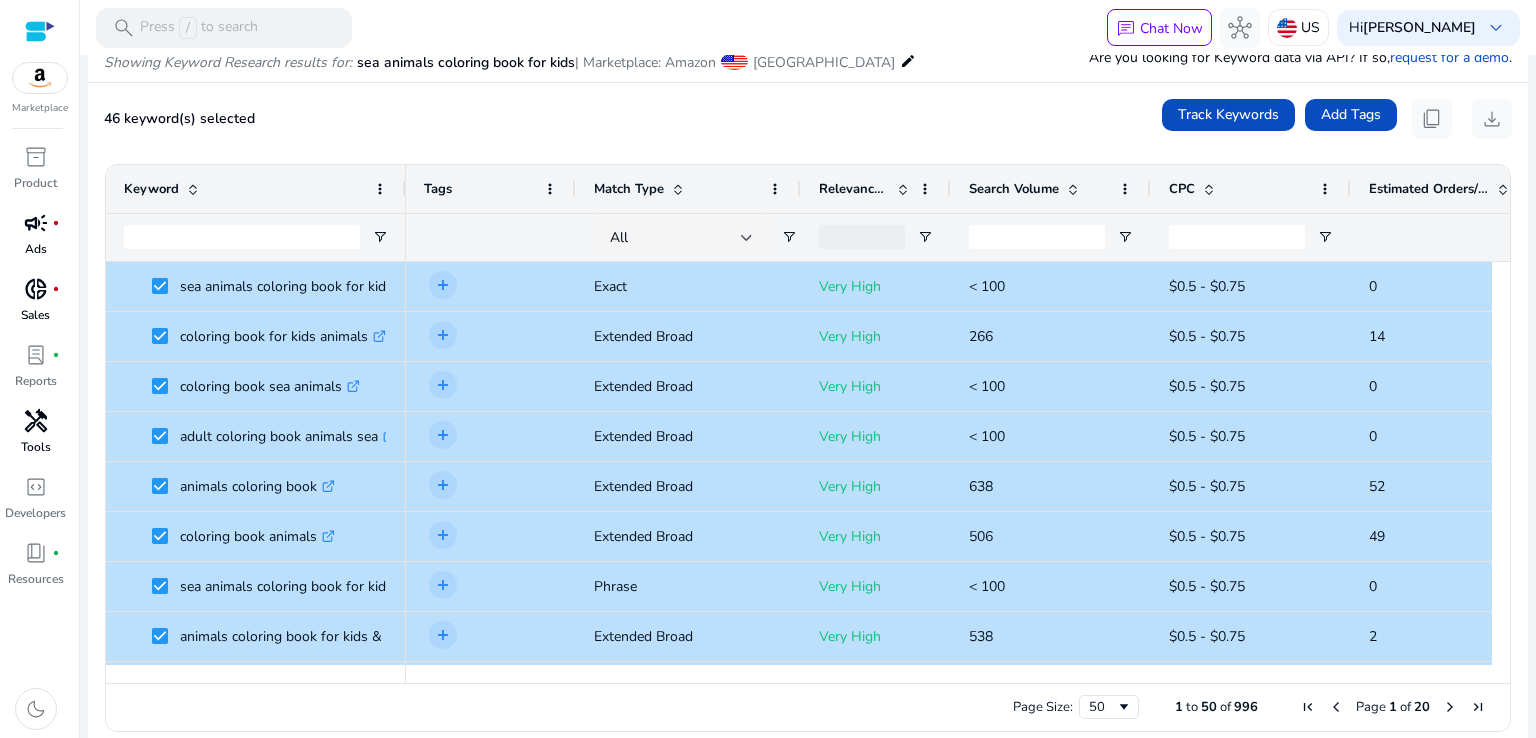 click on "Search Volume" at bounding box center [1014, 189] 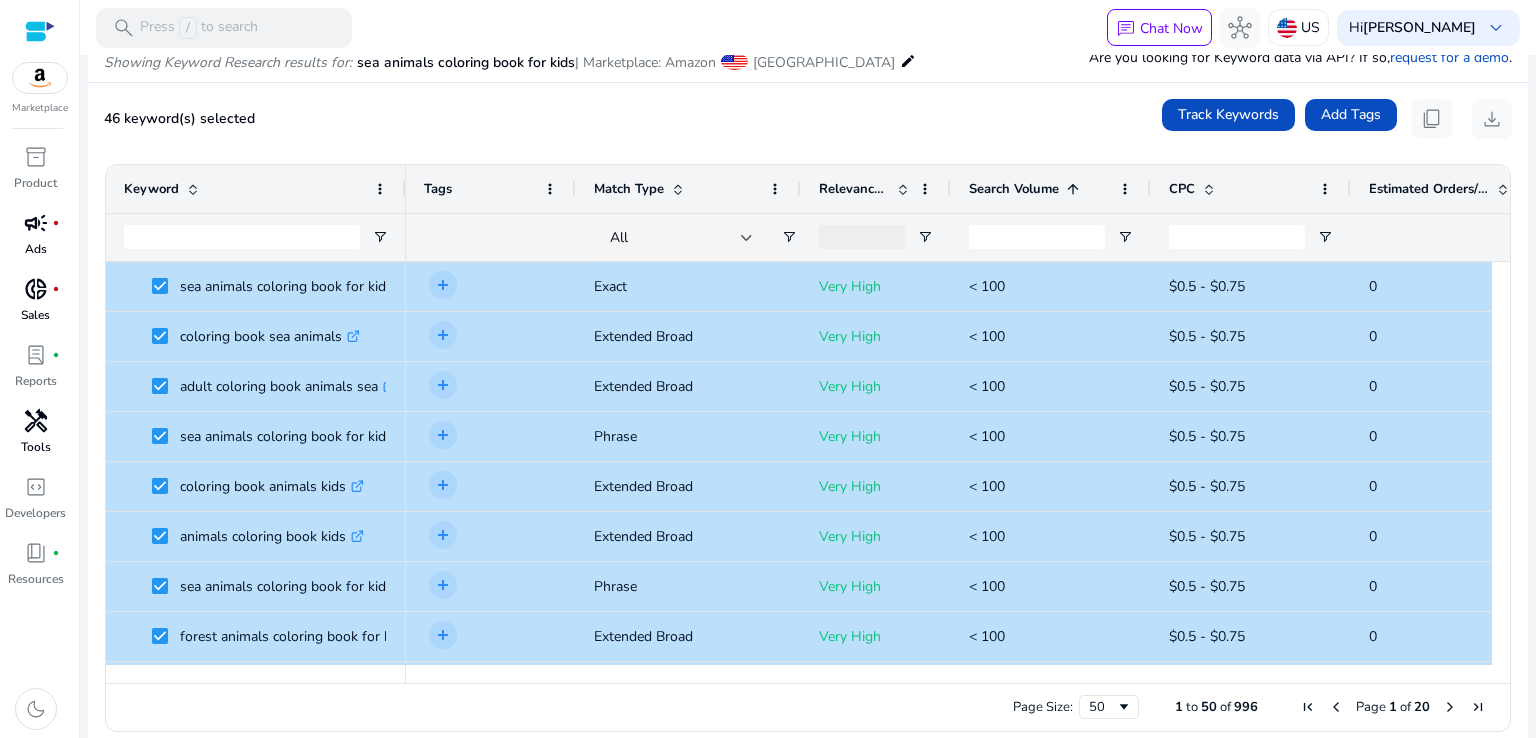 click on "Search Volume" at bounding box center (1014, 189) 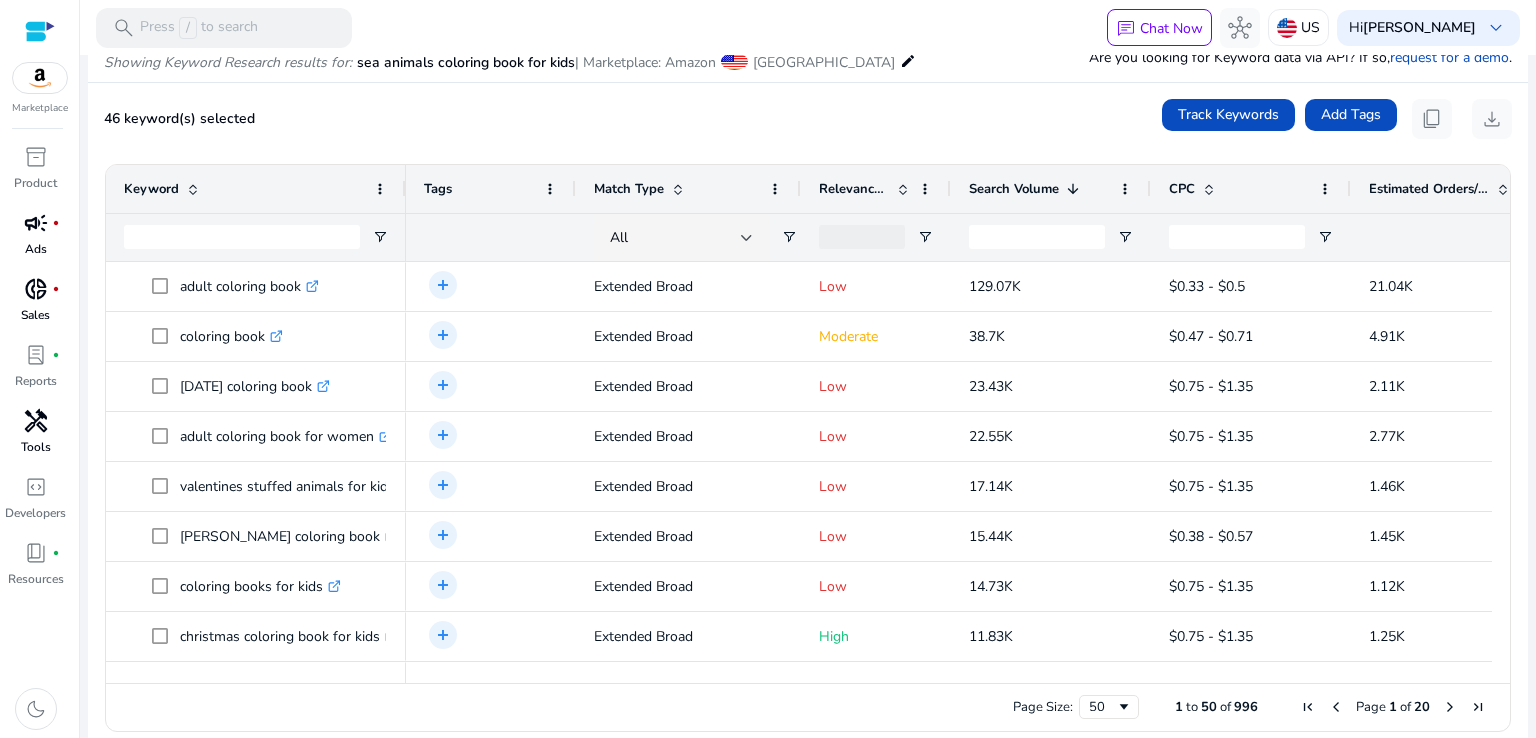 click on "Search Volume" at bounding box center [1014, 189] 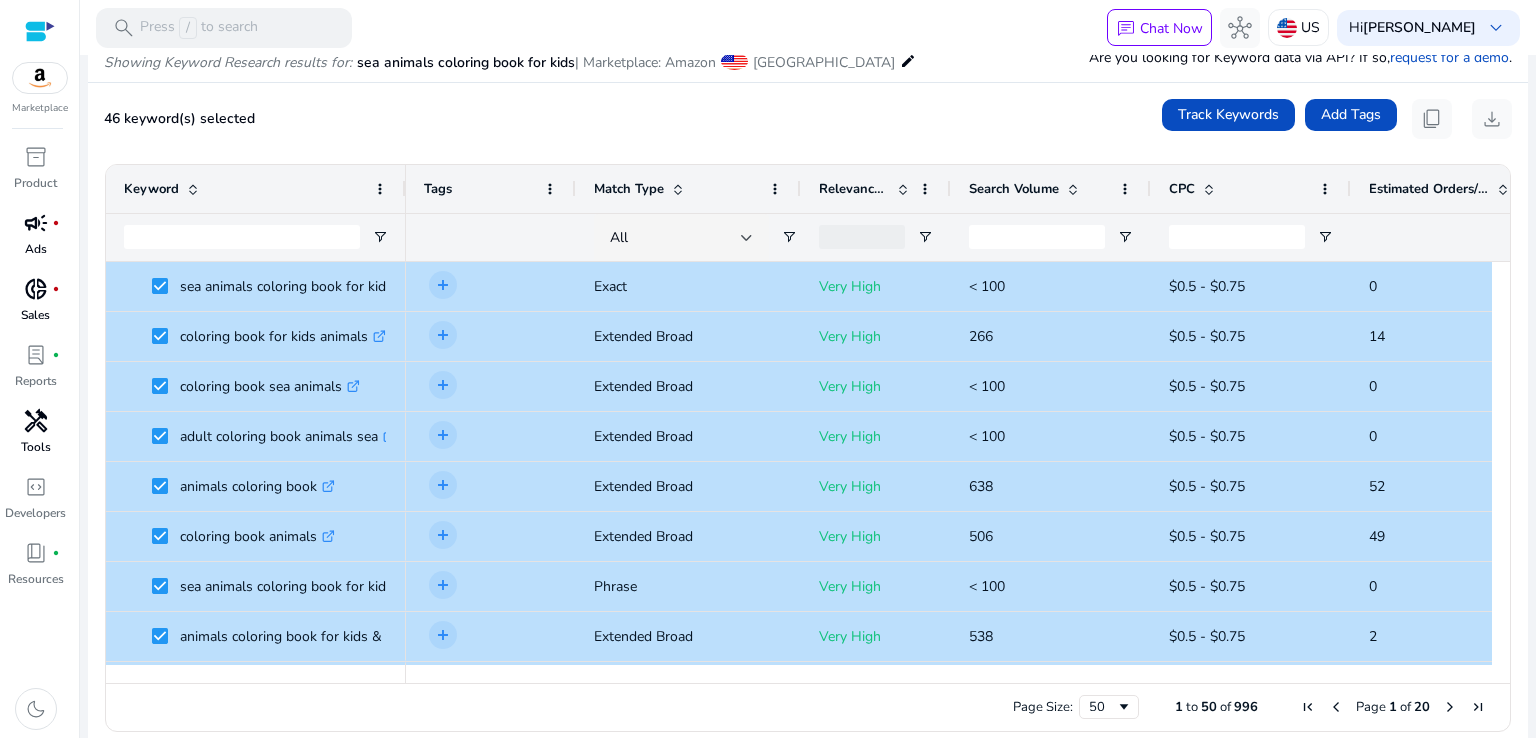 scroll, scrollTop: 333, scrollLeft: 0, axis: vertical 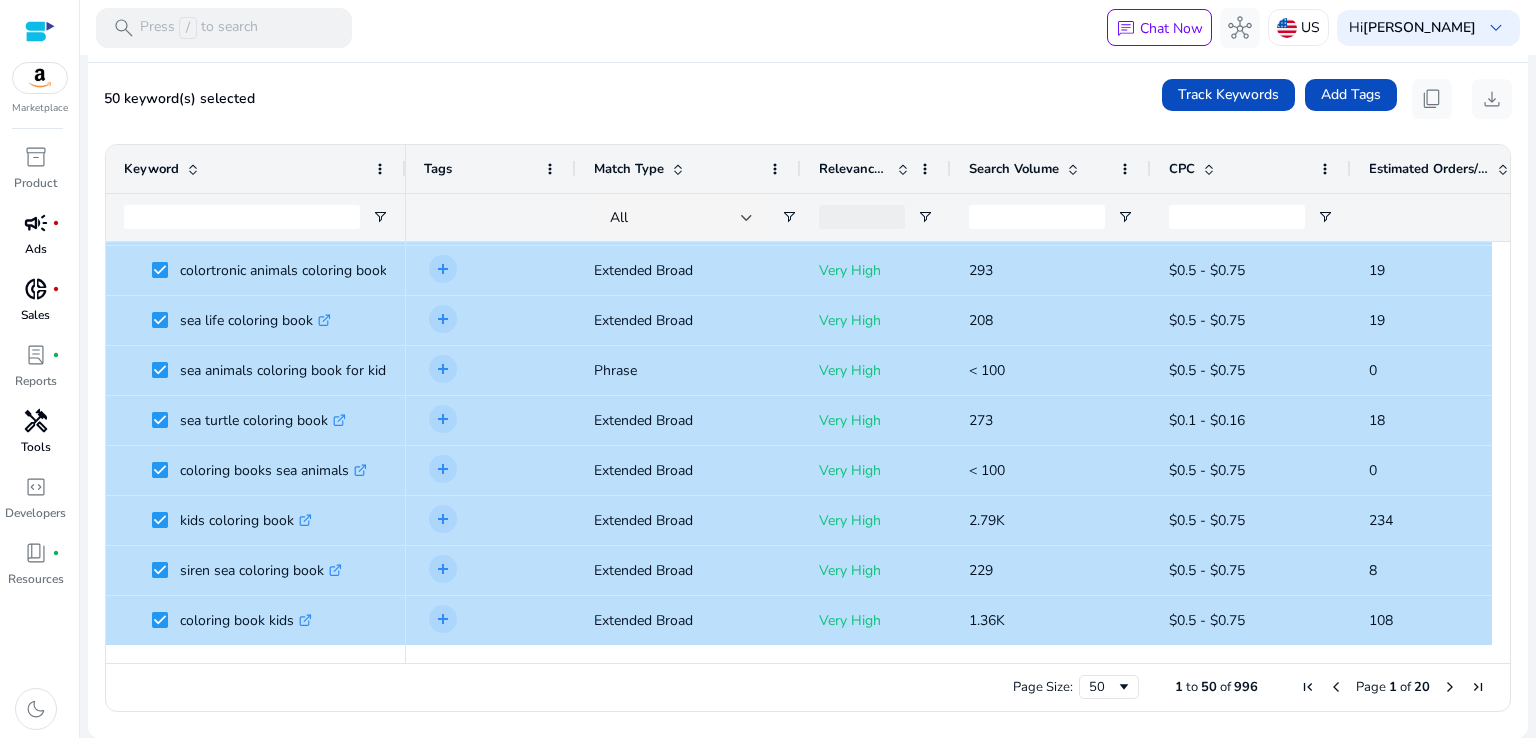 click at bounding box center [900, 169] 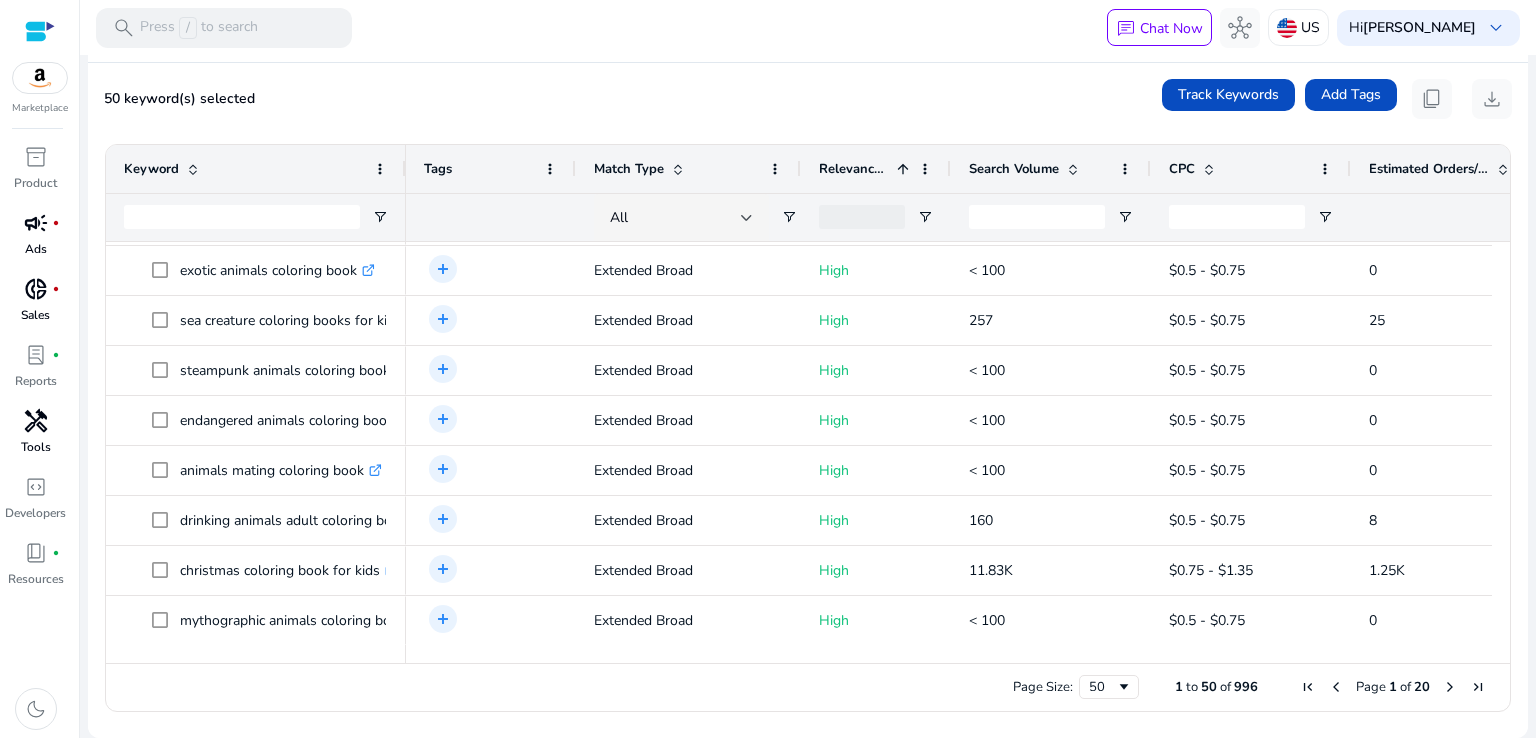 click at bounding box center (903, 169) 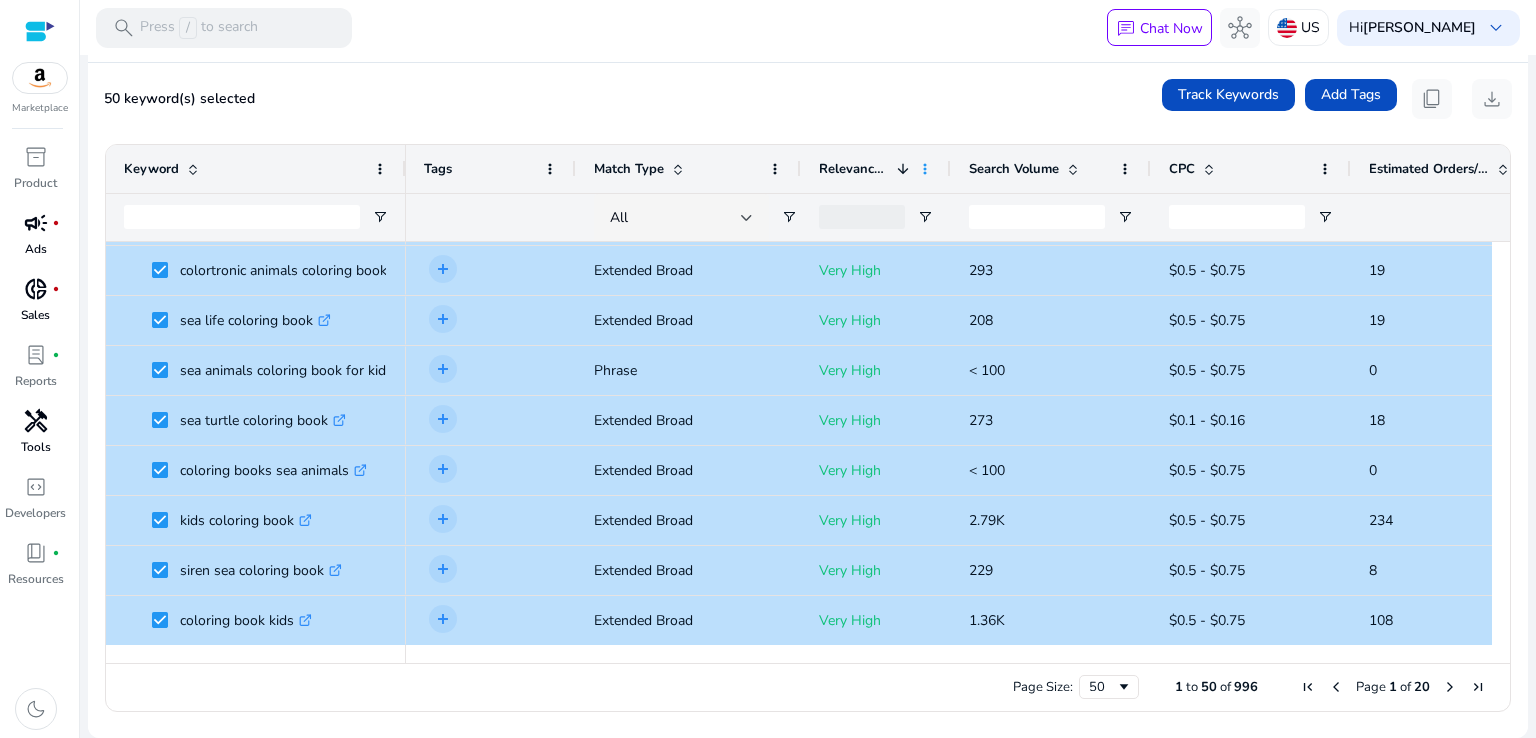 click at bounding box center [925, 169] 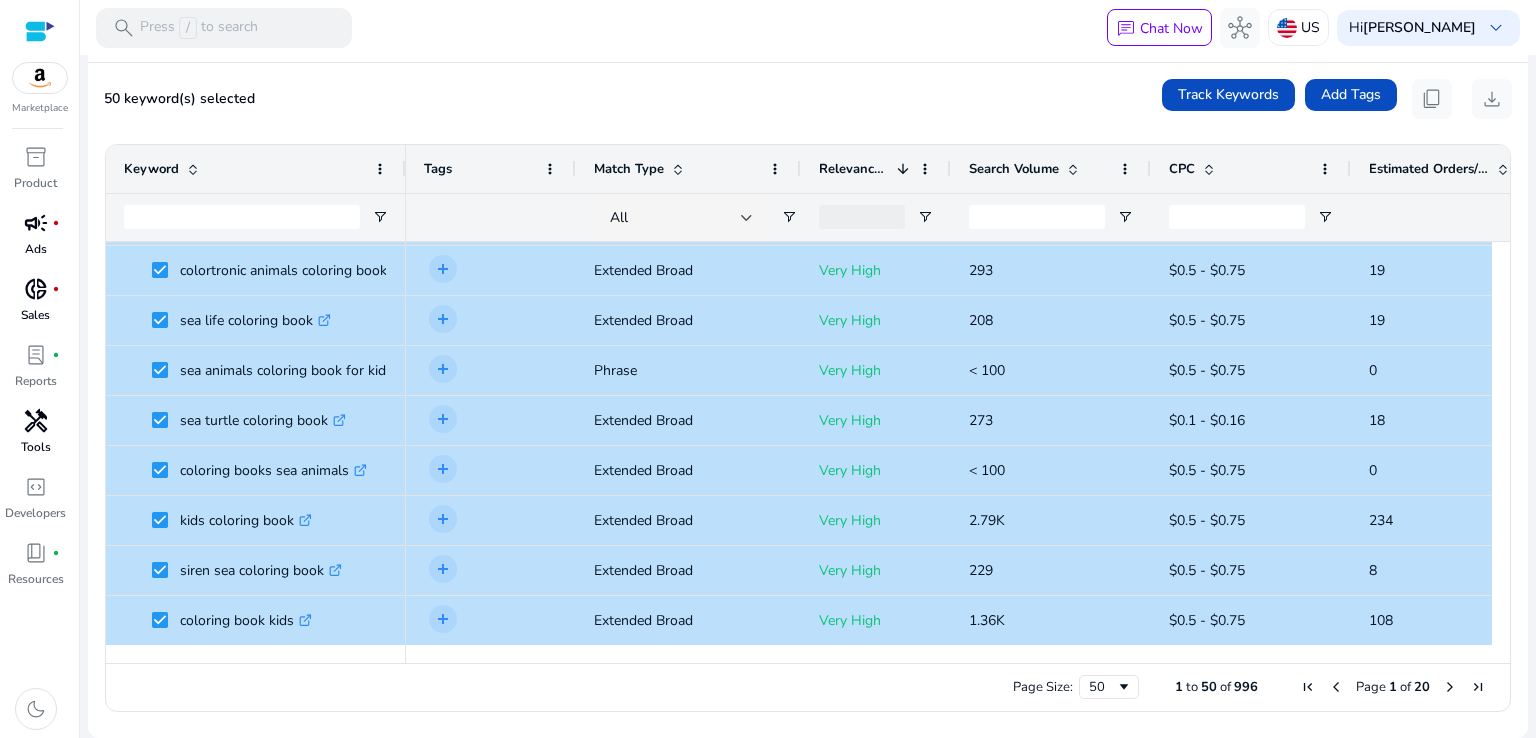 click on "Relevance Score" at bounding box center (854, 169) 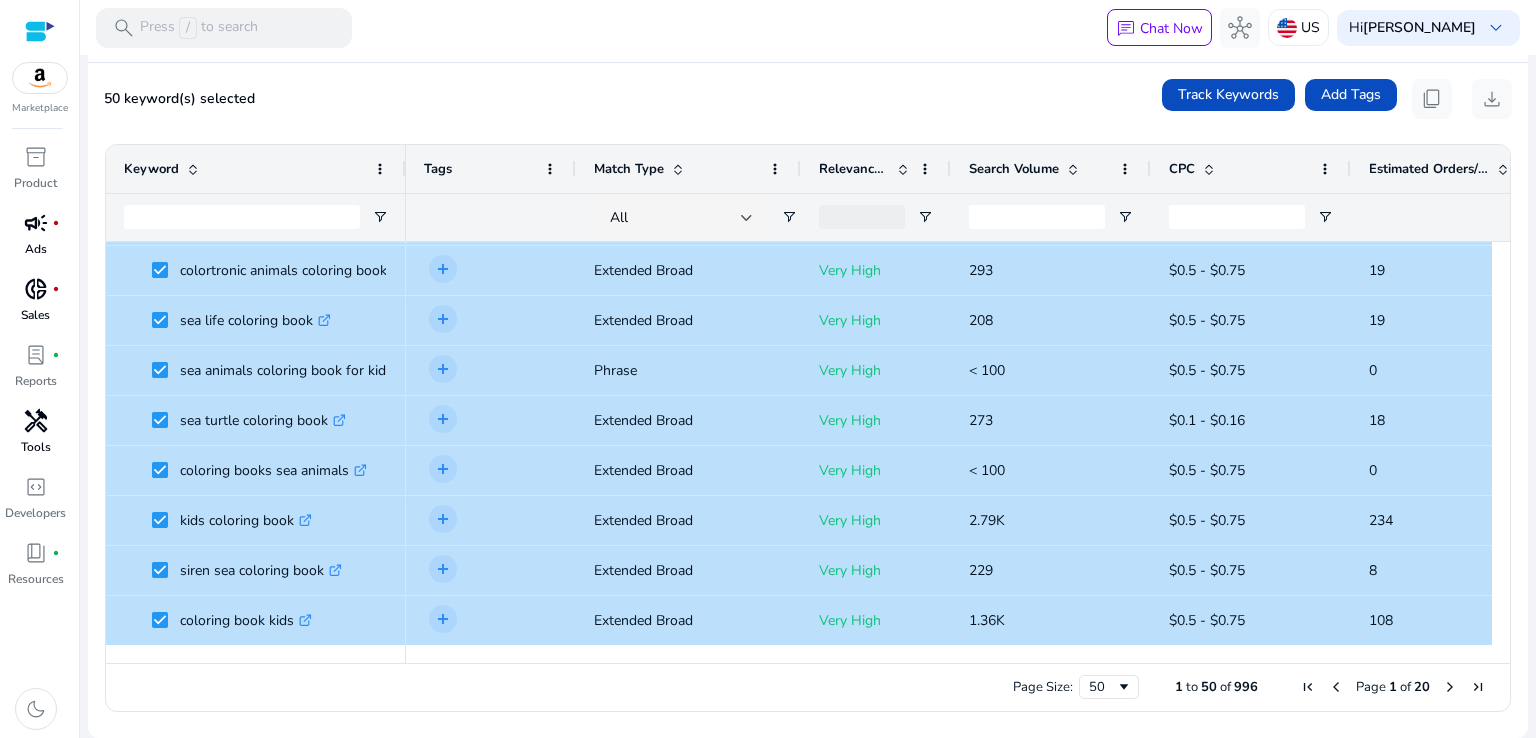 click on "Search Volume" at bounding box center (1014, 169) 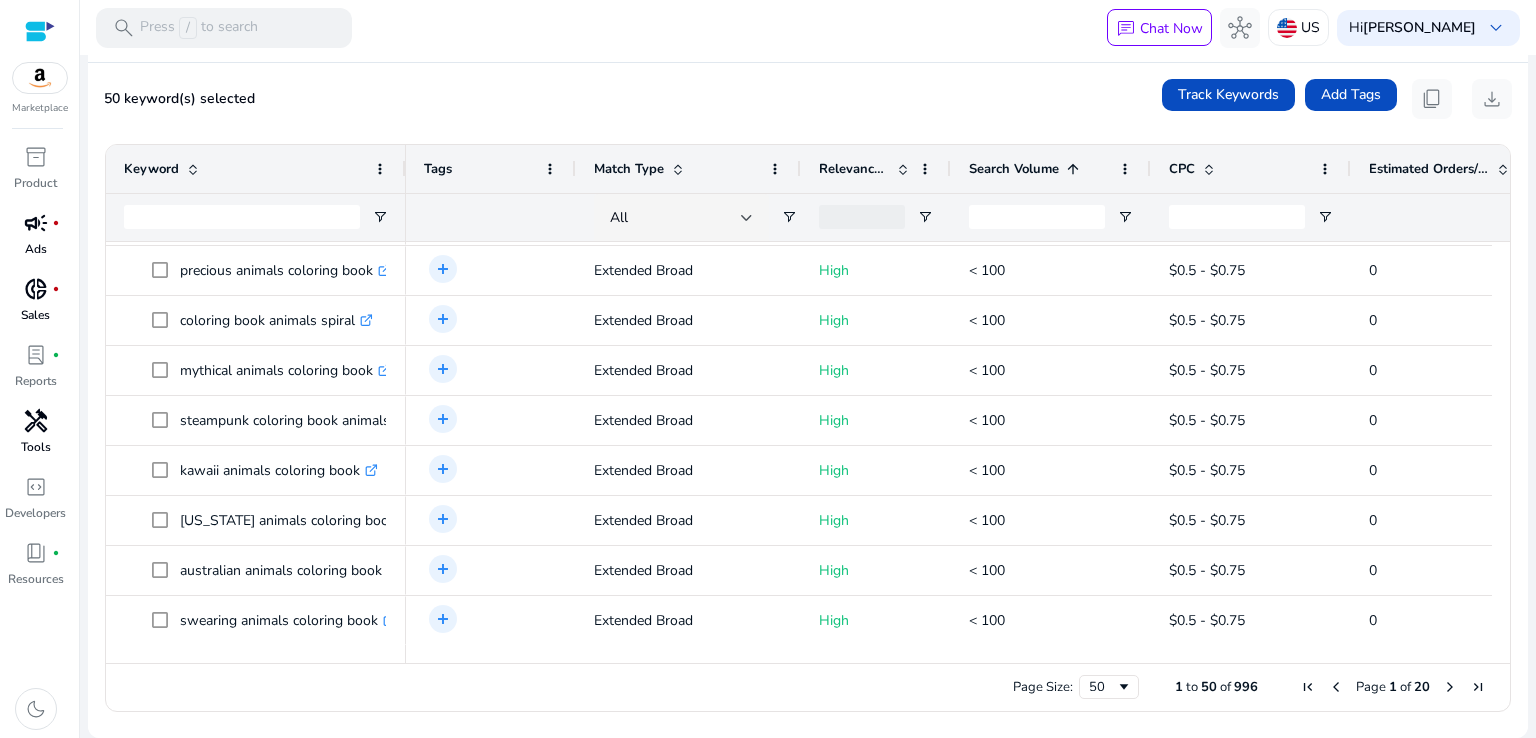 click on "Search Volume" at bounding box center (1014, 169) 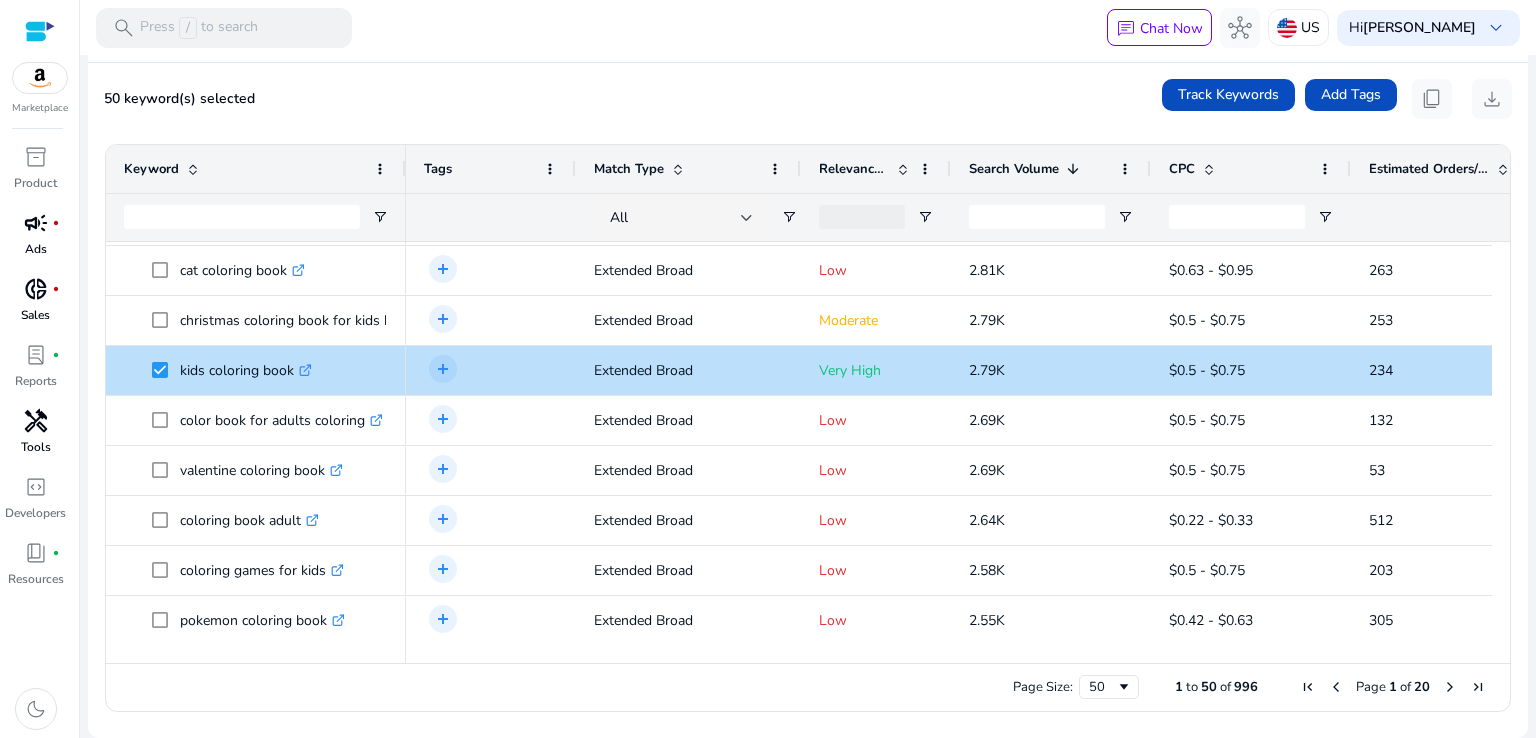 click on "Search Volume" at bounding box center [1014, 169] 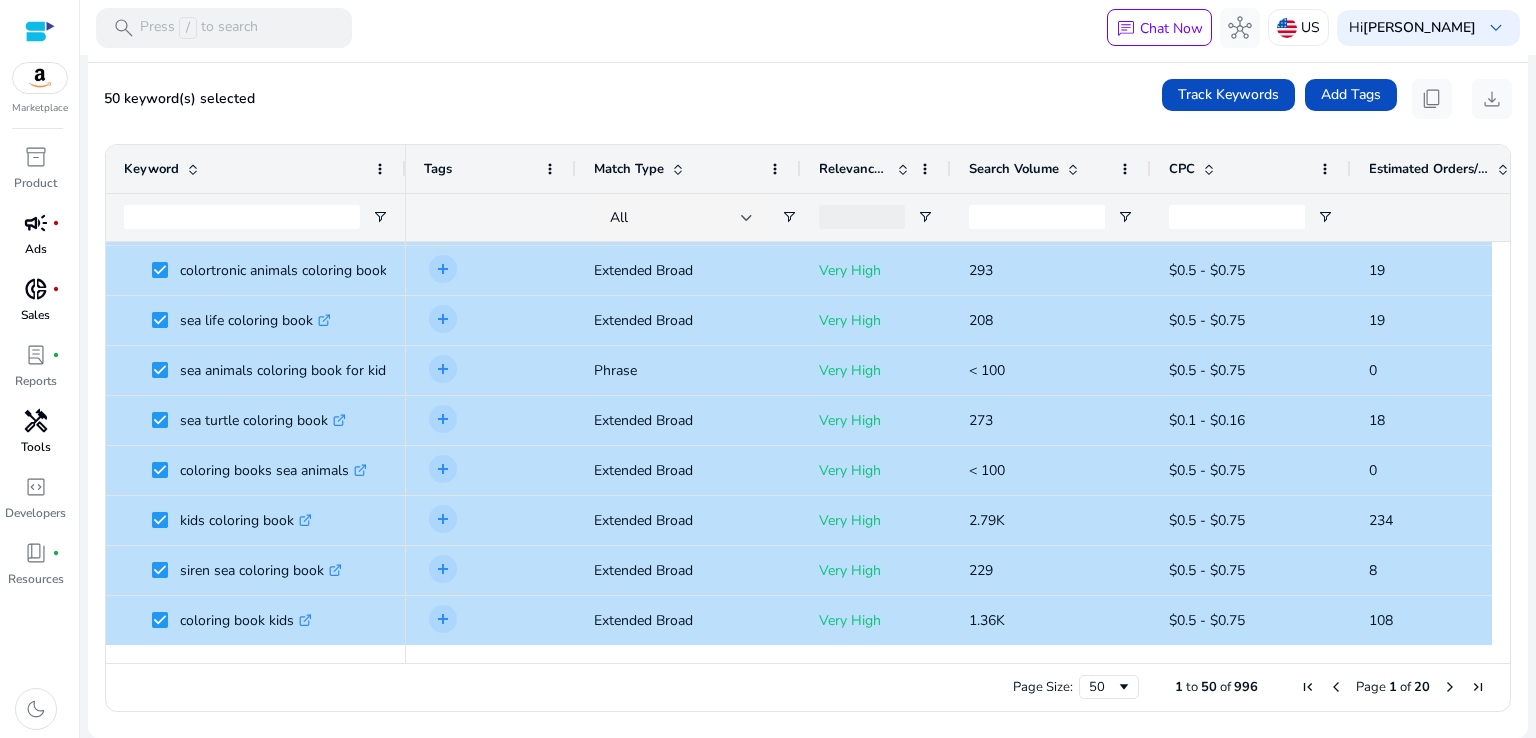 click on "Relevance Score" at bounding box center [854, 169] 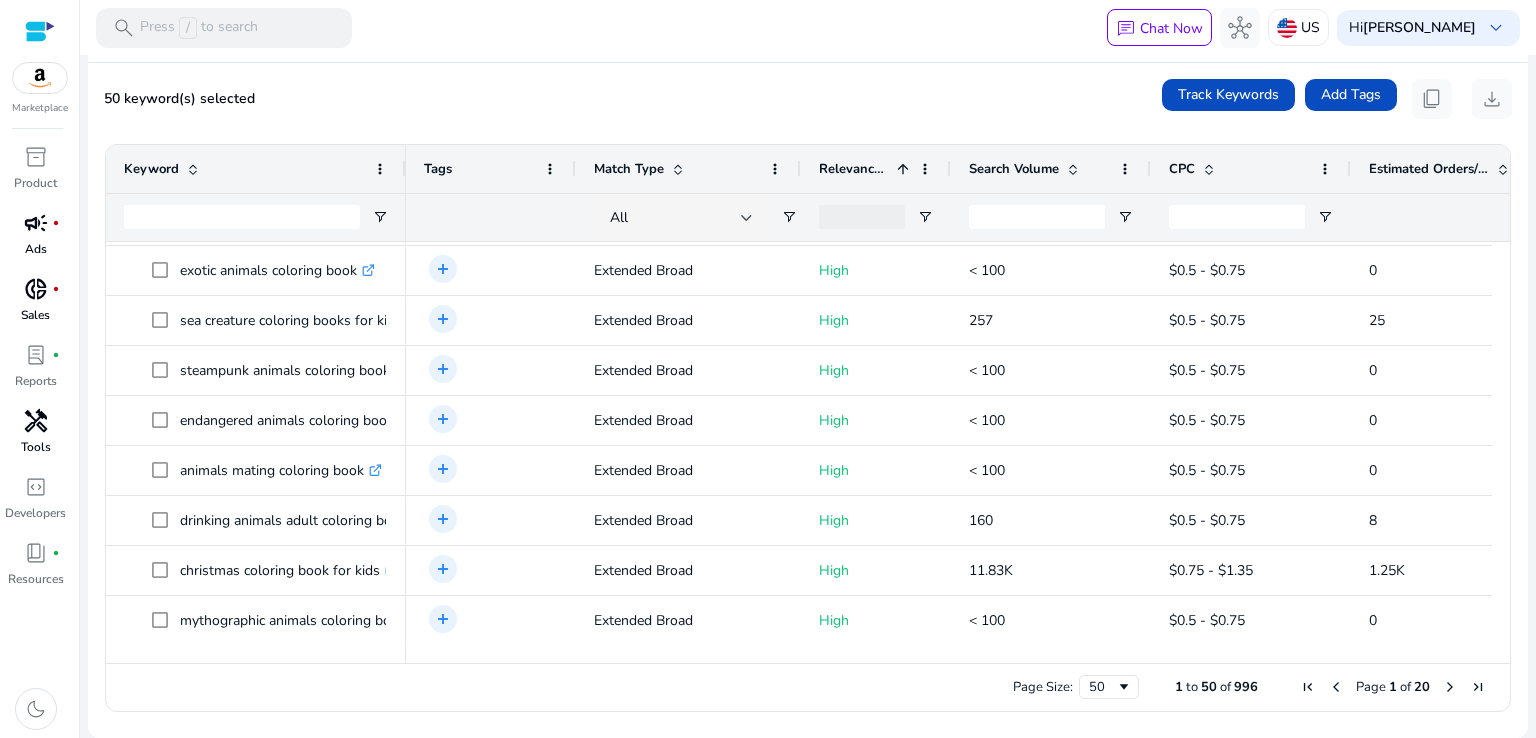 click on "Relevance Score" at bounding box center [854, 169] 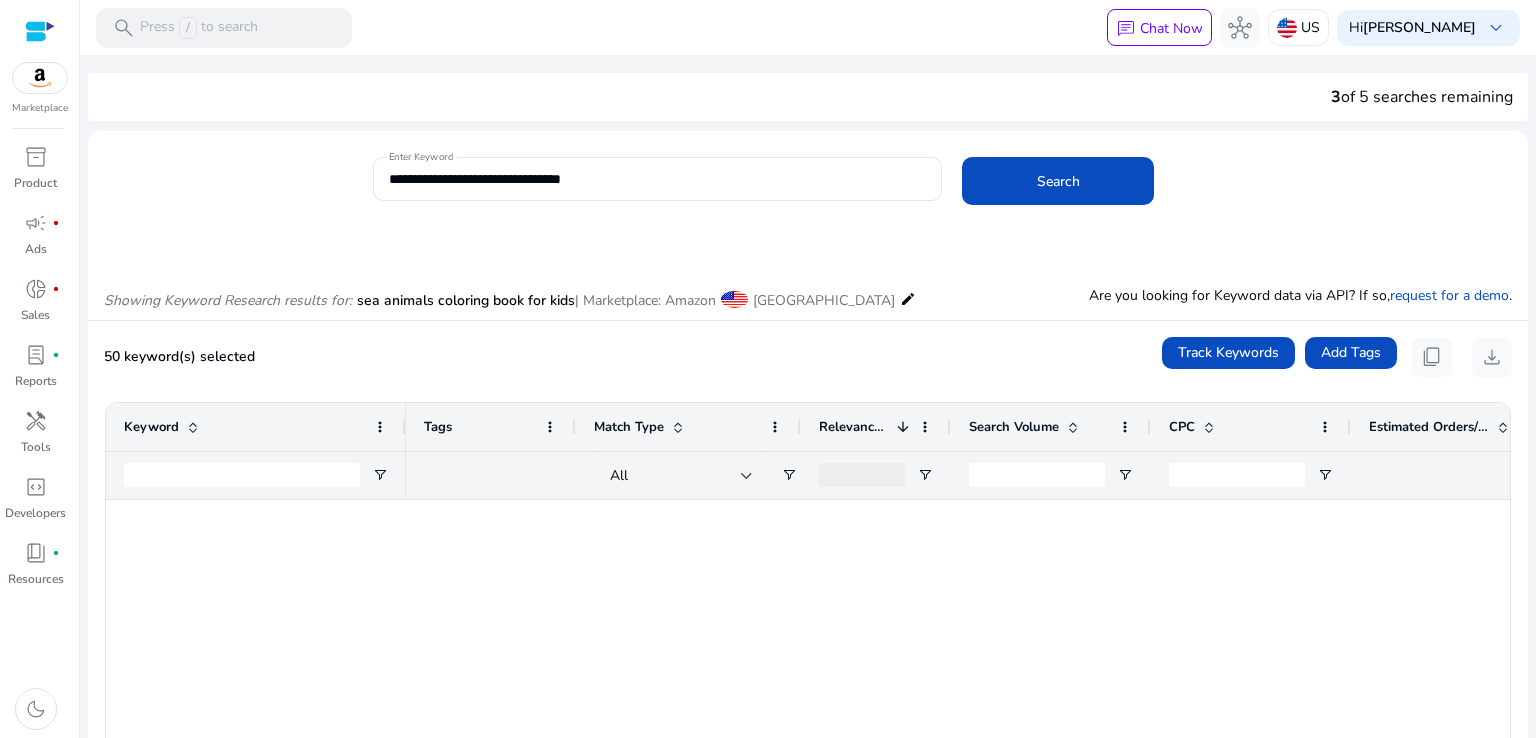 scroll, scrollTop: 0, scrollLeft: 0, axis: both 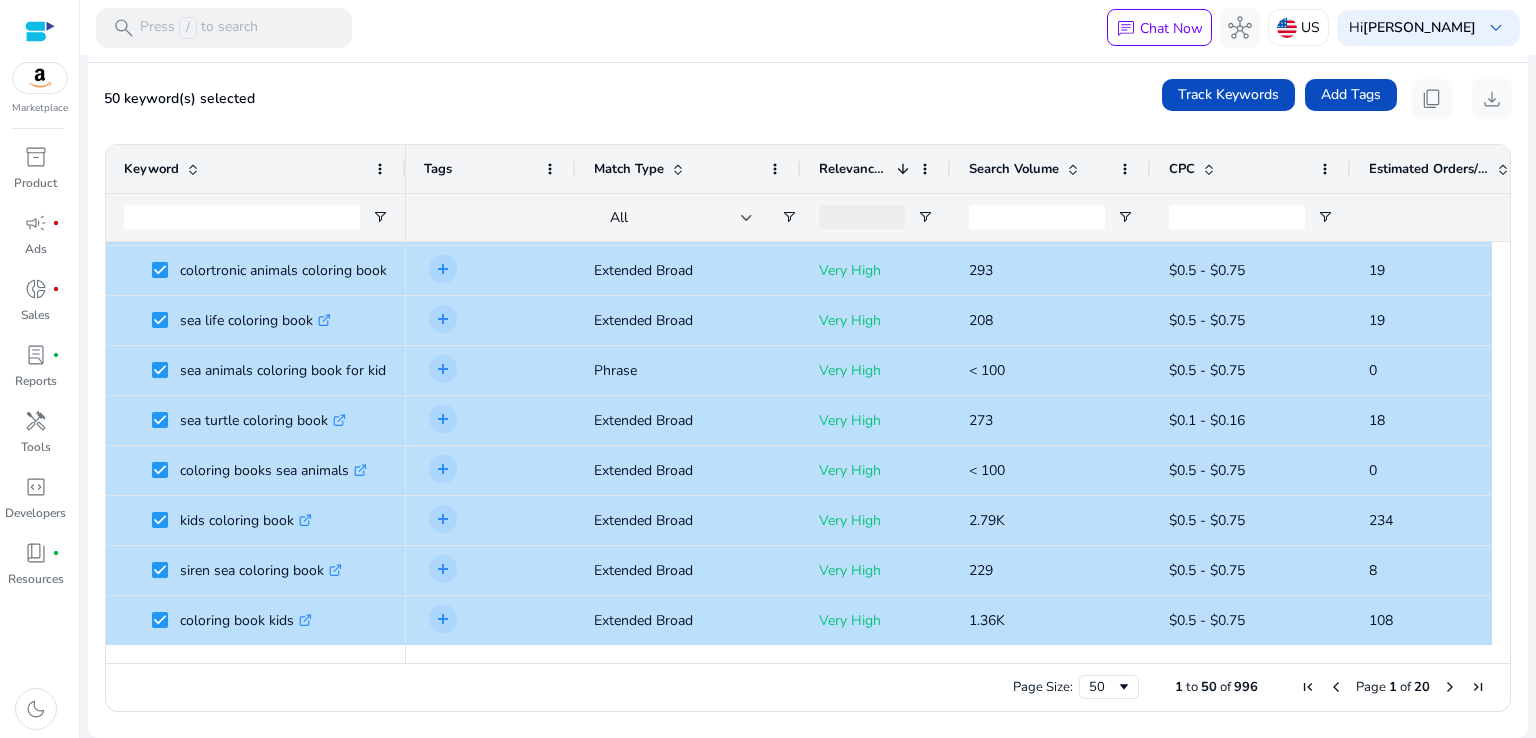 click on "Search Volume" at bounding box center [1014, 169] 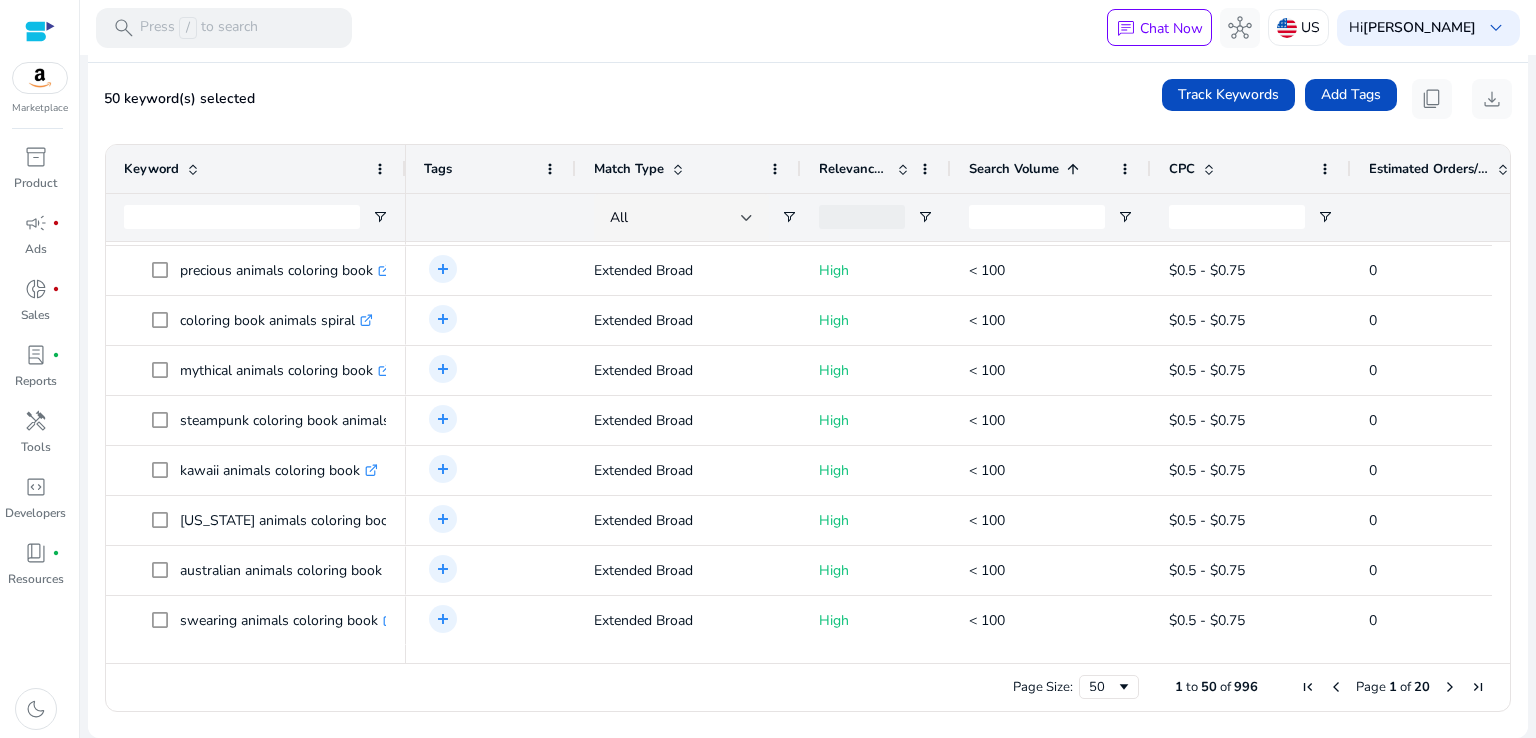 drag, startPoint x: 1502, startPoint y: 612, endPoint x: 1515, endPoint y: 257, distance: 355.23795 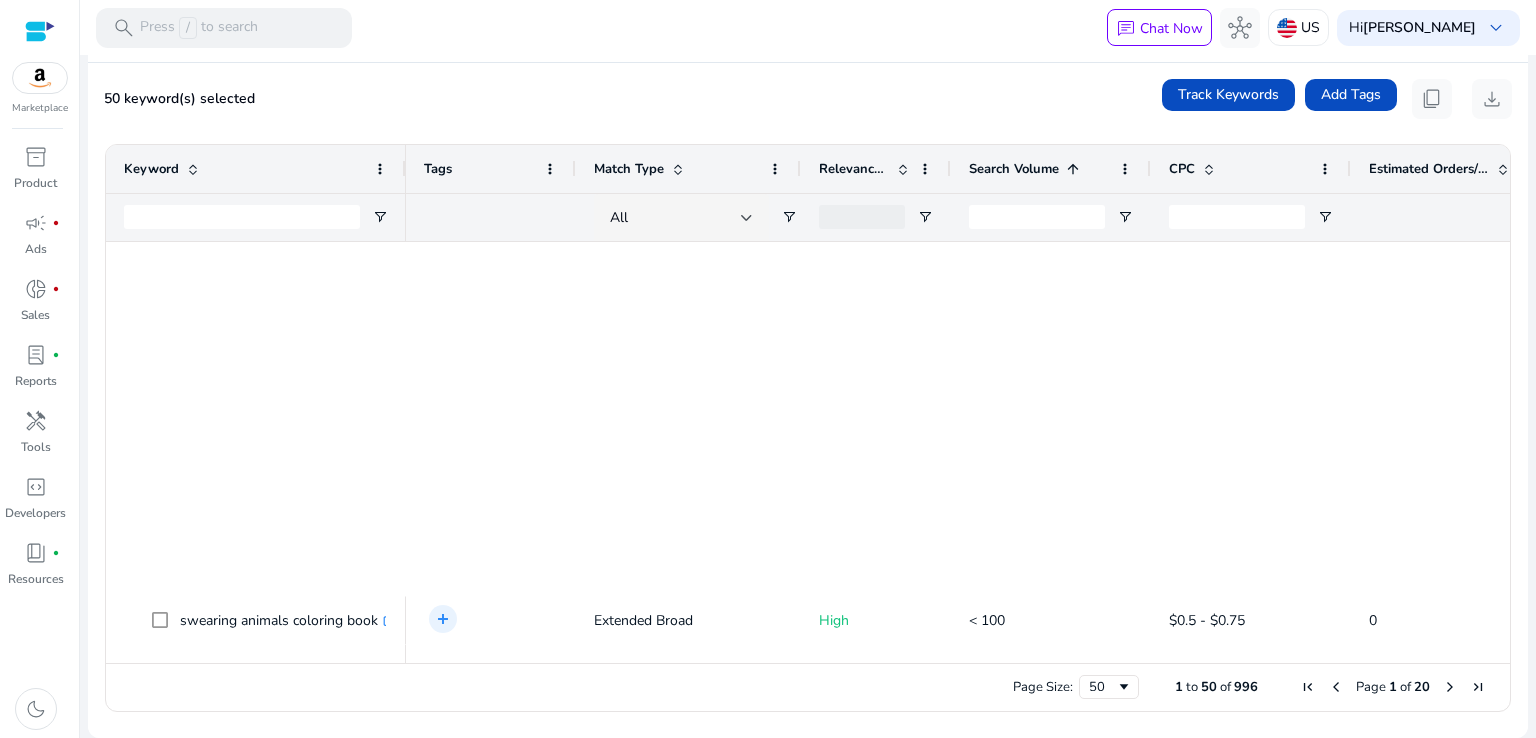 scroll, scrollTop: 762, scrollLeft: 0, axis: vertical 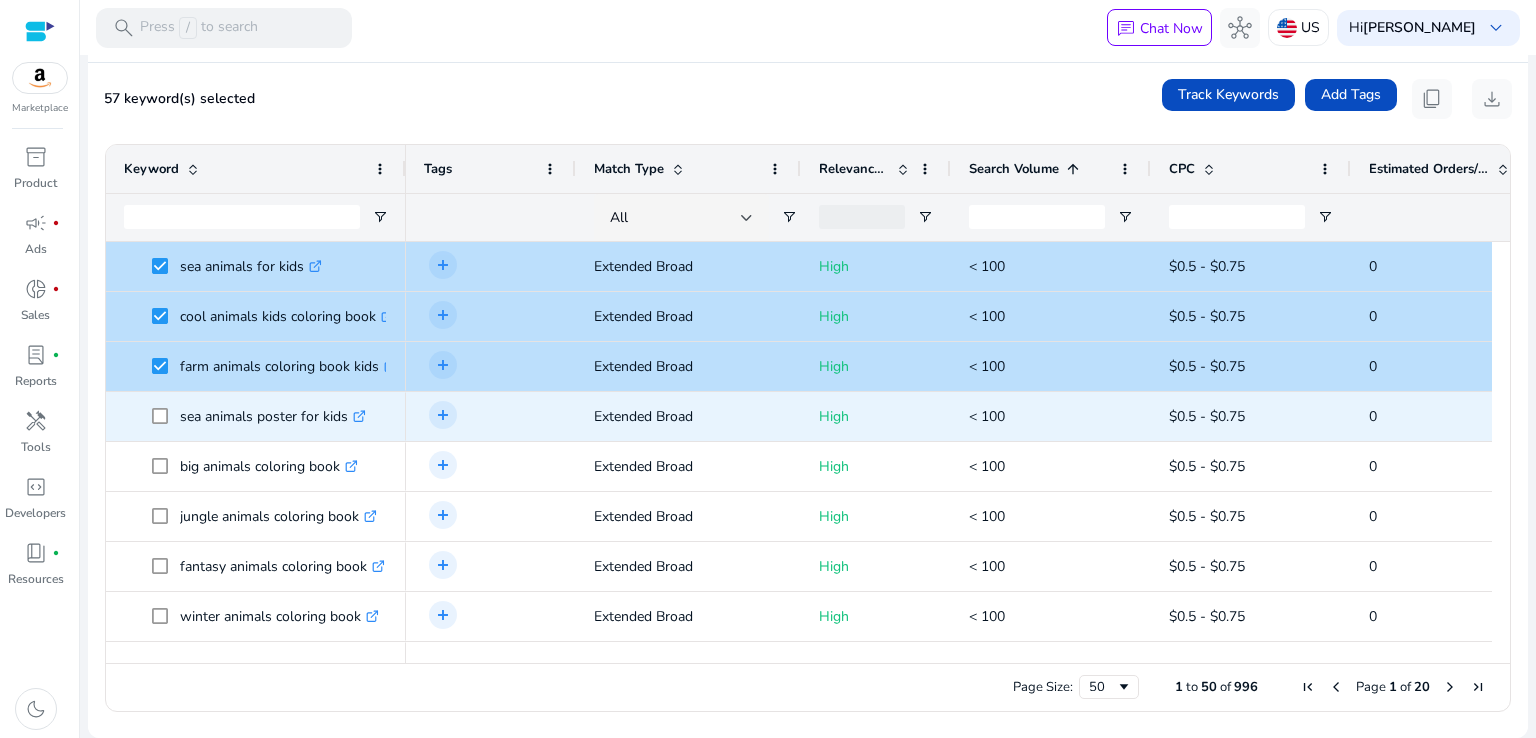 click at bounding box center (166, 416) 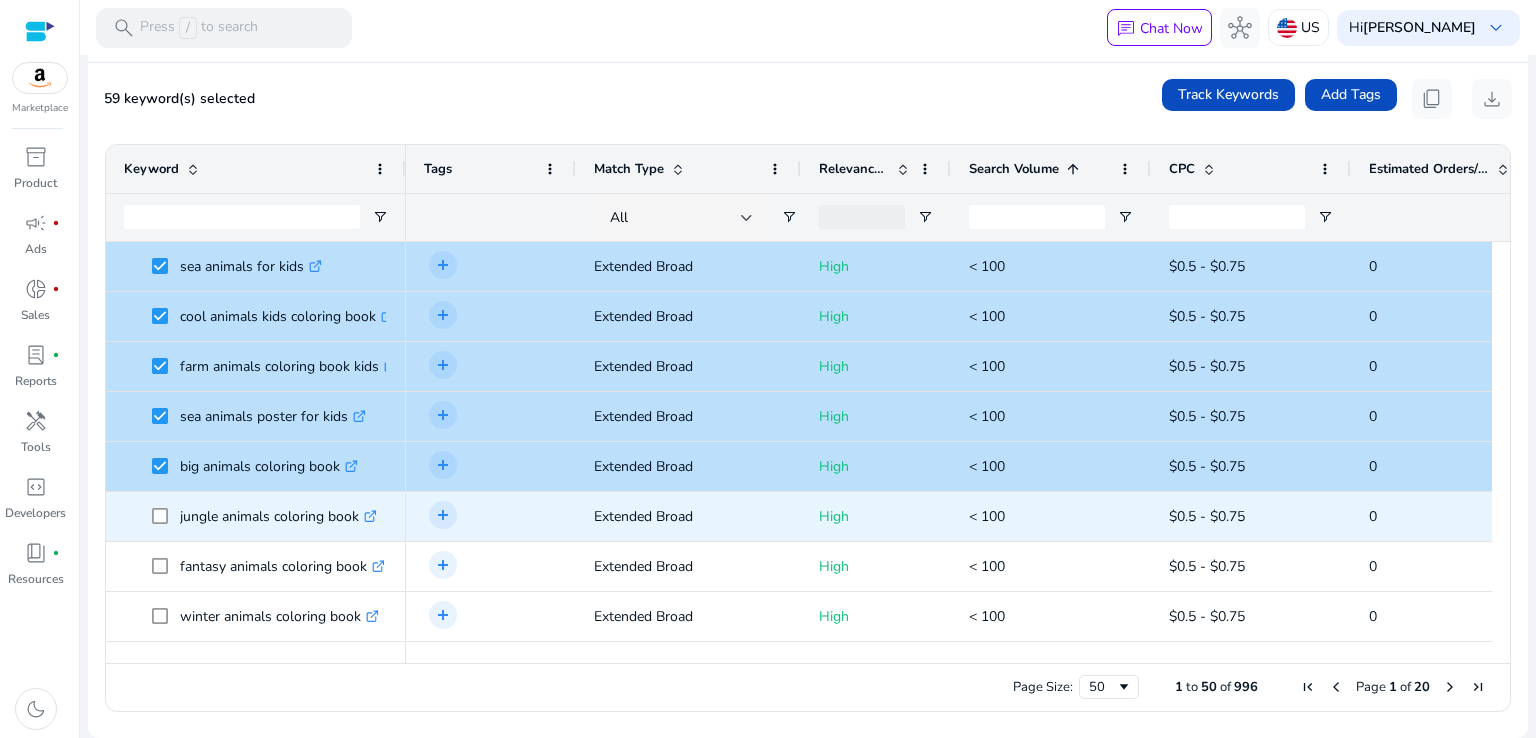 click at bounding box center [166, 516] 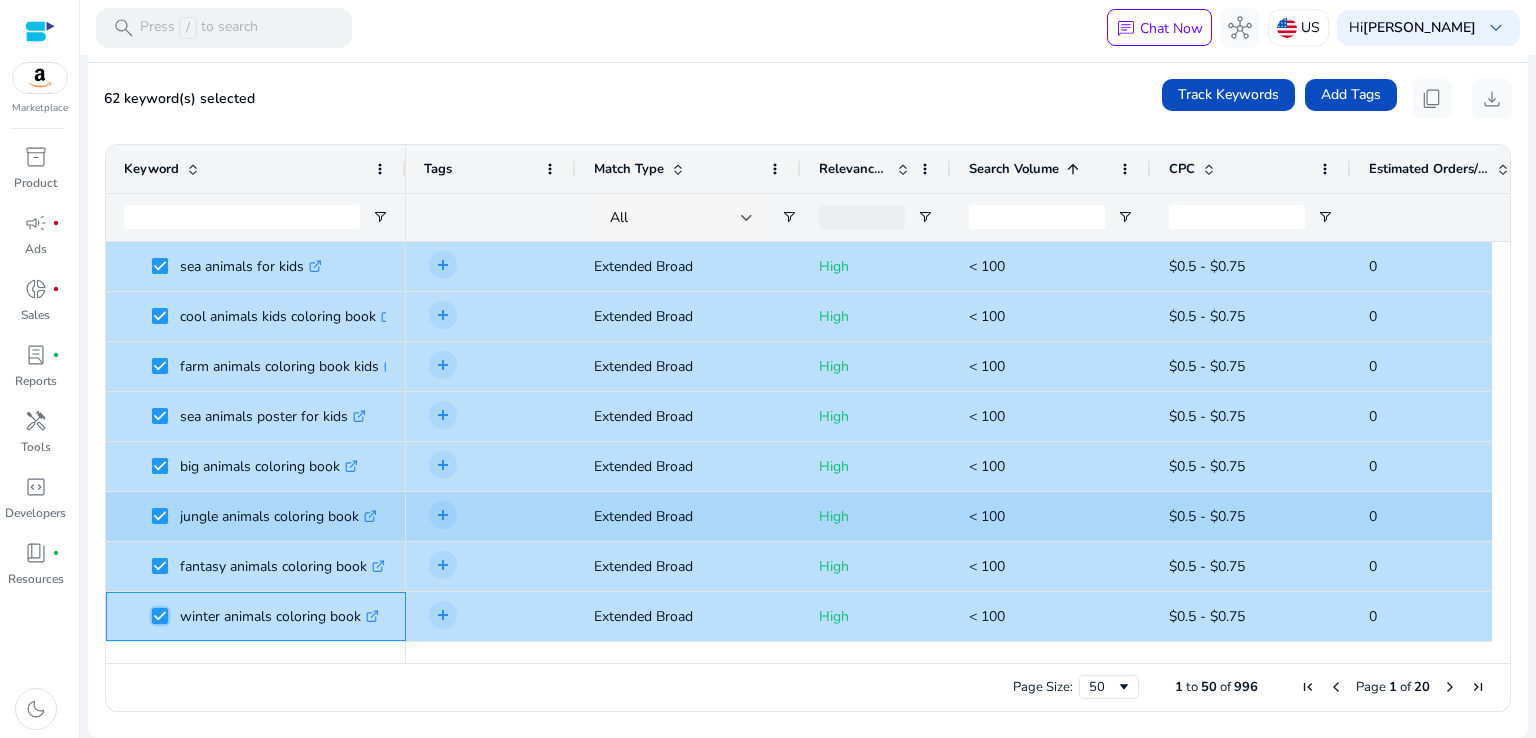 scroll, scrollTop: 1333, scrollLeft: 0, axis: vertical 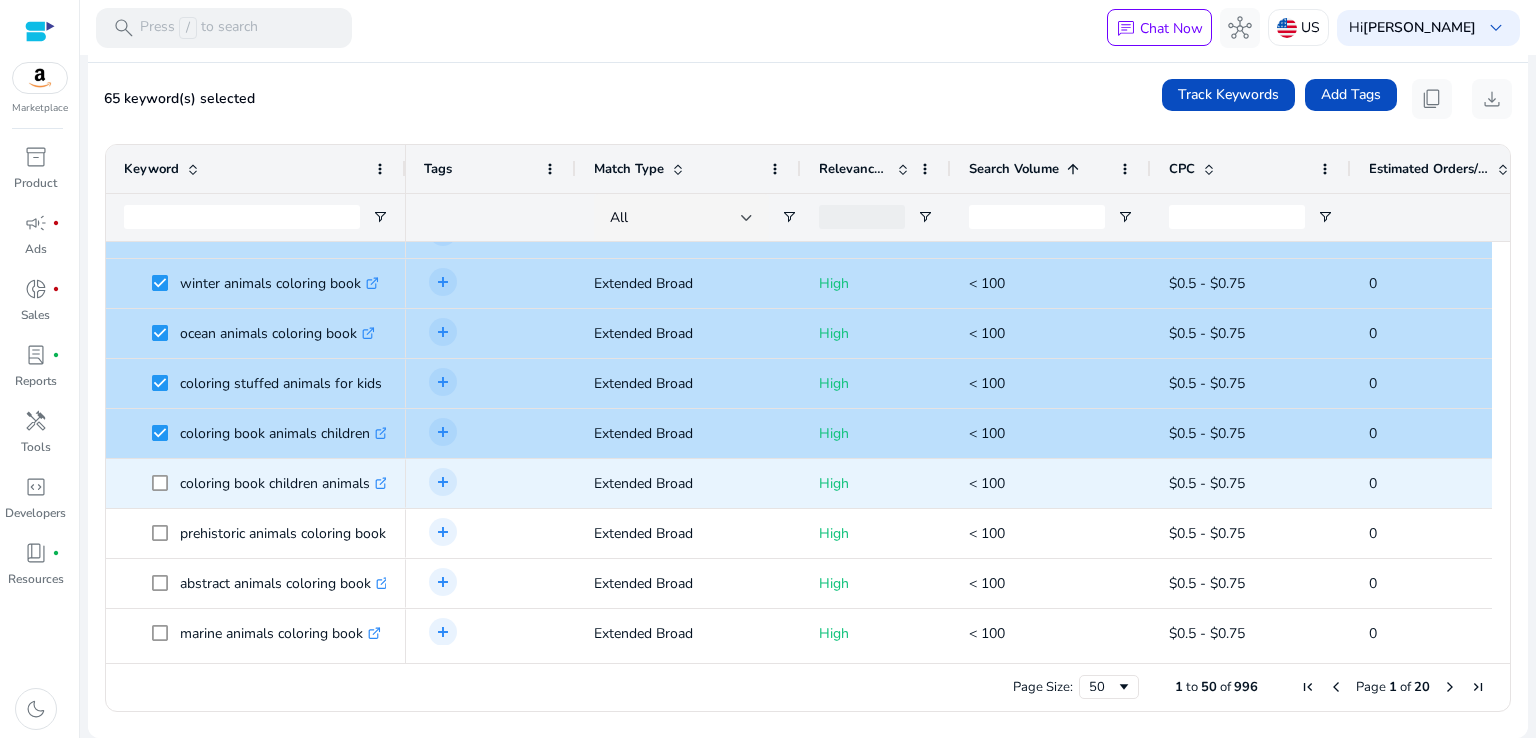 click at bounding box center (166, 483) 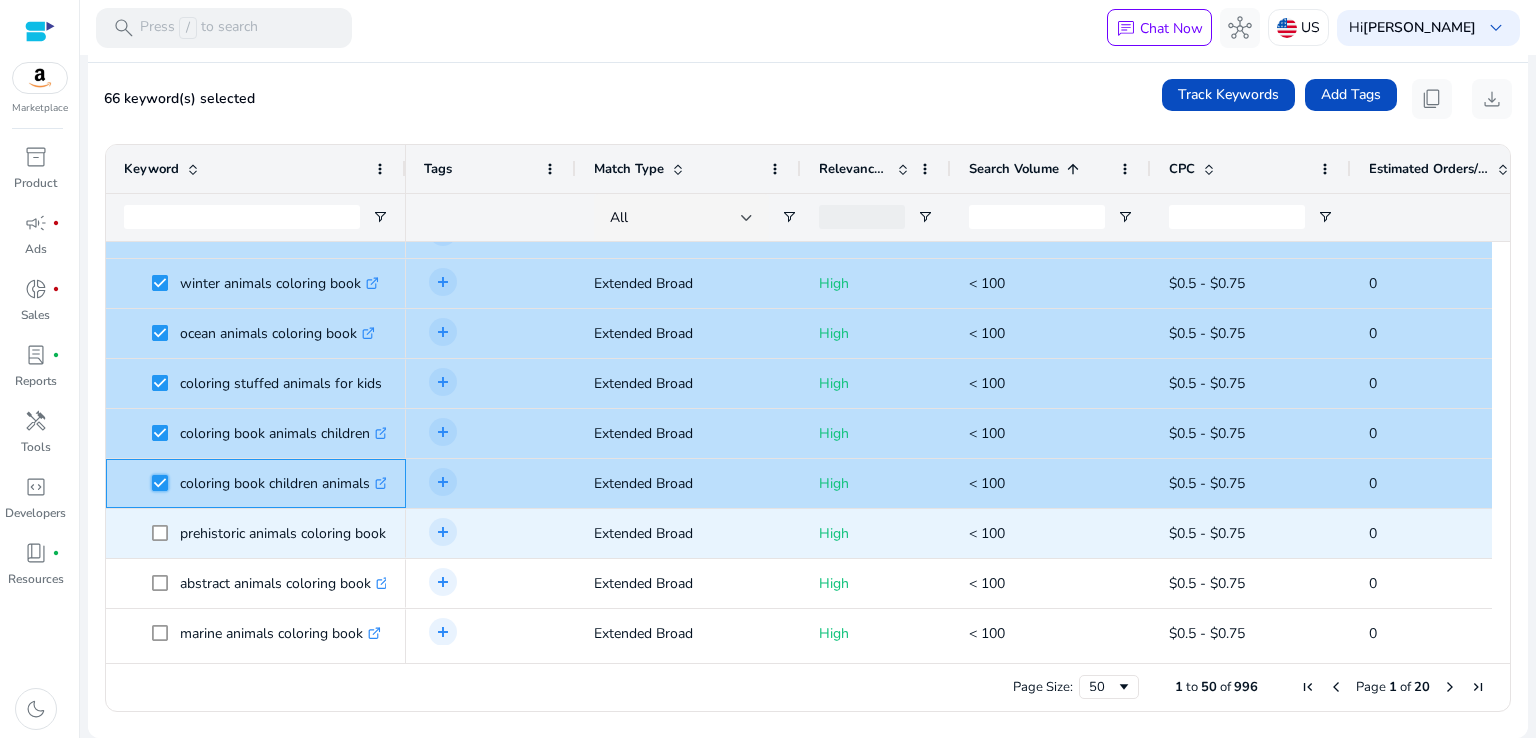 scroll, scrollTop: 1666, scrollLeft: 0, axis: vertical 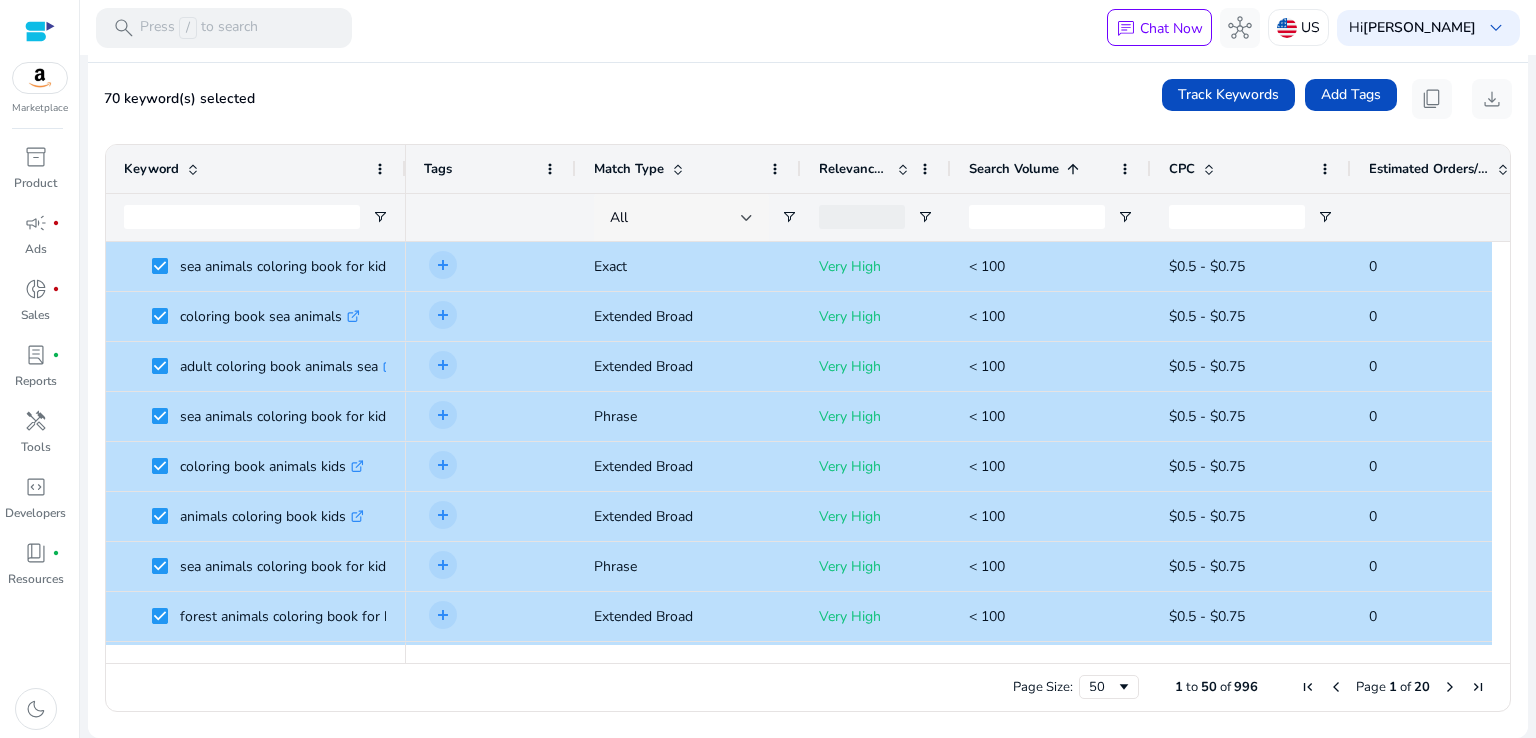 click at bounding box center (747, 218) 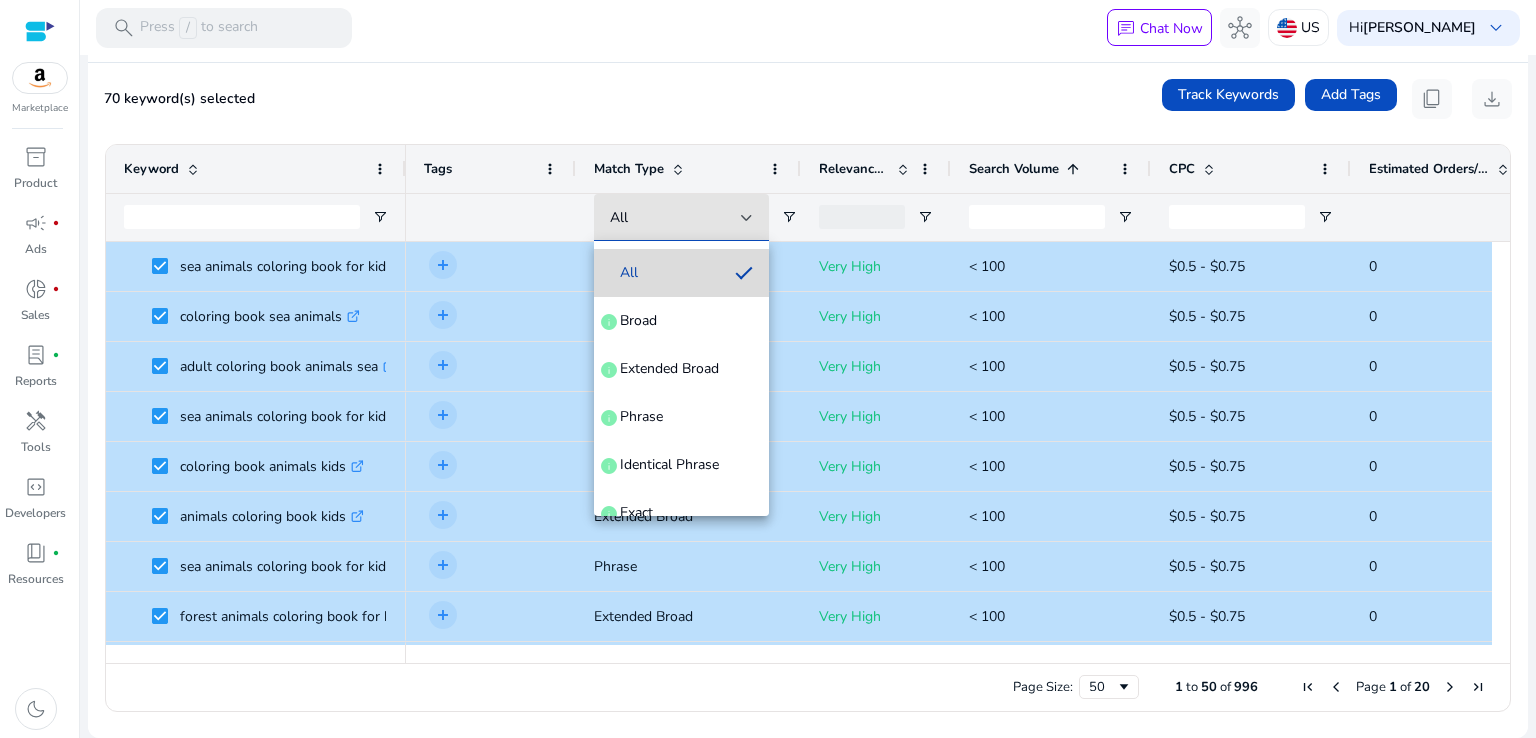 click on "All" at bounding box center [664, 273] 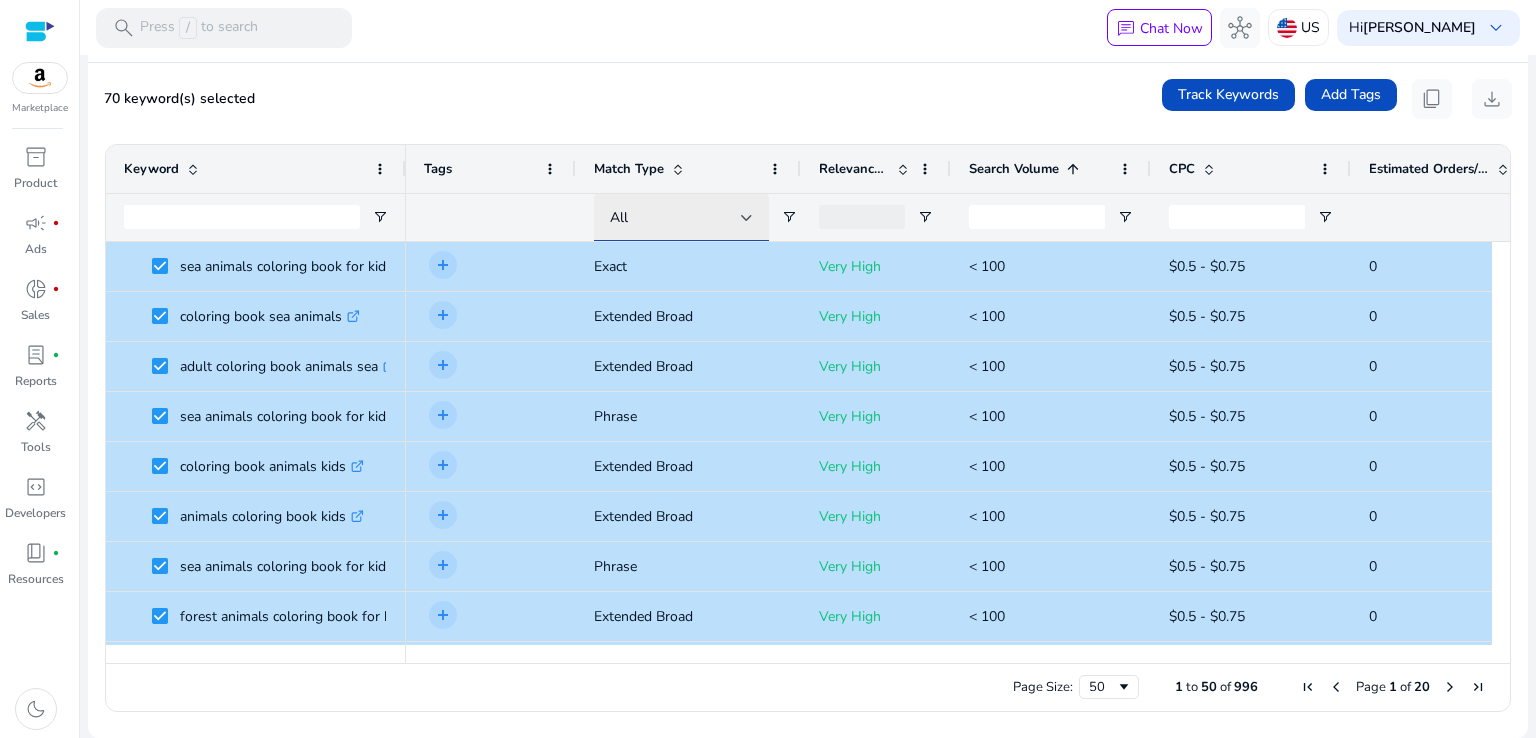 click on "All" at bounding box center [675, 218] 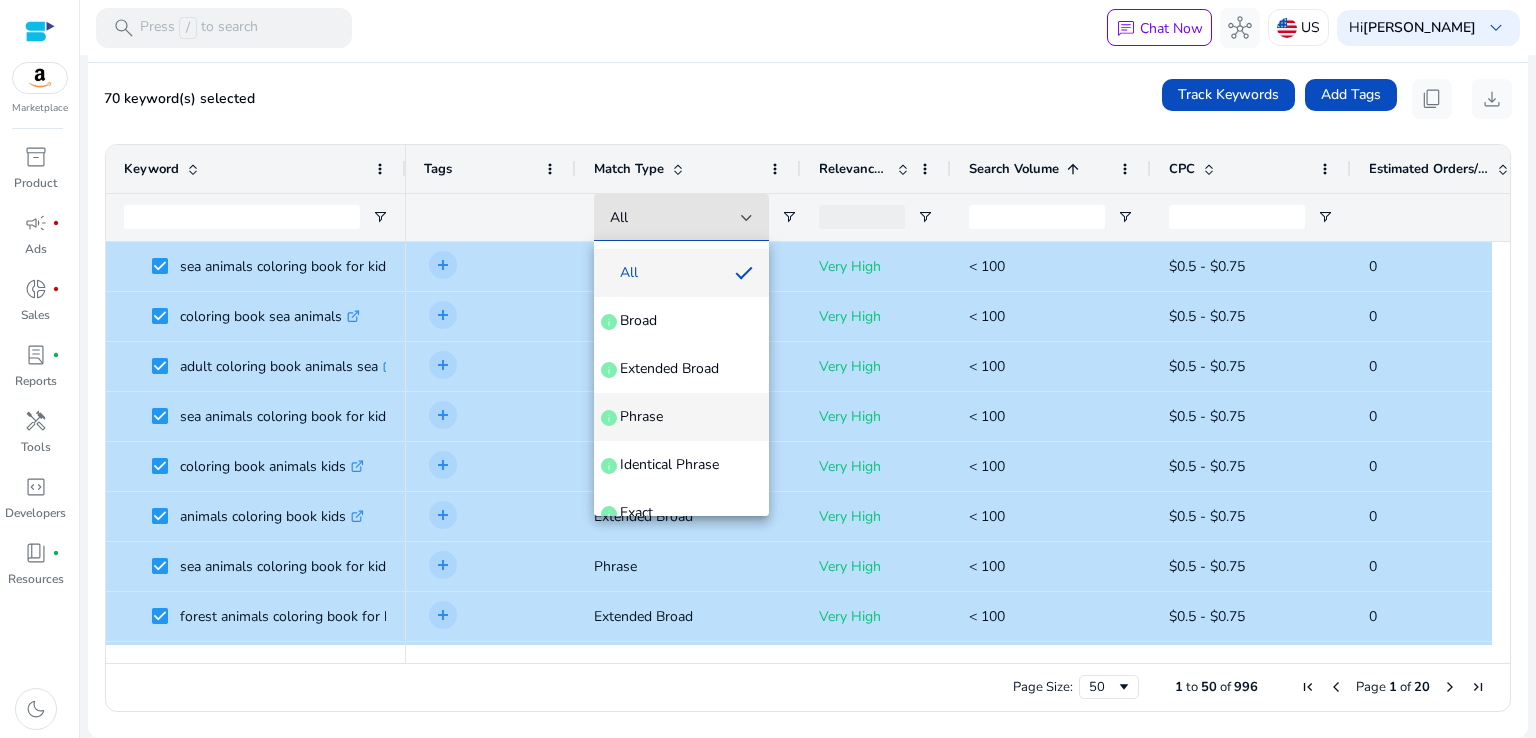 scroll, scrollTop: 76, scrollLeft: 0, axis: vertical 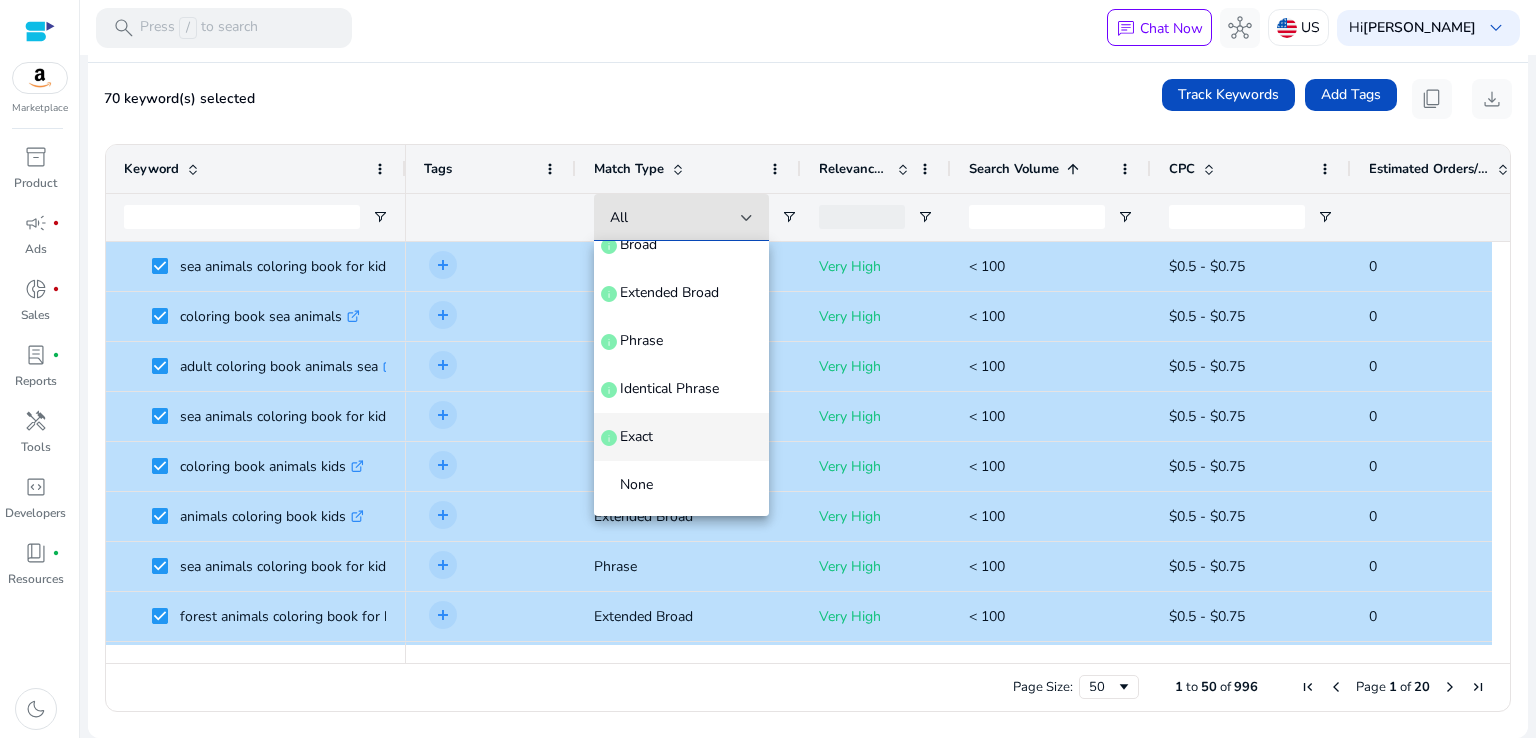 click on "Exact  info" at bounding box center [681, 437] 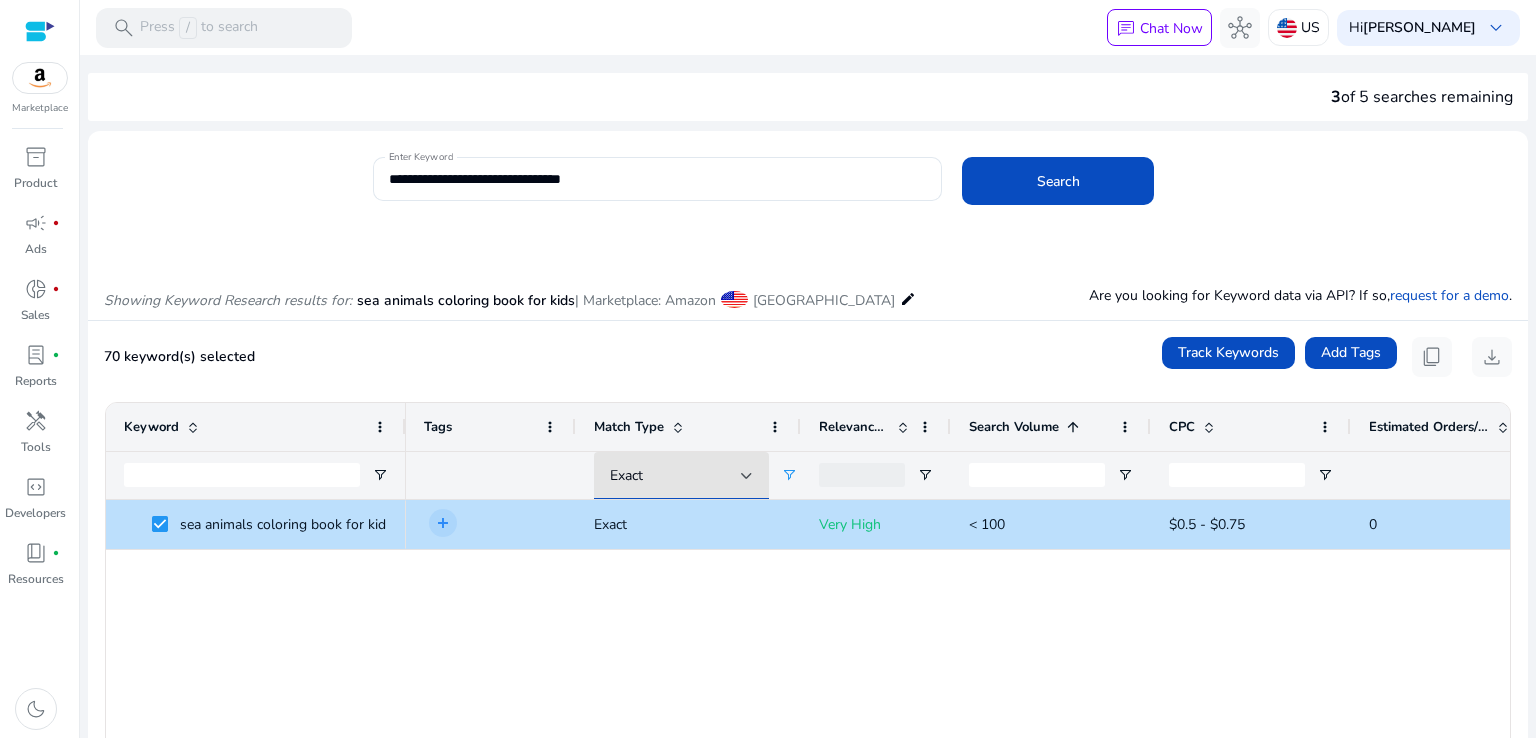 scroll, scrollTop: 258, scrollLeft: 0, axis: vertical 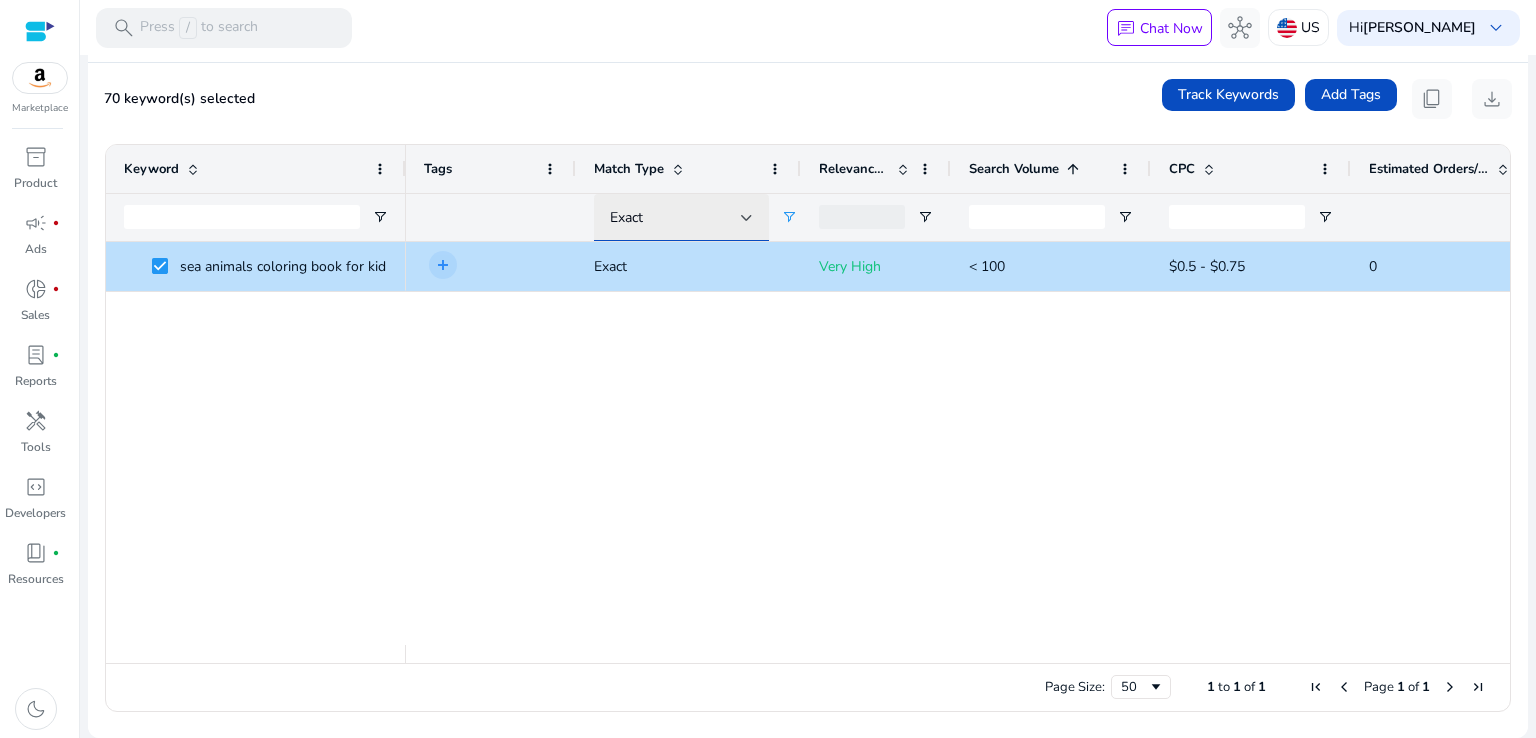 click on "Exact" at bounding box center (675, 218) 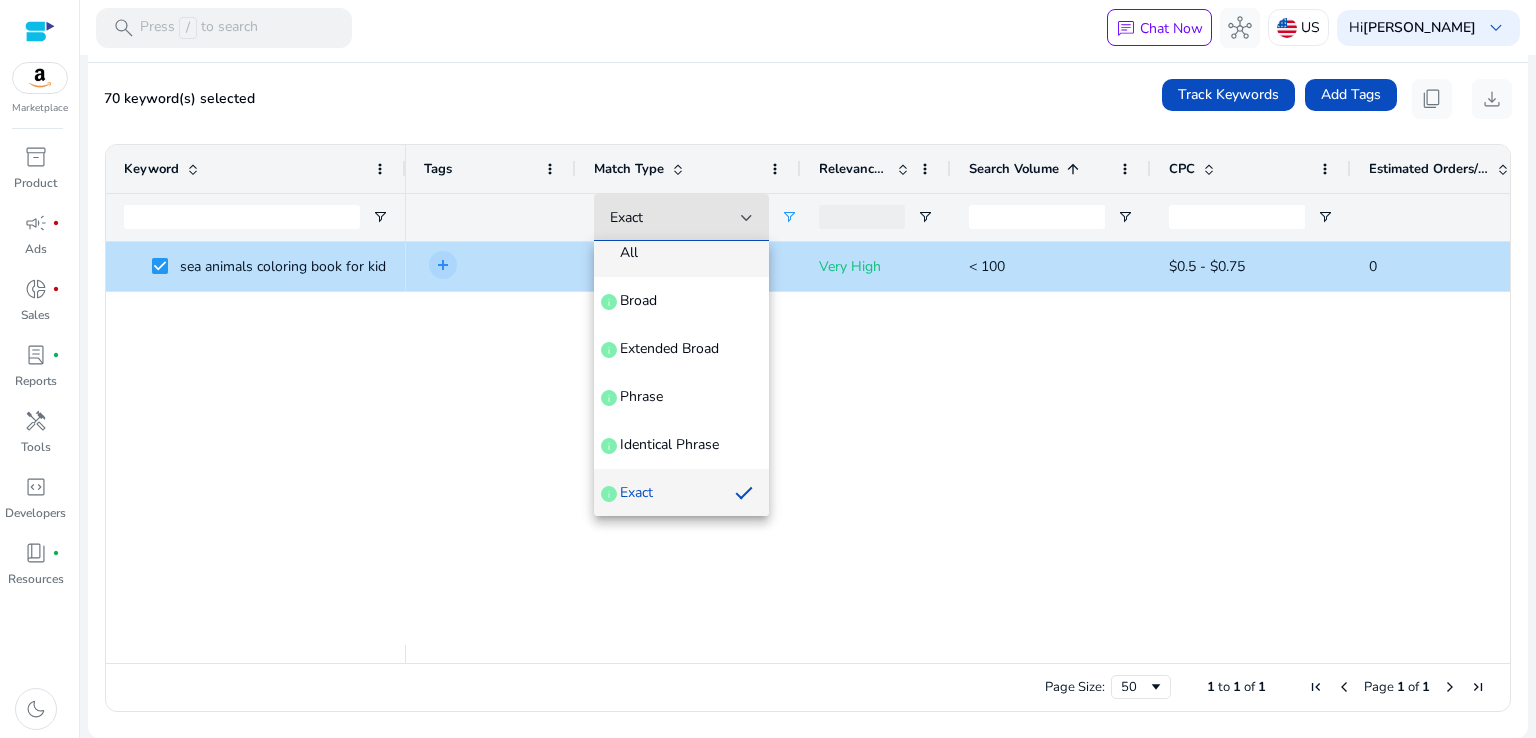 click on "All" at bounding box center (681, 253) 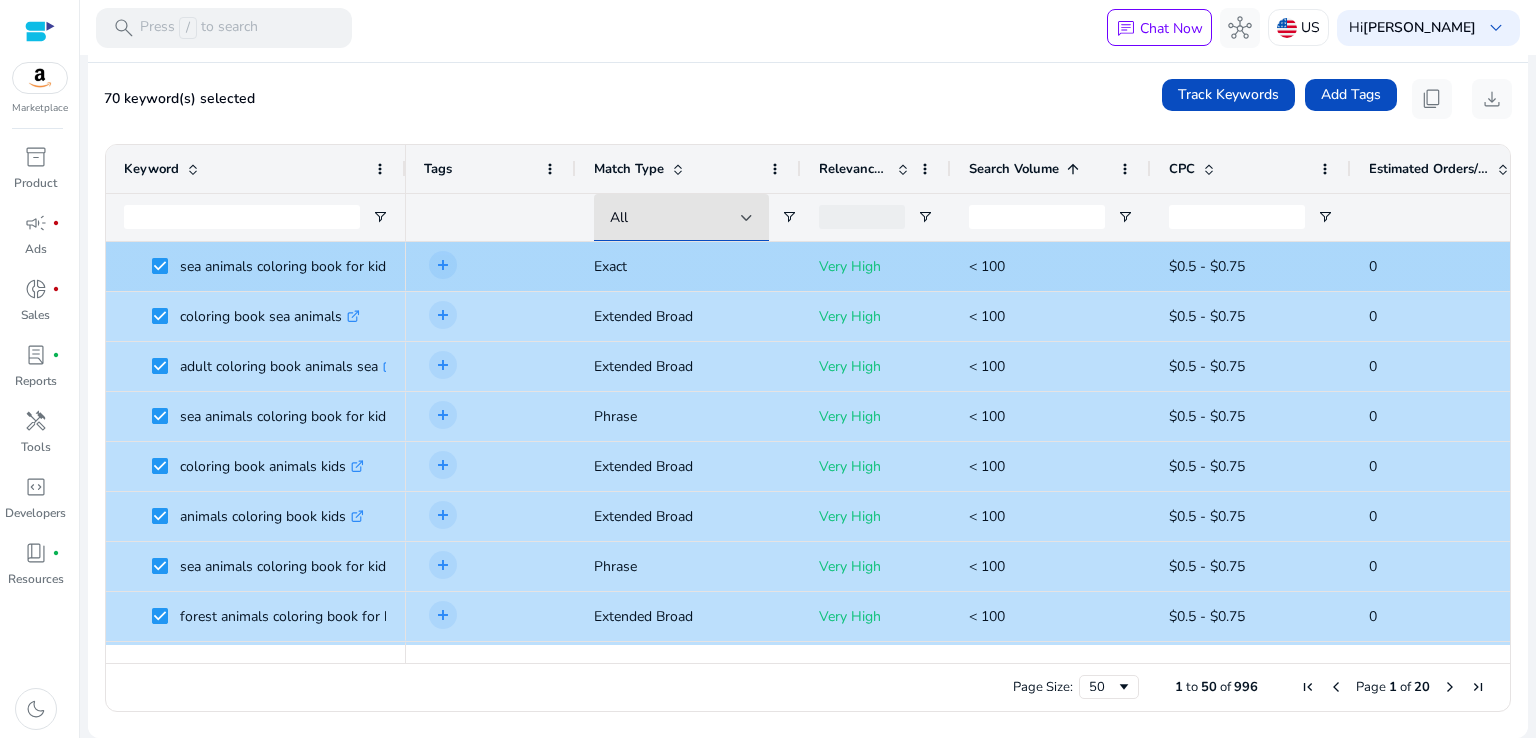 scroll, scrollTop: 8, scrollLeft: 0, axis: vertical 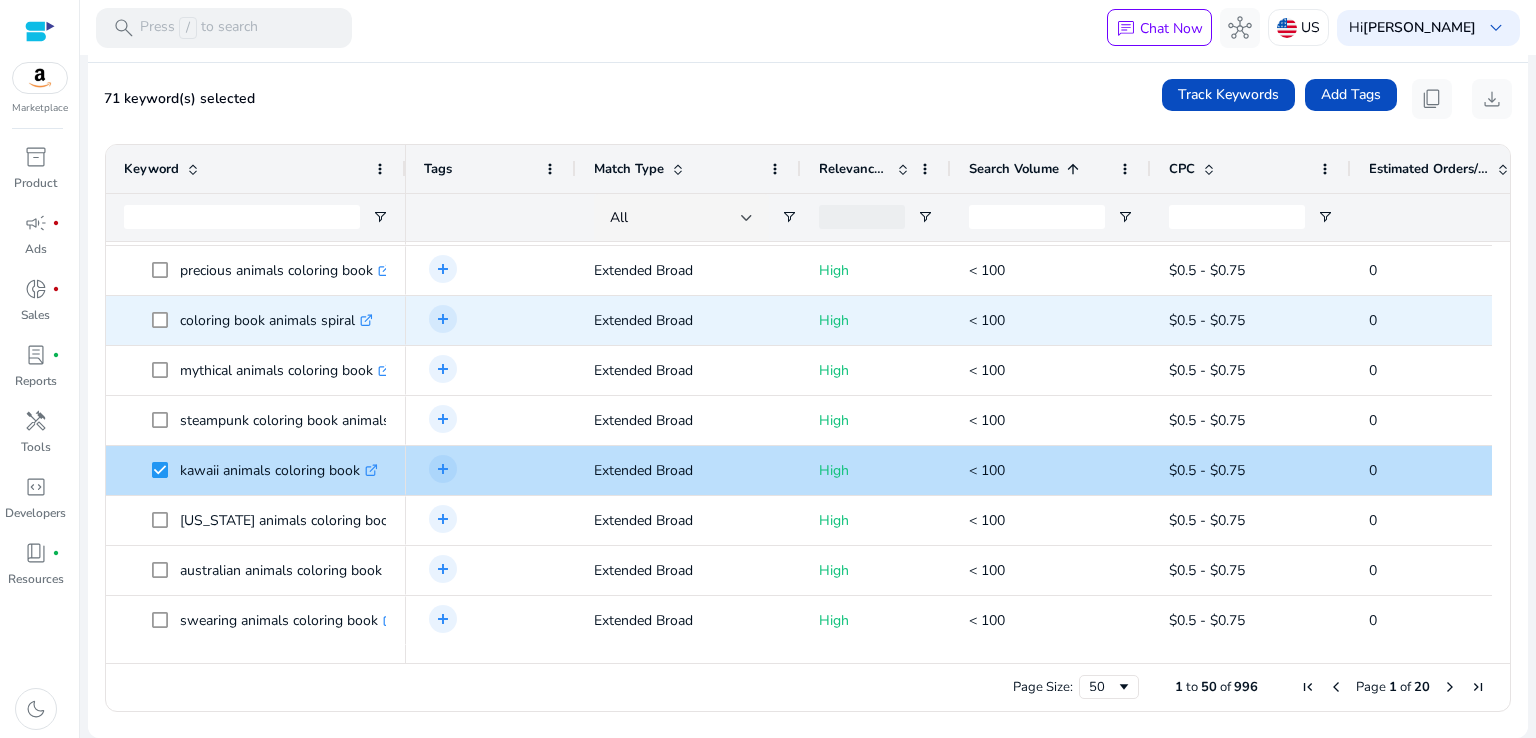 click on "coloring book animals spiral  .st0{fill:#2c8af8}" at bounding box center [256, 320] 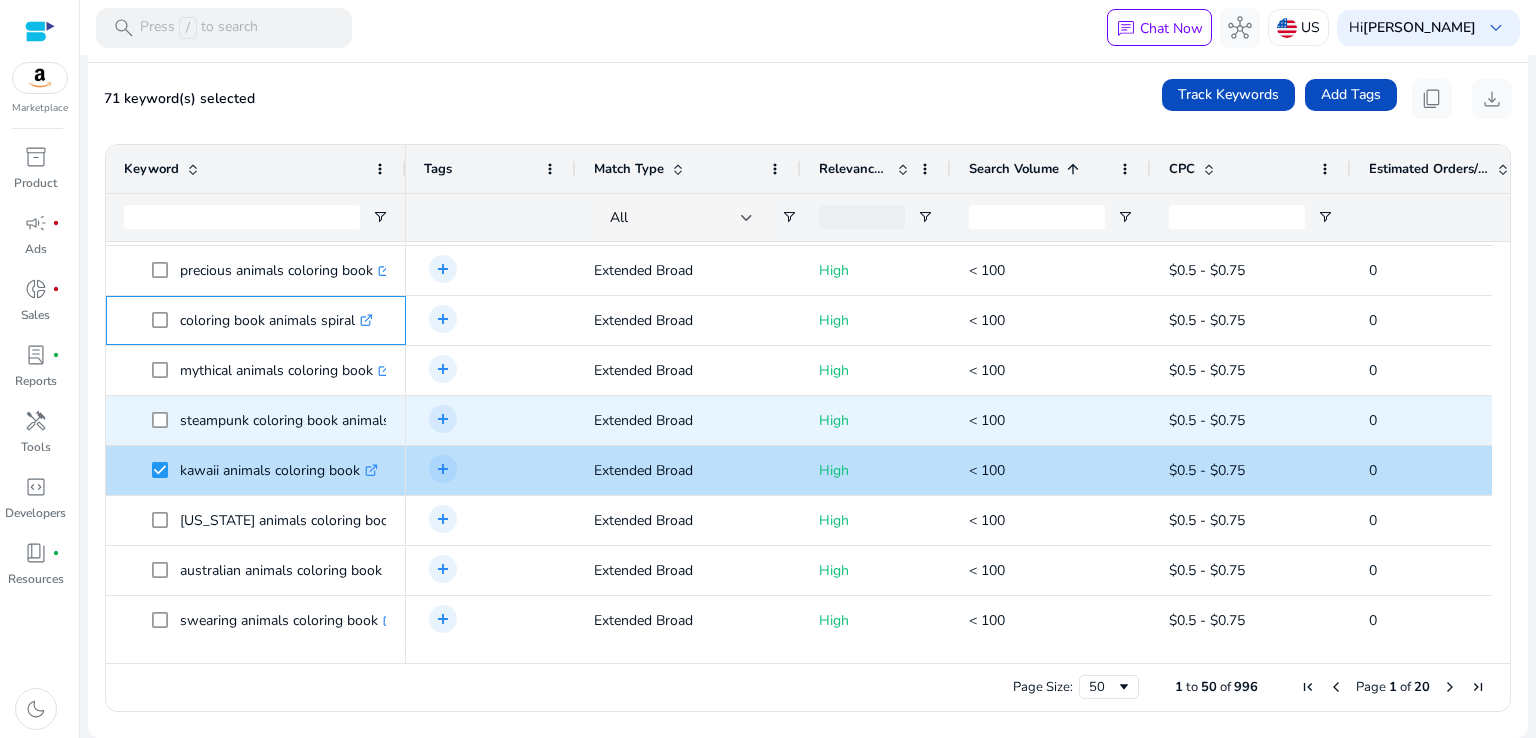 scroll, scrollTop: 1762, scrollLeft: 0, axis: vertical 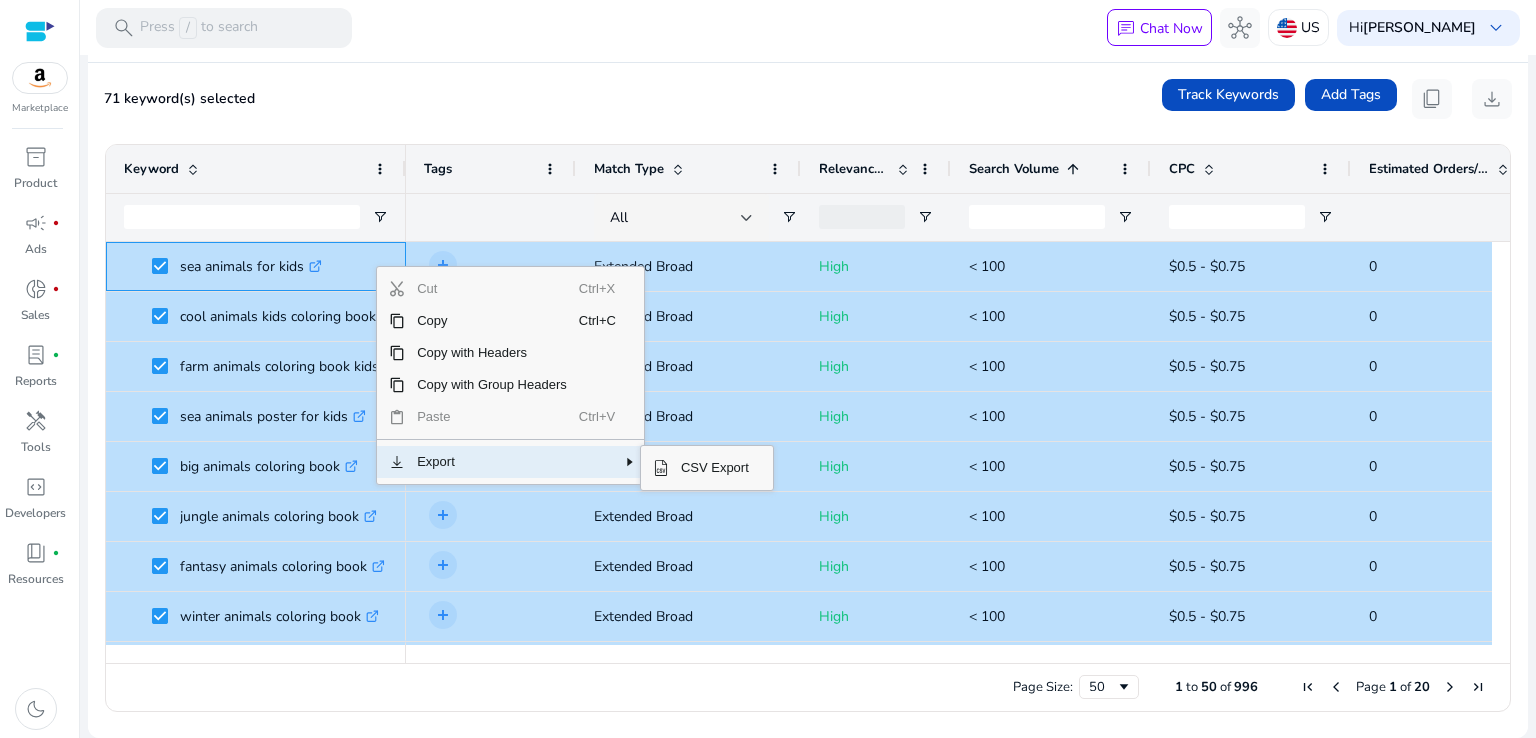 click on "Export" at bounding box center [492, 462] 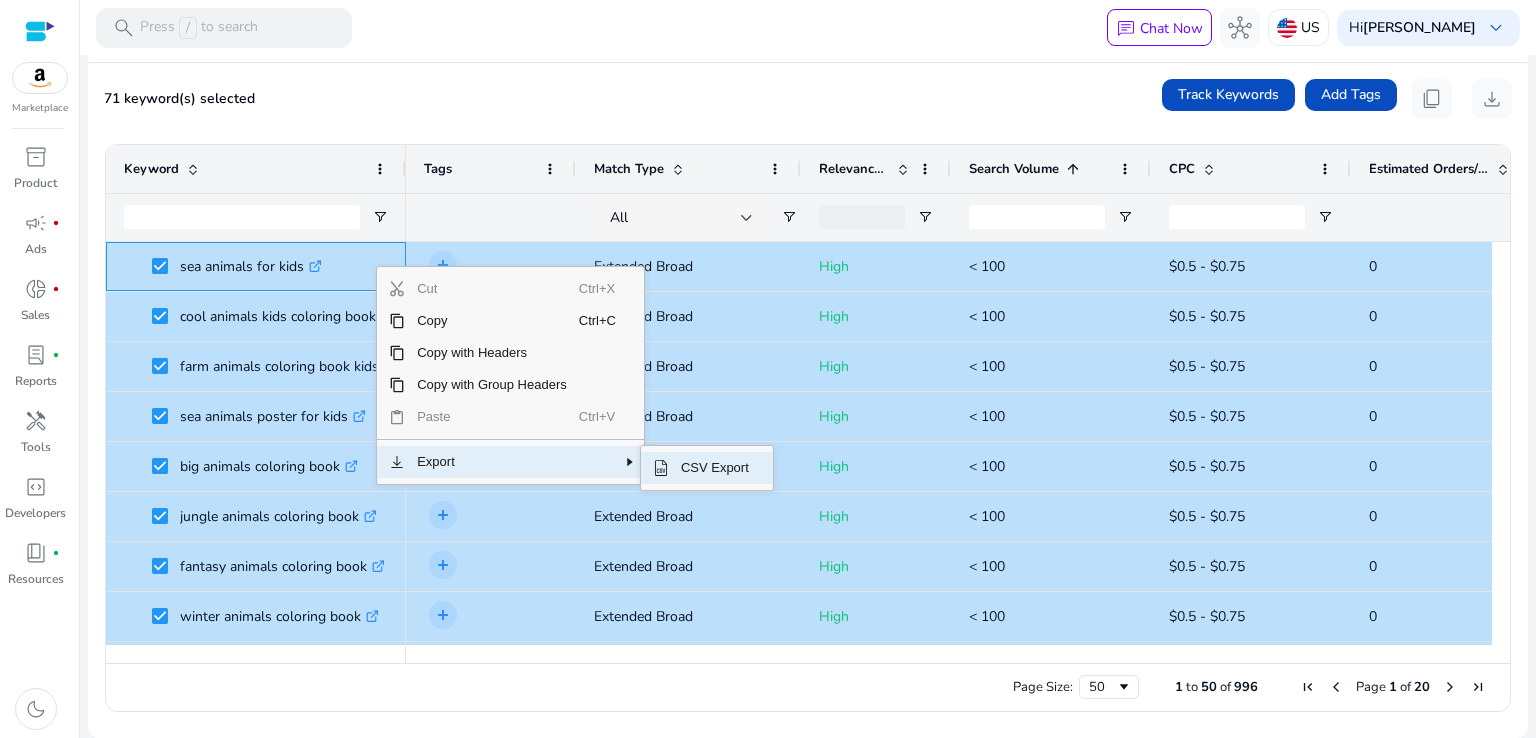 click on "CSV Export" at bounding box center (715, 468) 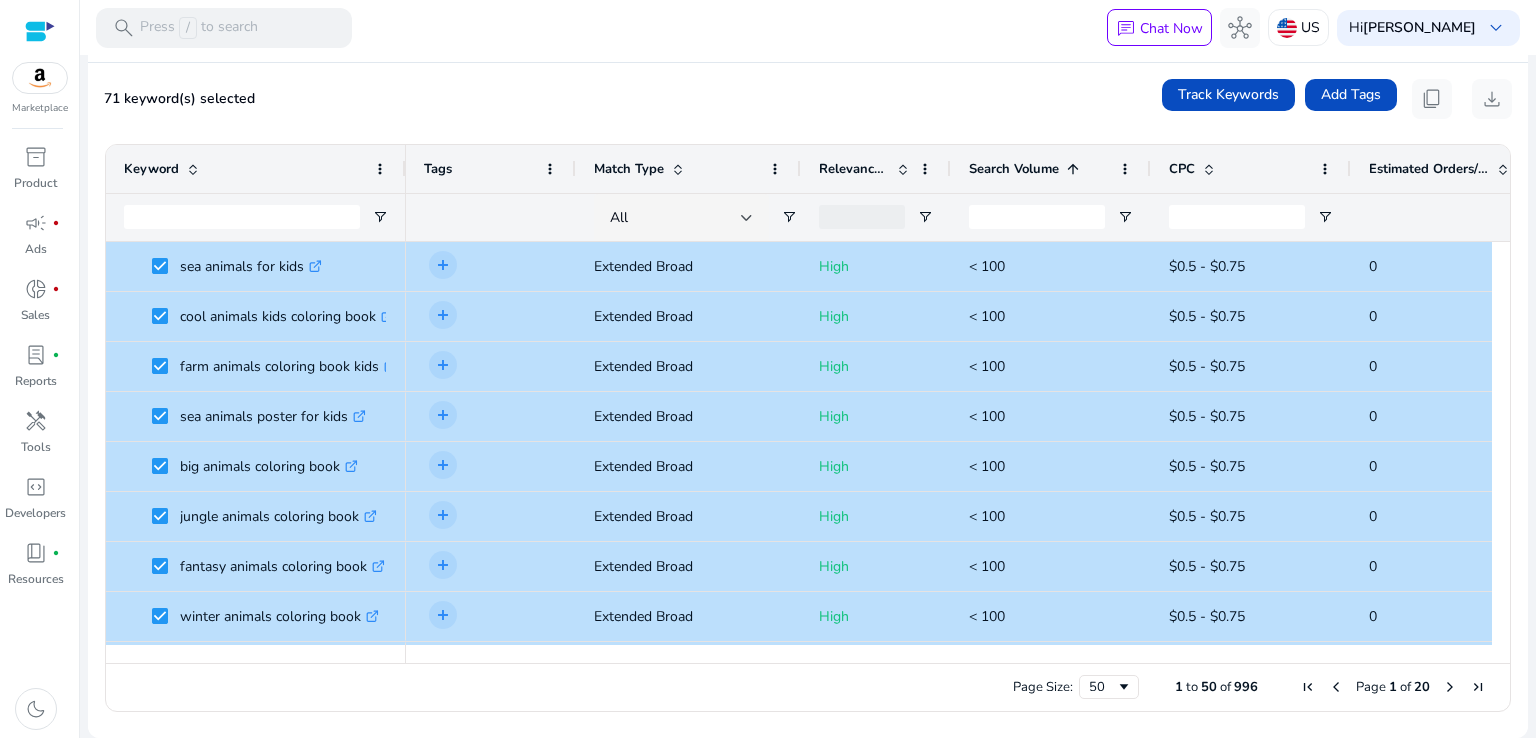 scroll, scrollTop: 0, scrollLeft: 0, axis: both 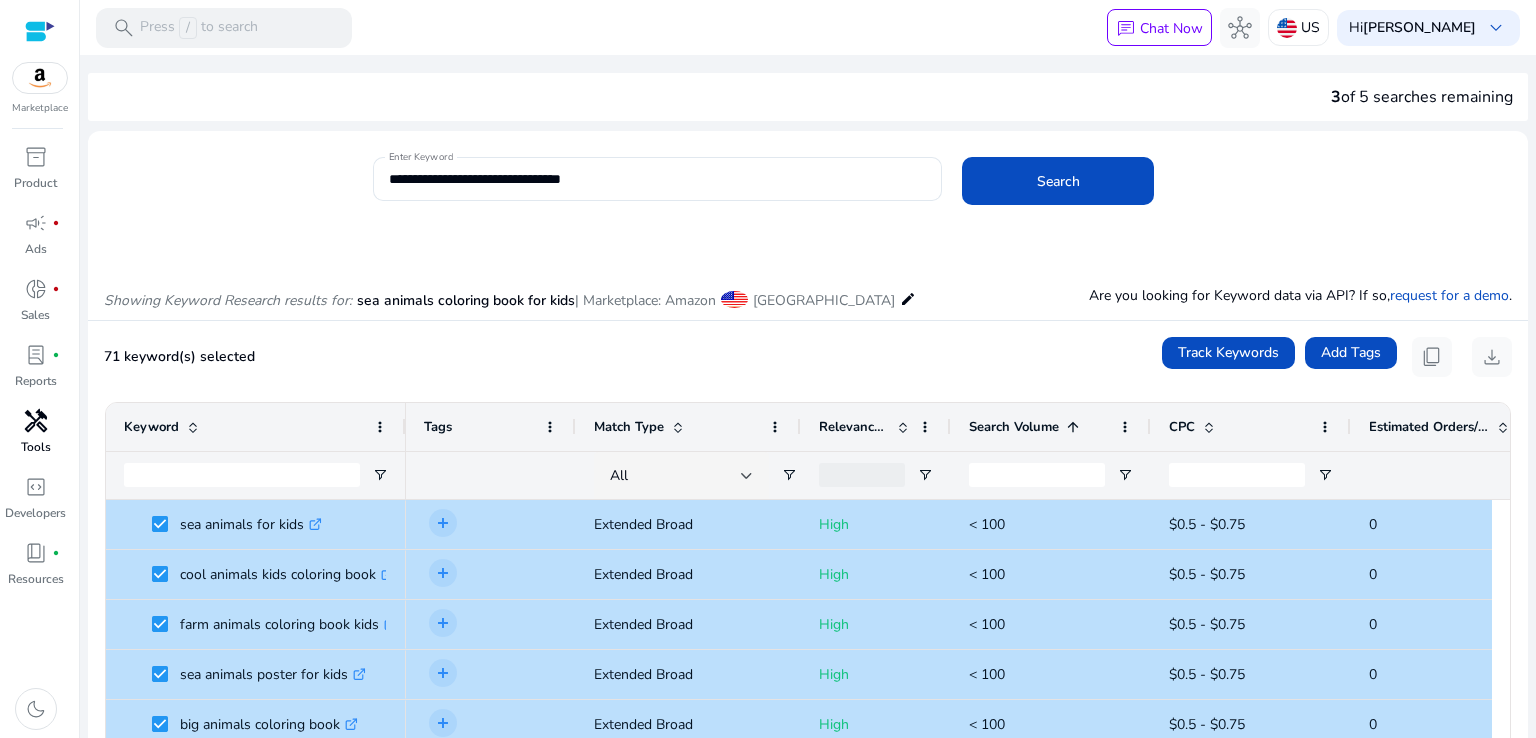 click on "handyman" at bounding box center [36, 421] 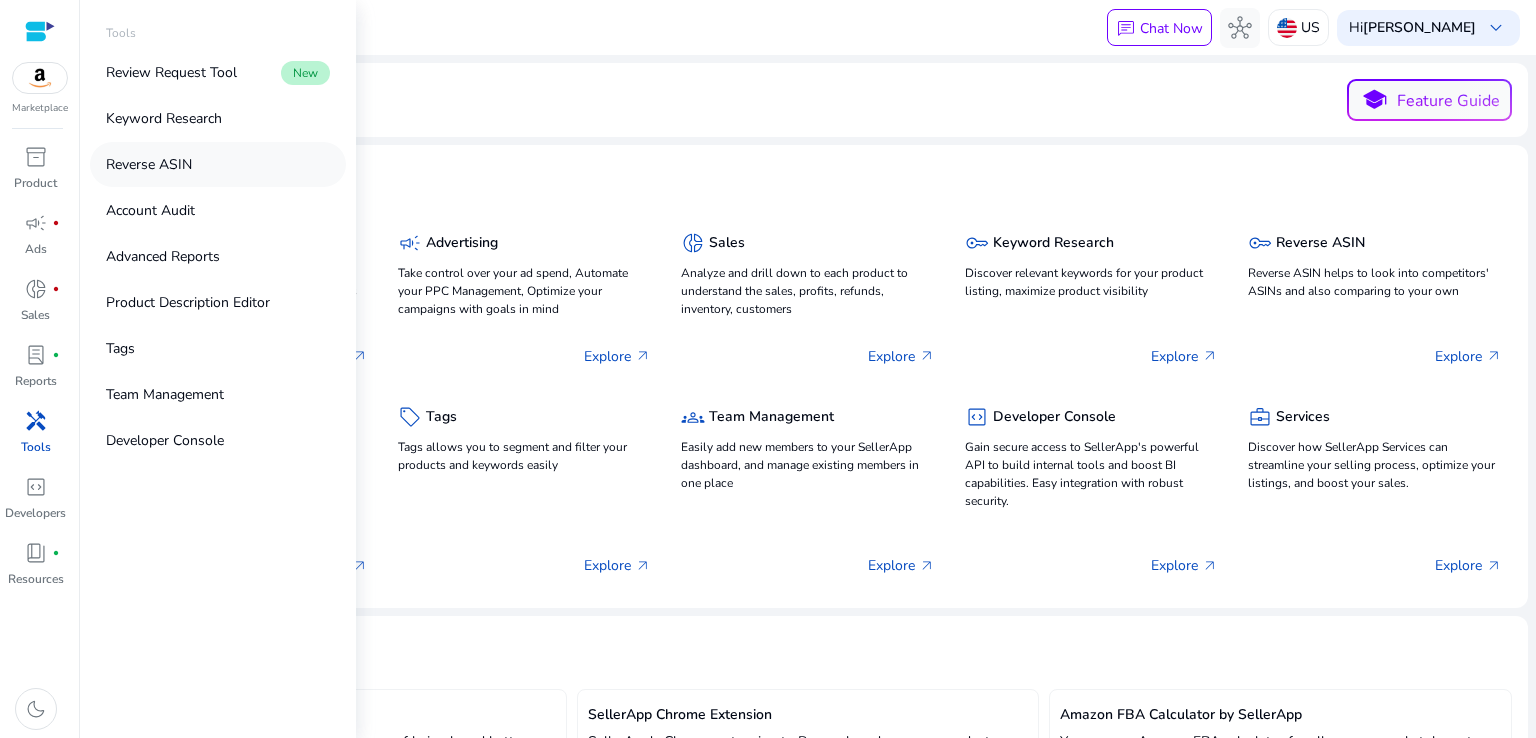click on "Reverse ASIN" at bounding box center (149, 164) 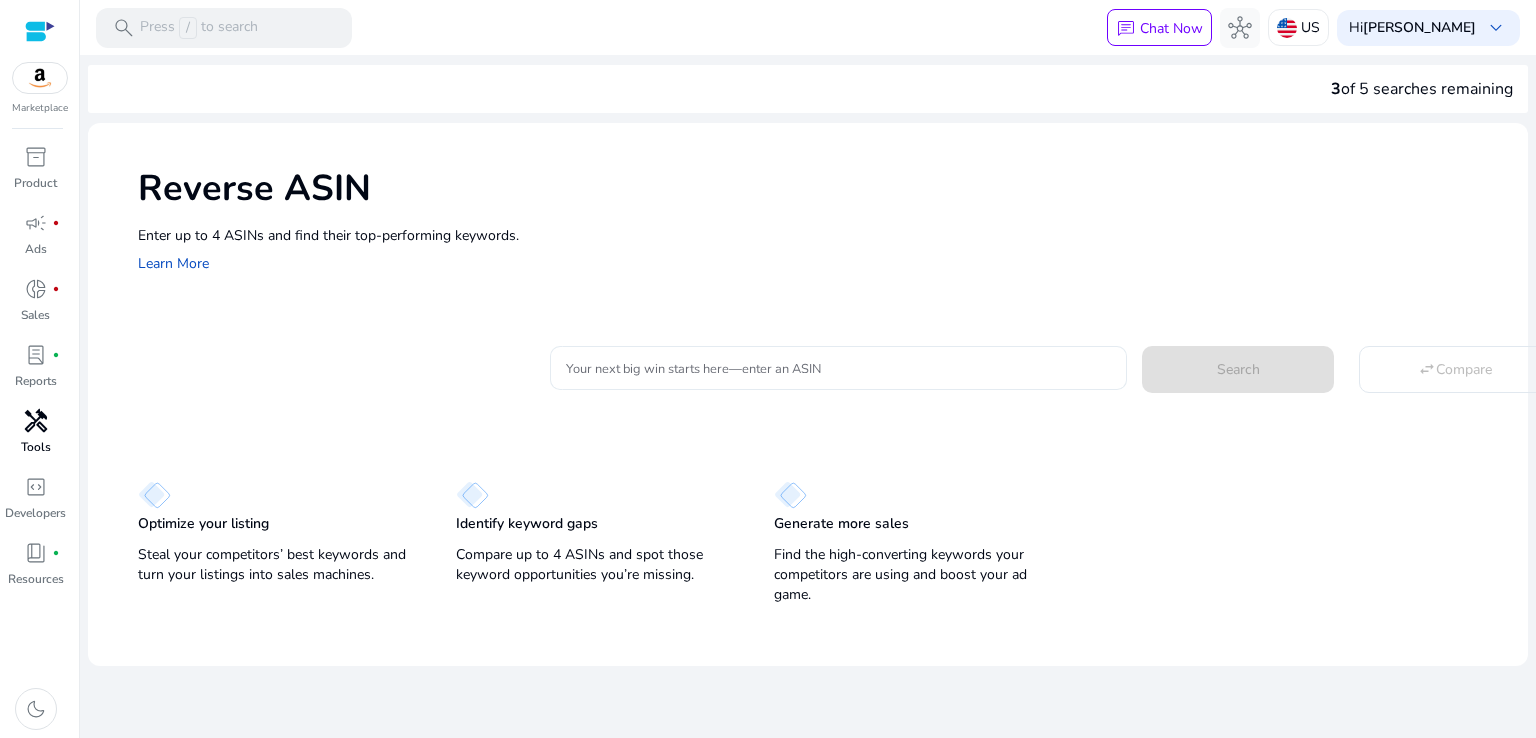click on "Your next big win starts here—enter an ASIN" at bounding box center (838, 368) 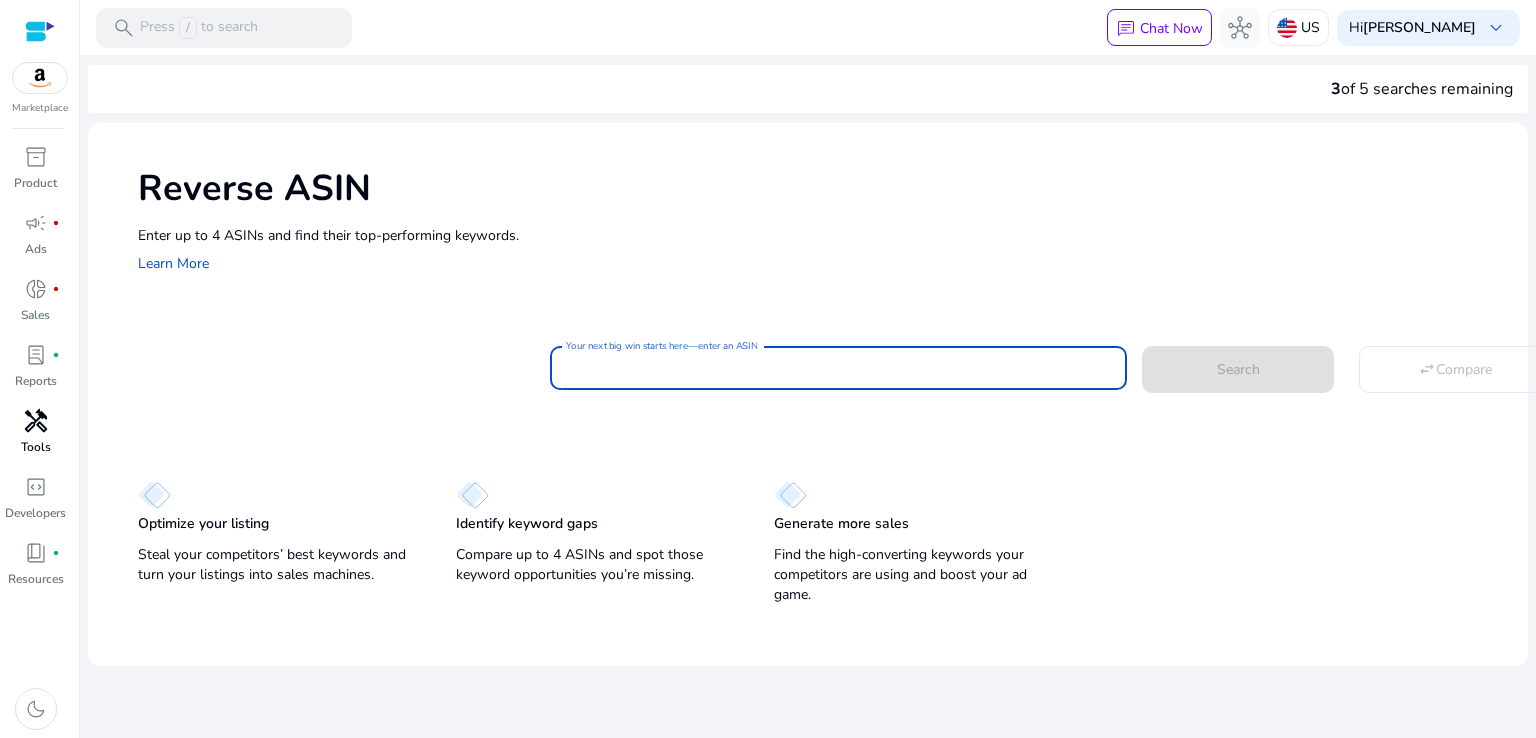 paste on "**********" 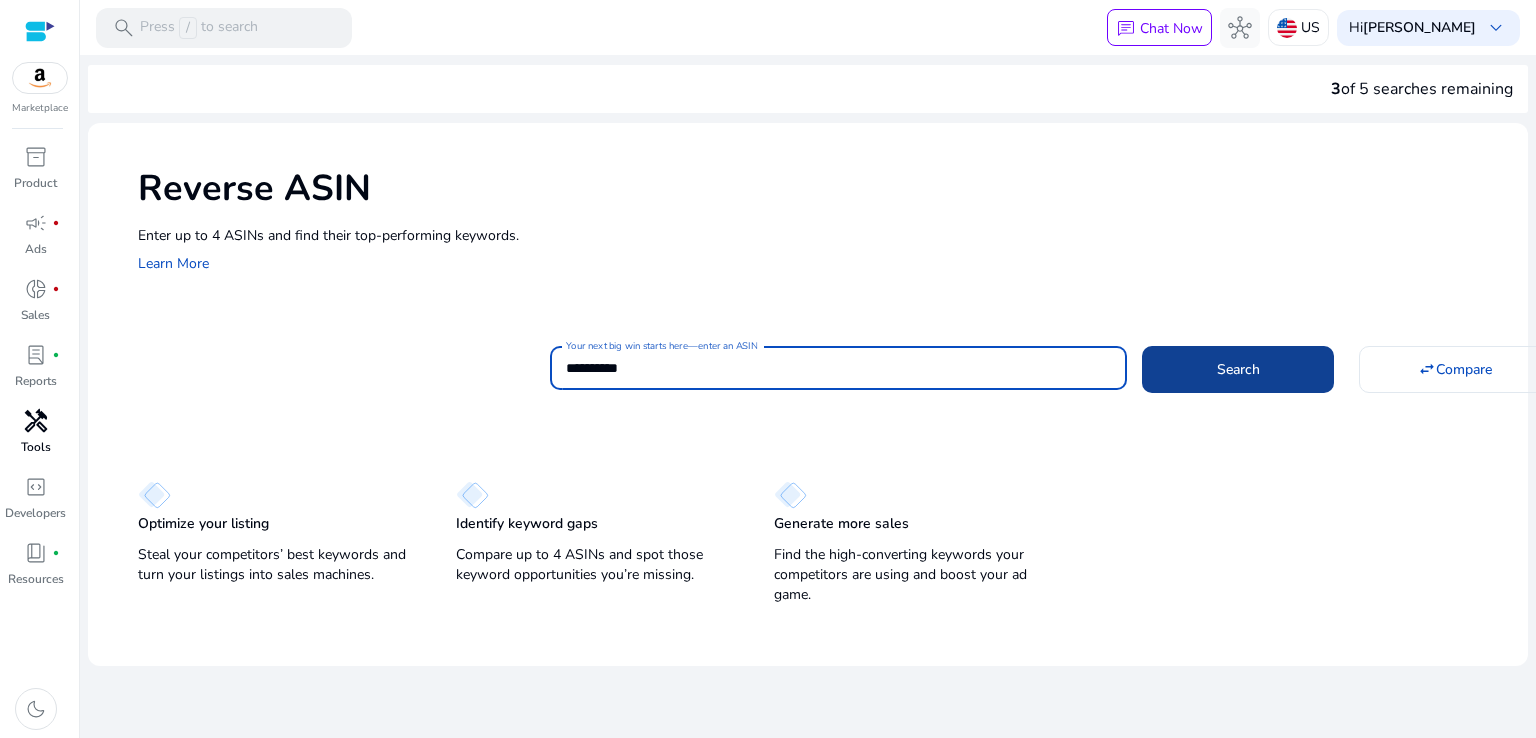 click 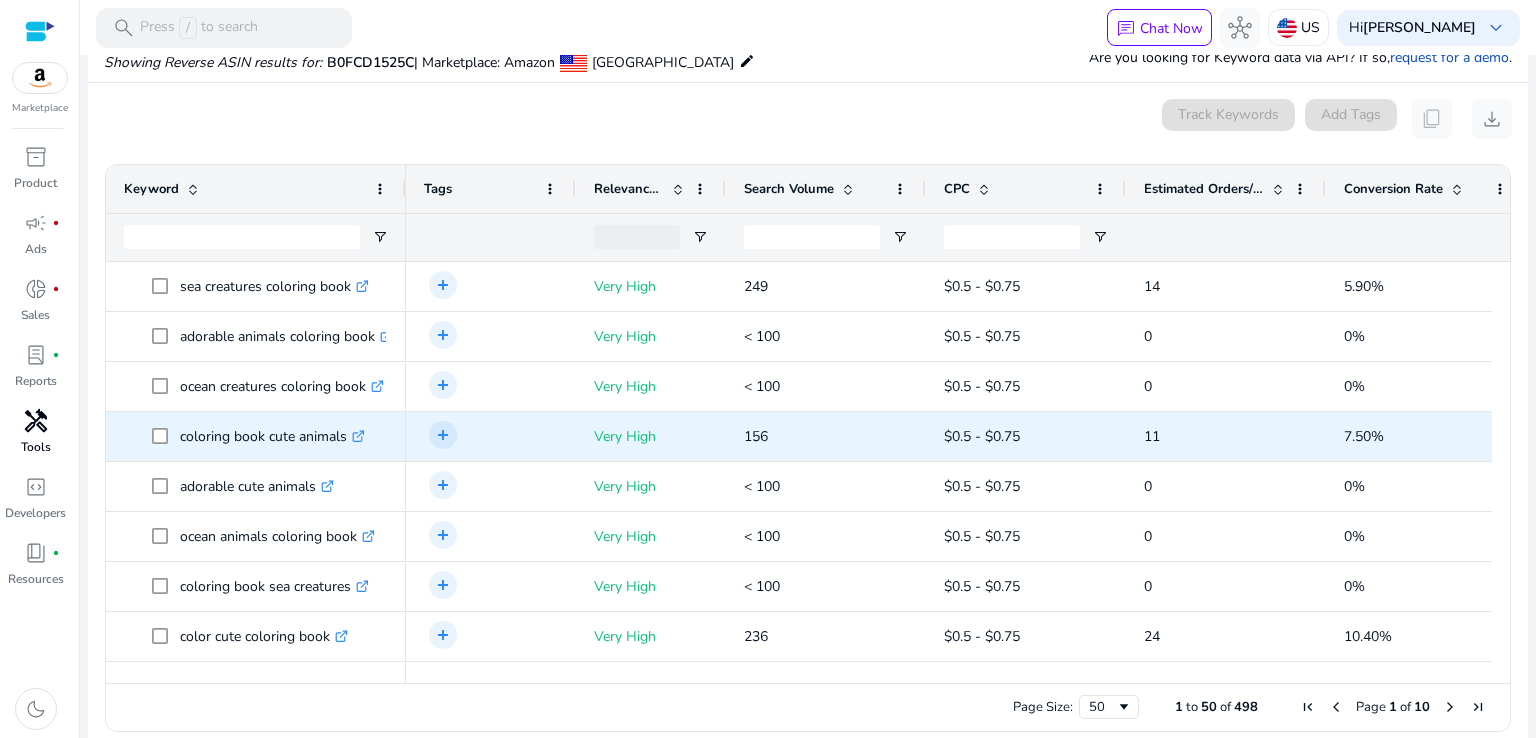 scroll, scrollTop: 0, scrollLeft: 0, axis: both 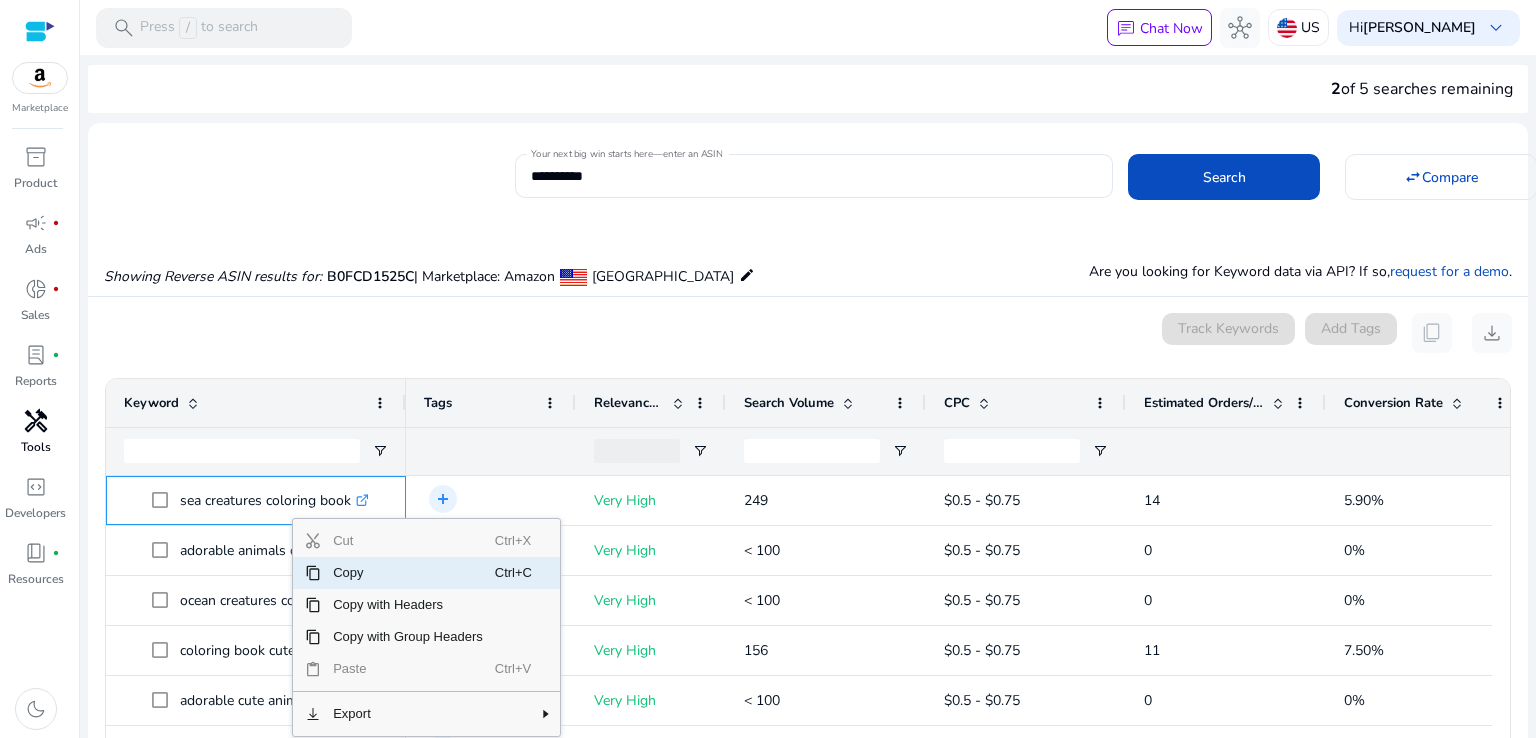 click on "Showing Reverse ASIN results for:  B0FCD1525C  | Marketplace: Amazon United States edit  Are you looking for Keyword data via API? If so,  request for a demo ." at bounding box center (808, 255) 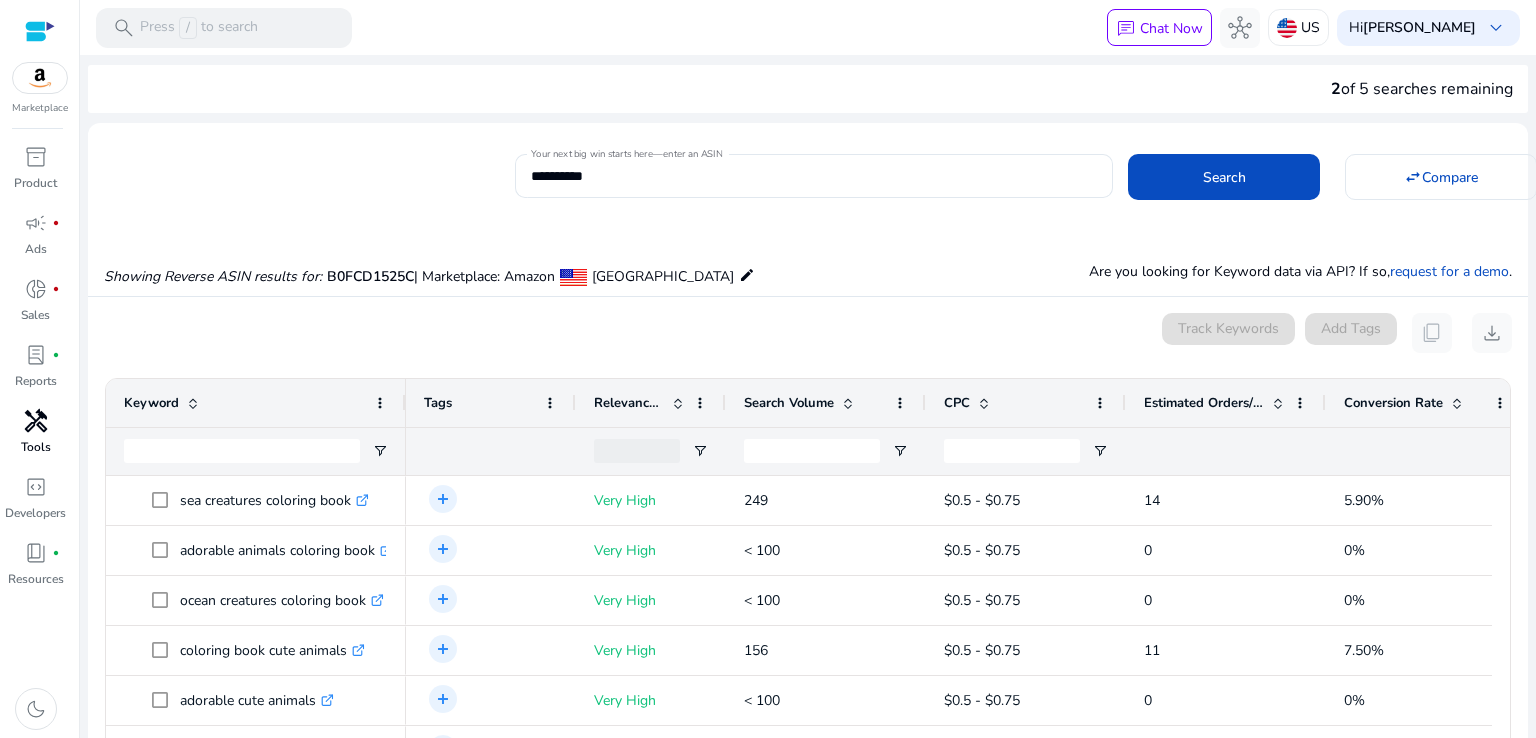 scroll, scrollTop: 333, scrollLeft: 0, axis: vertical 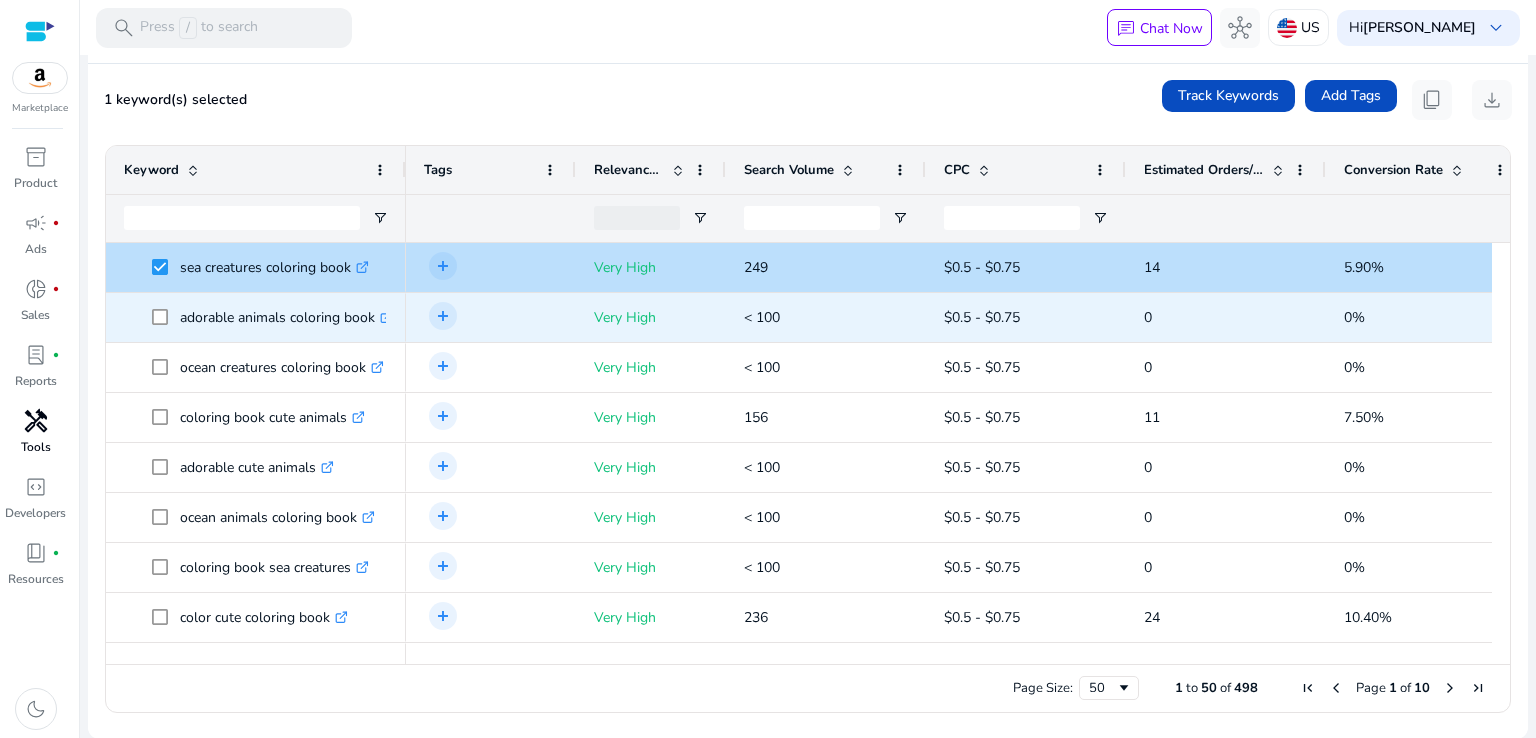 click on "adorable animals coloring book  .st0{fill:#2c8af8}" 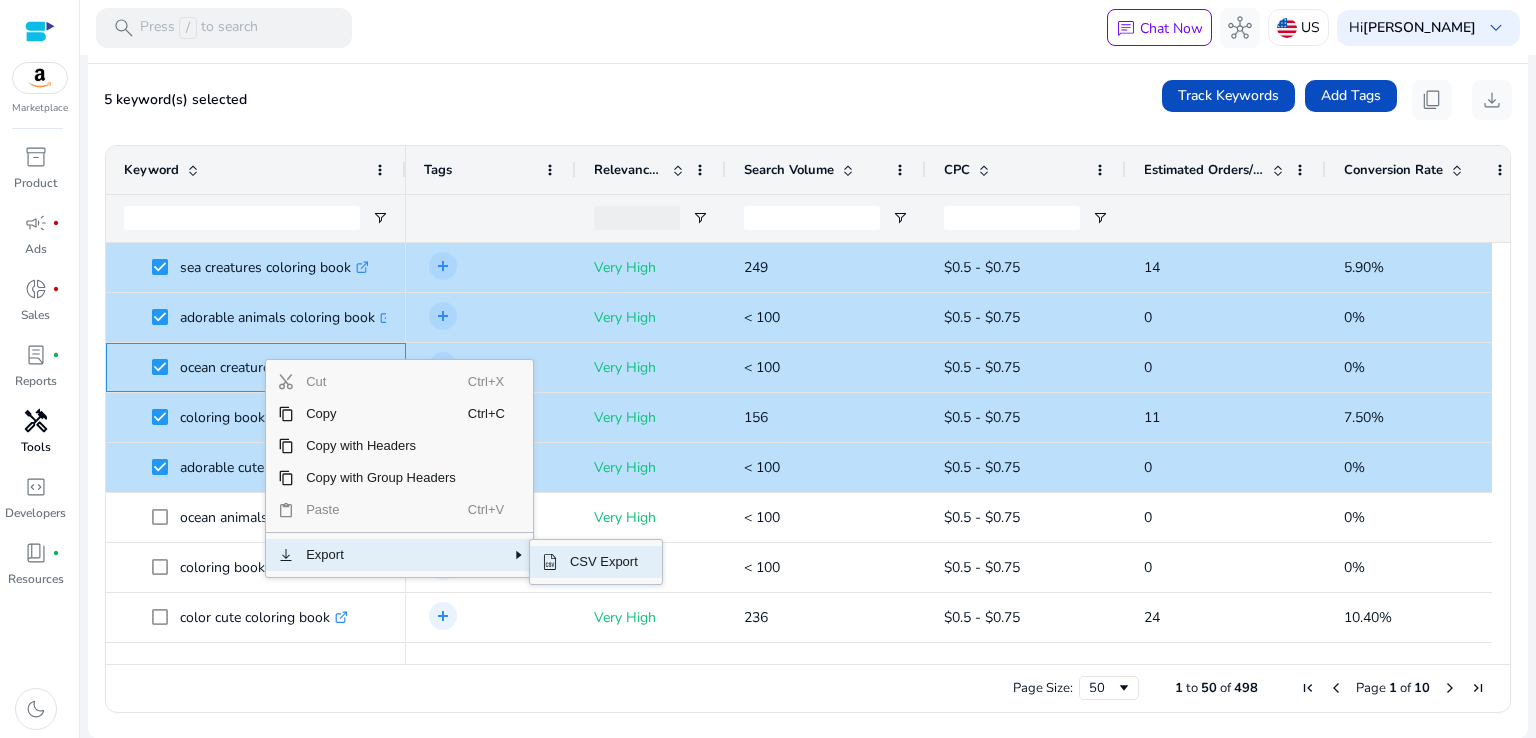 click on "CSV Export" 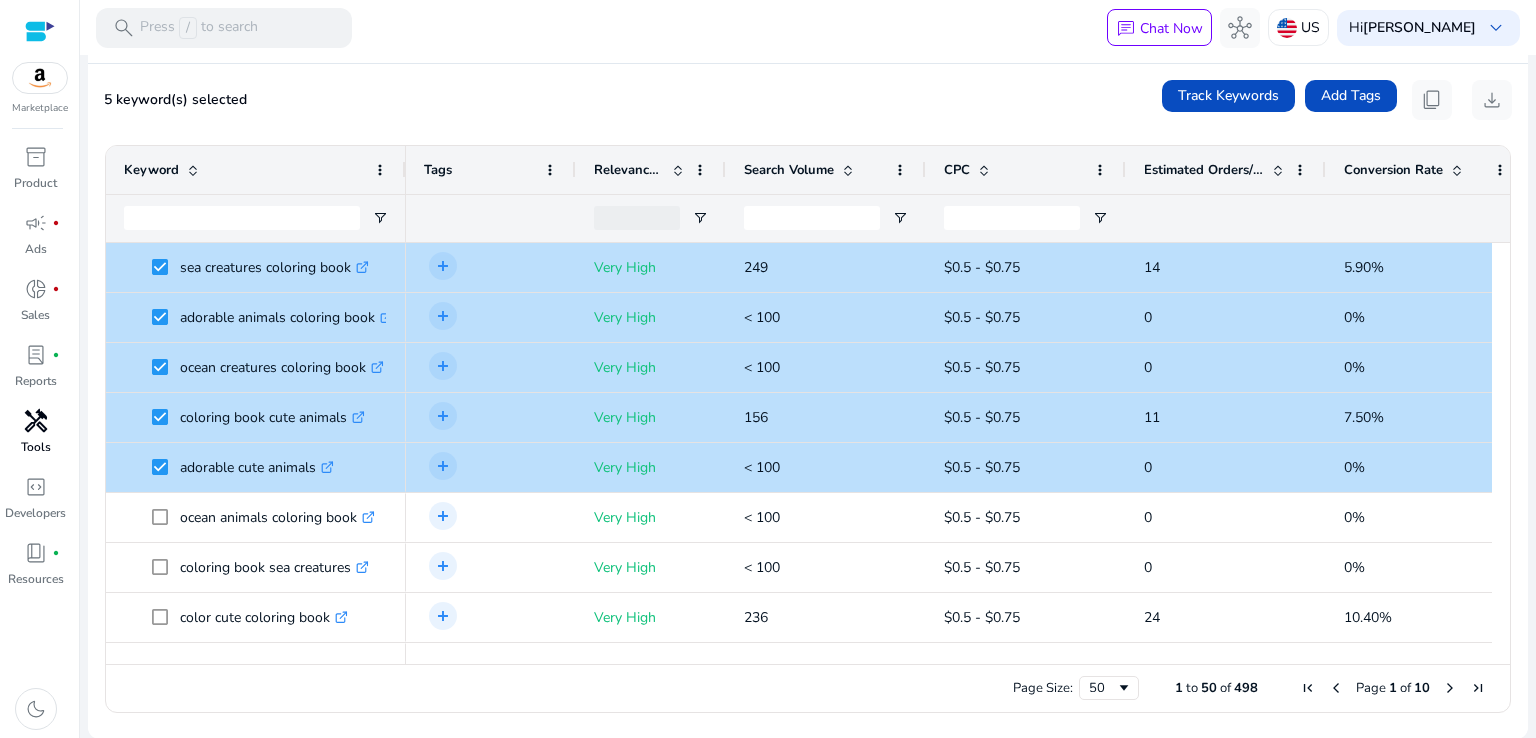 scroll, scrollTop: 333, scrollLeft: 0, axis: vertical 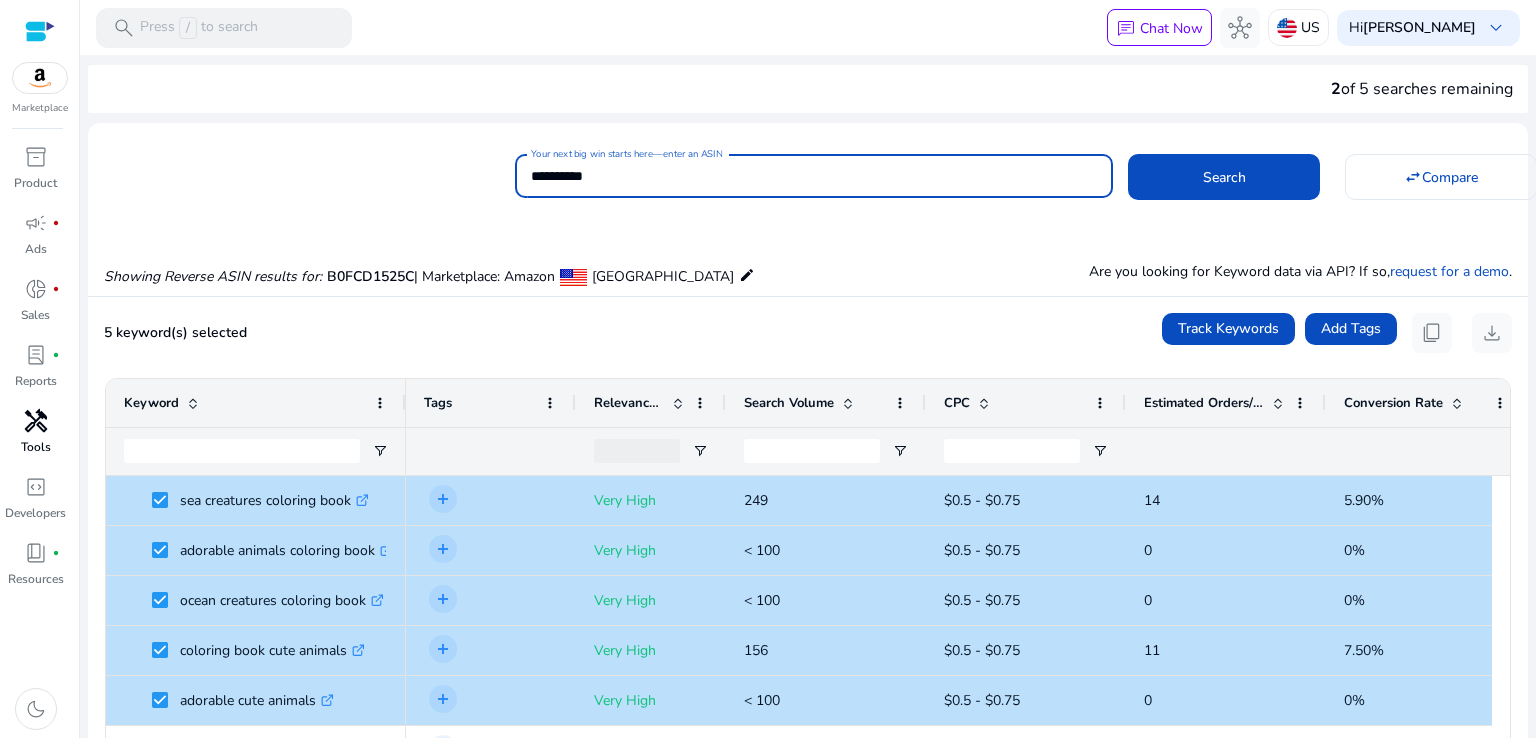 drag, startPoint x: 660, startPoint y: 173, endPoint x: 492, endPoint y: 172, distance: 168.00298 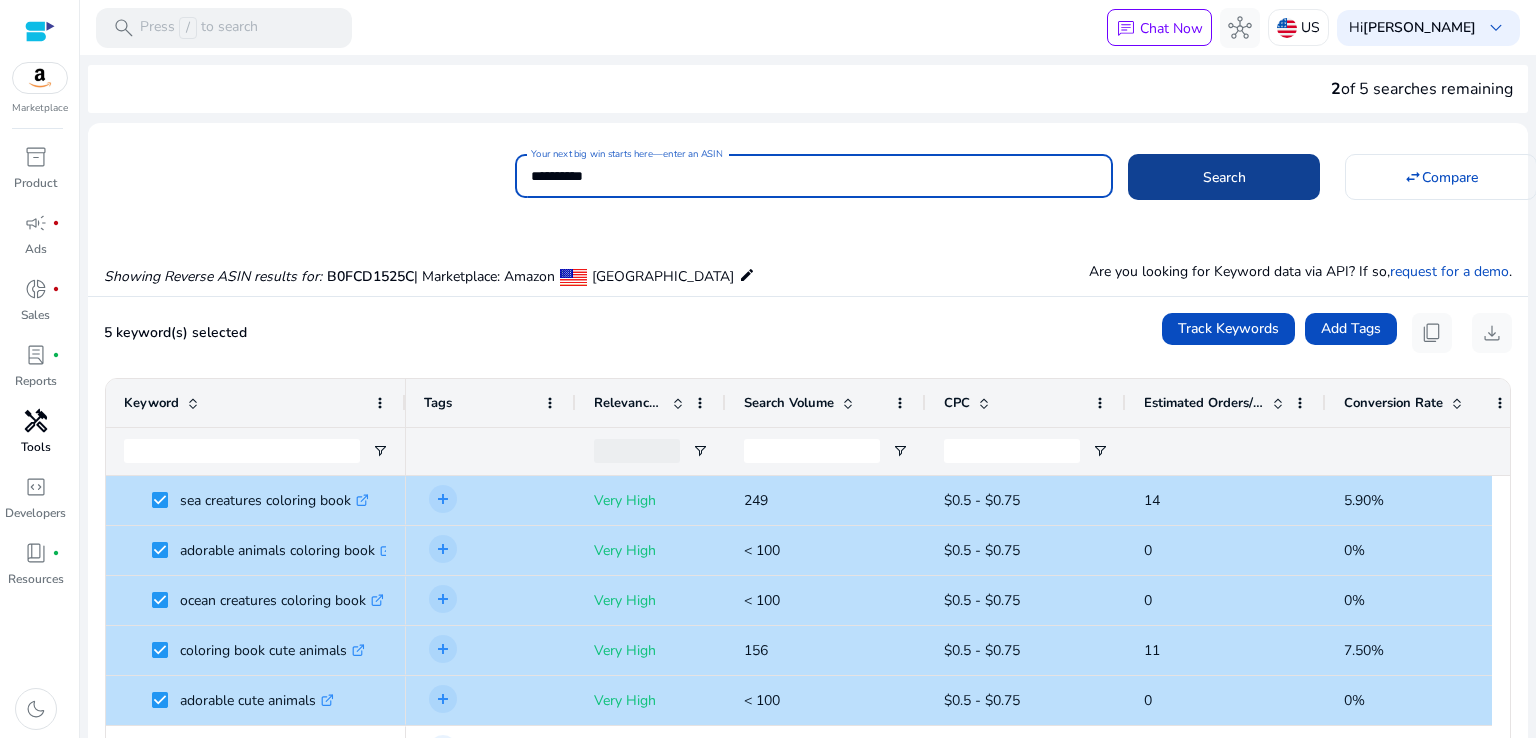 type on "**********" 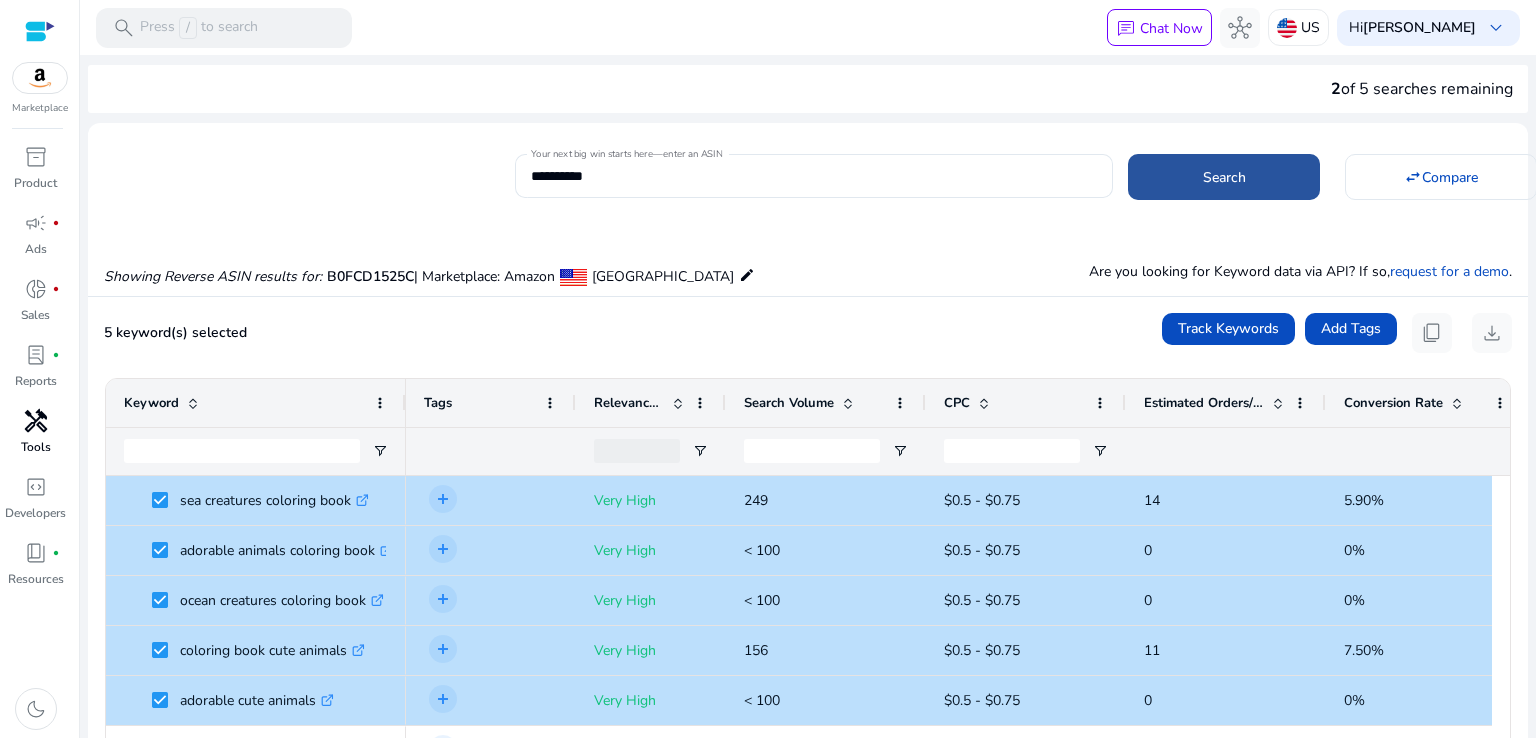 click on "Search" 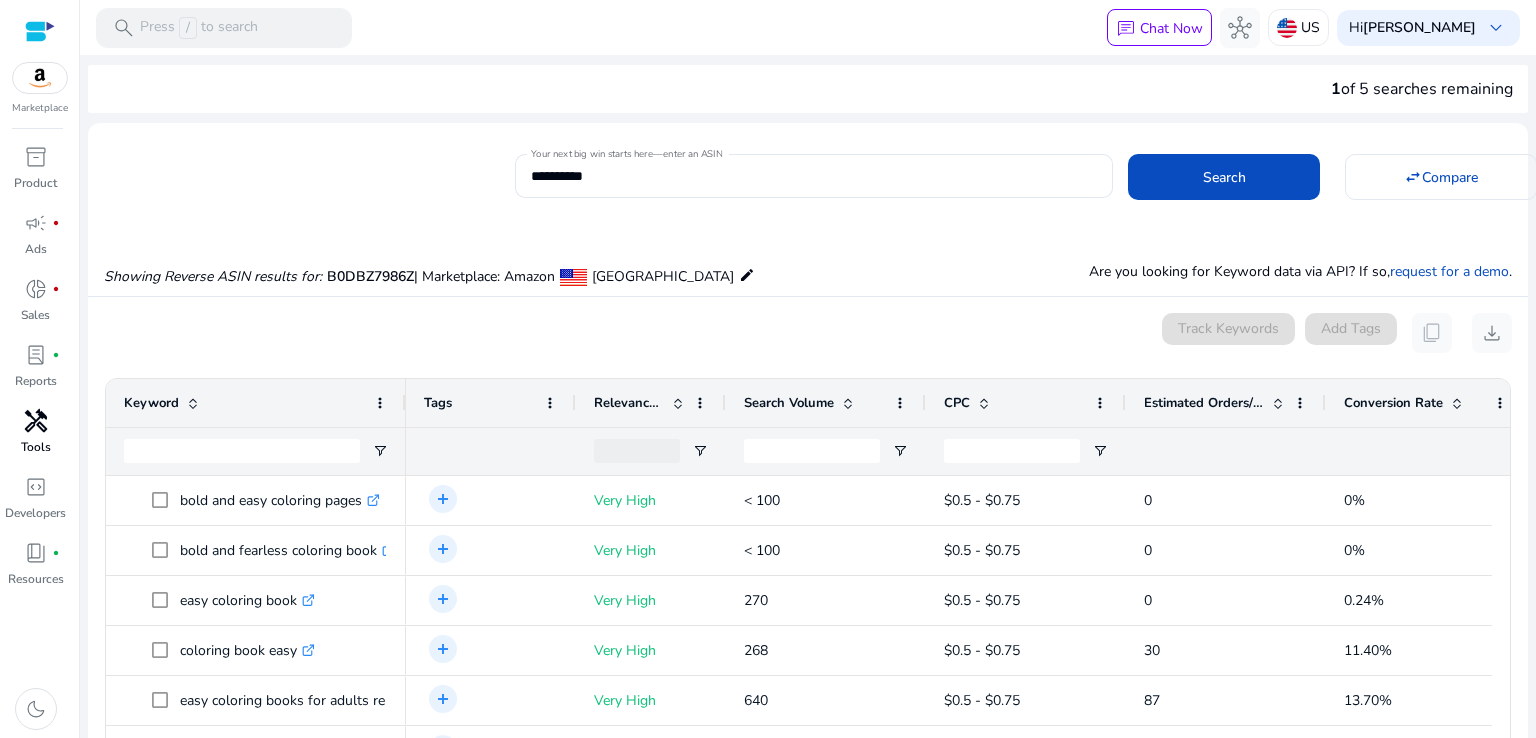 scroll, scrollTop: 214, scrollLeft: 0, axis: vertical 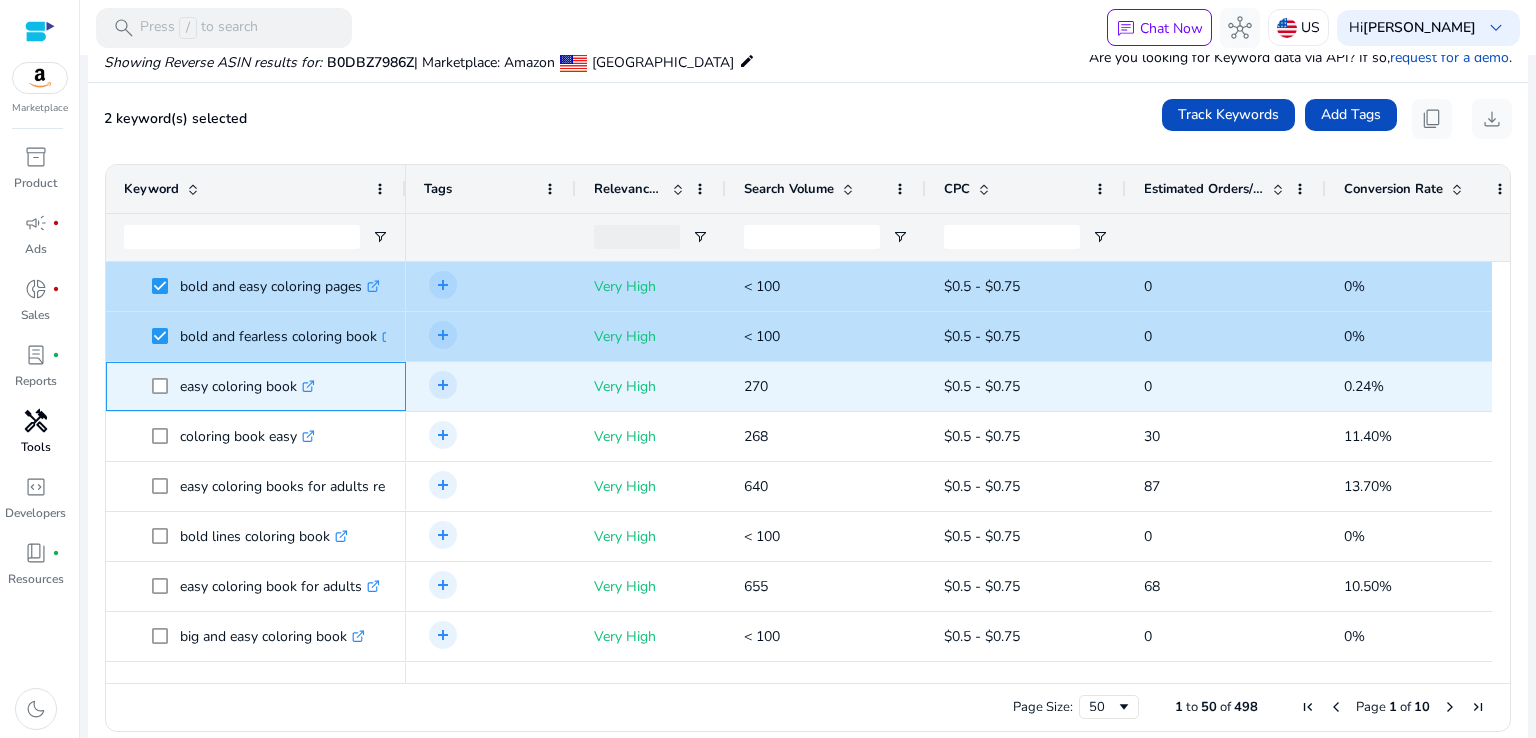 click 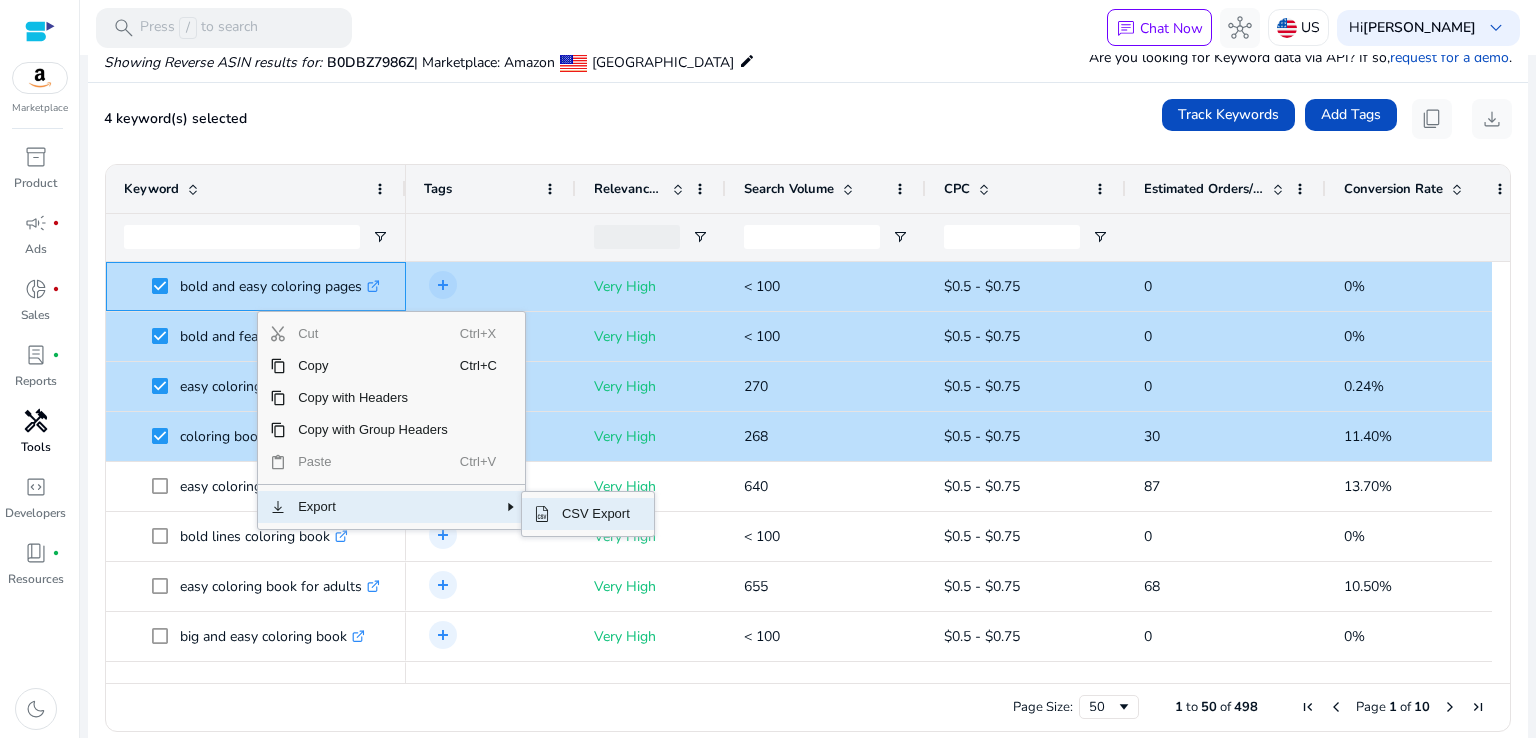 click on "CSV Export" 